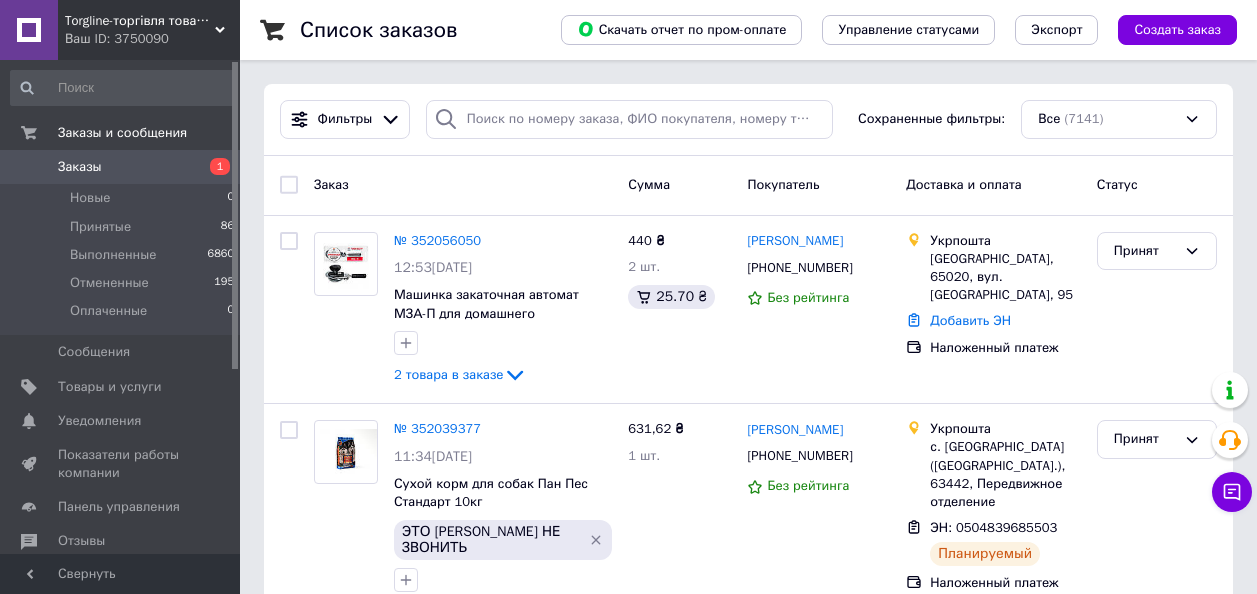 scroll, scrollTop: 0, scrollLeft: 0, axis: both 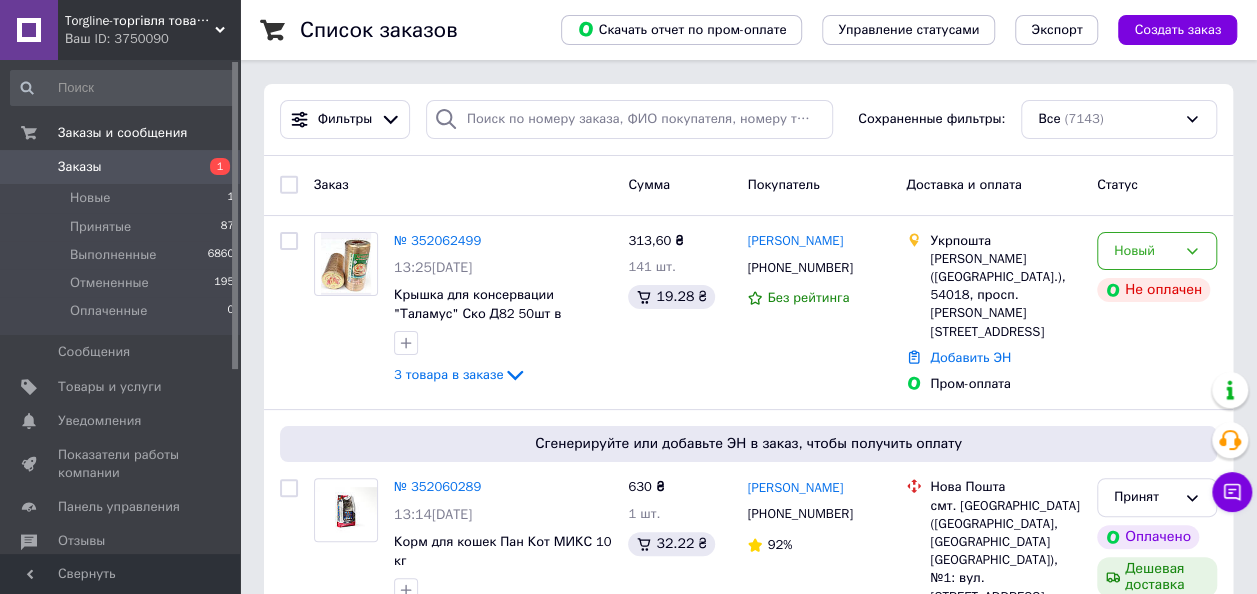 click on "№ 352062499" at bounding box center [437, 240] 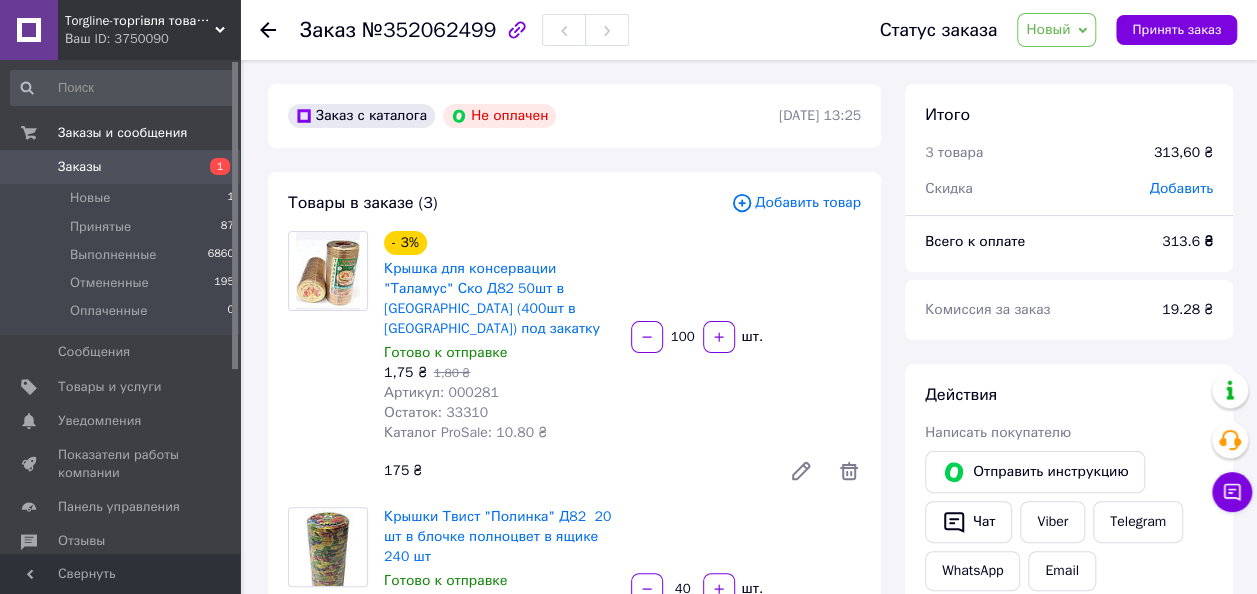 drag, startPoint x: 1088, startPoint y: 32, endPoint x: 1076, endPoint y: 66, distance: 36.05551 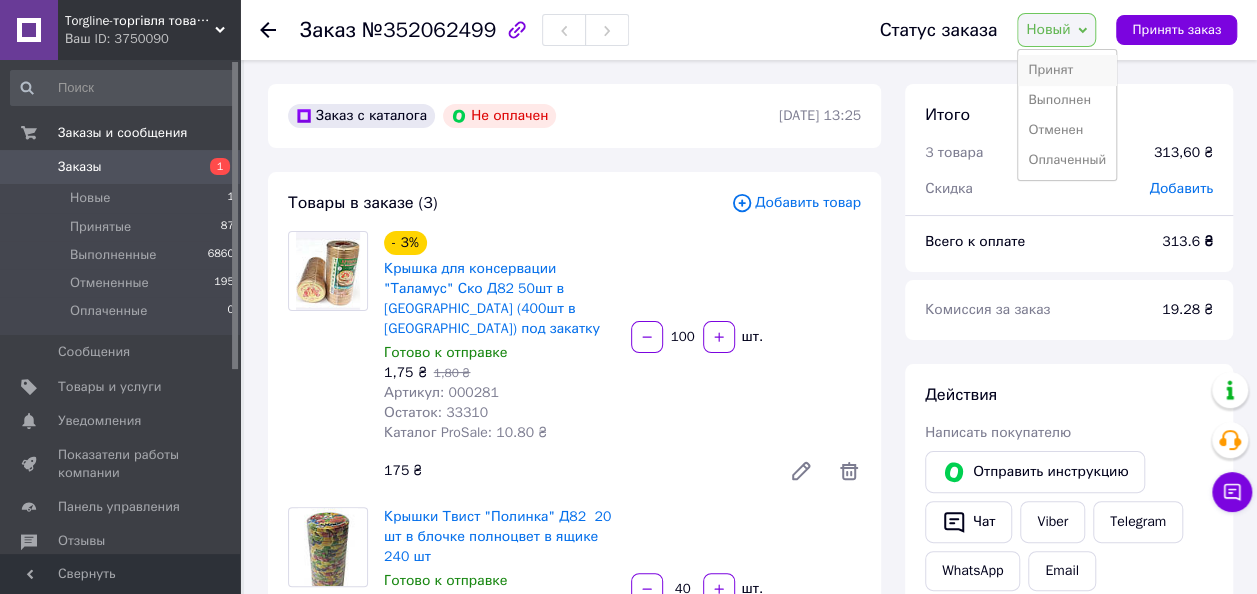 click on "Принят" at bounding box center [1067, 70] 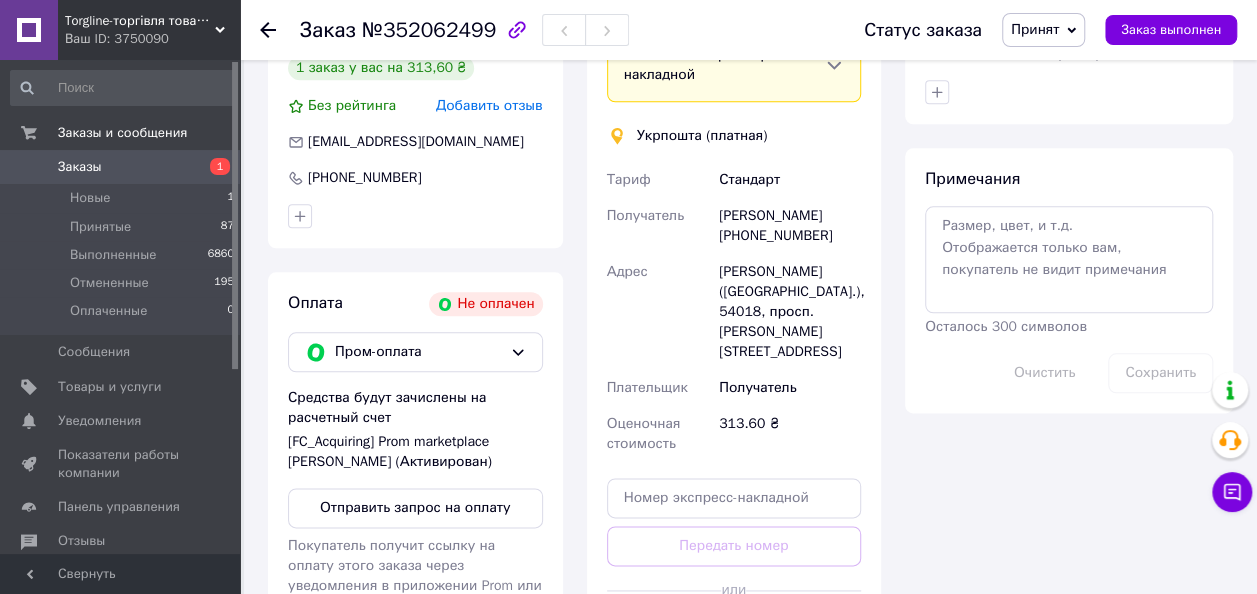 scroll, scrollTop: 1026, scrollLeft: 0, axis: vertical 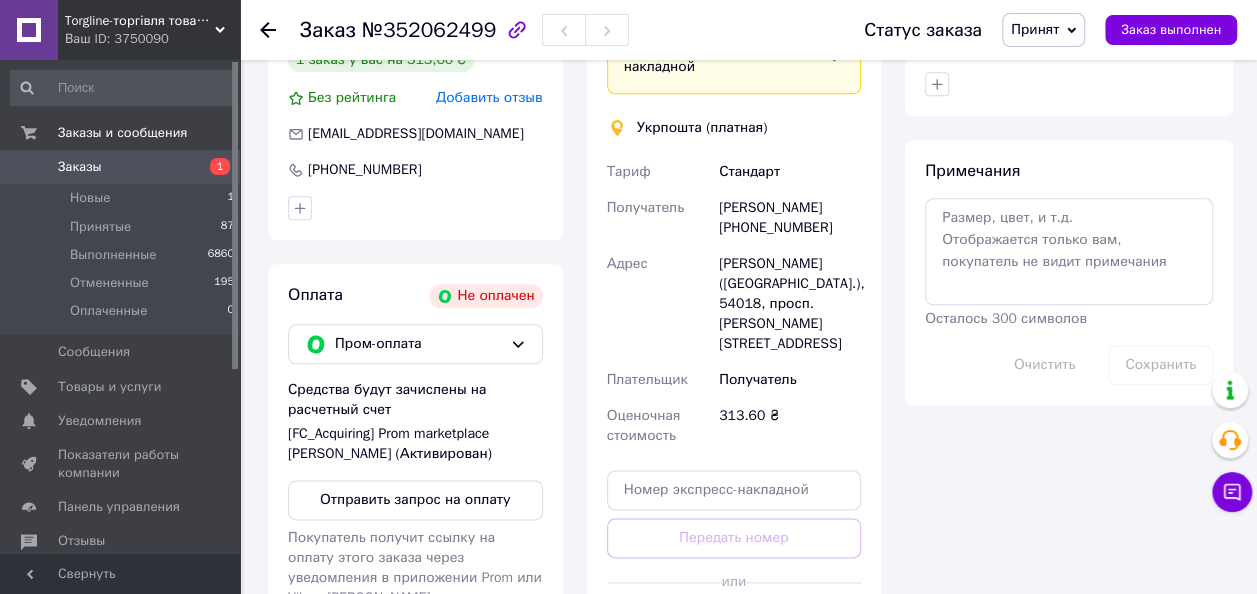 click on "Отправить запрос на оплату" at bounding box center (415, 500) 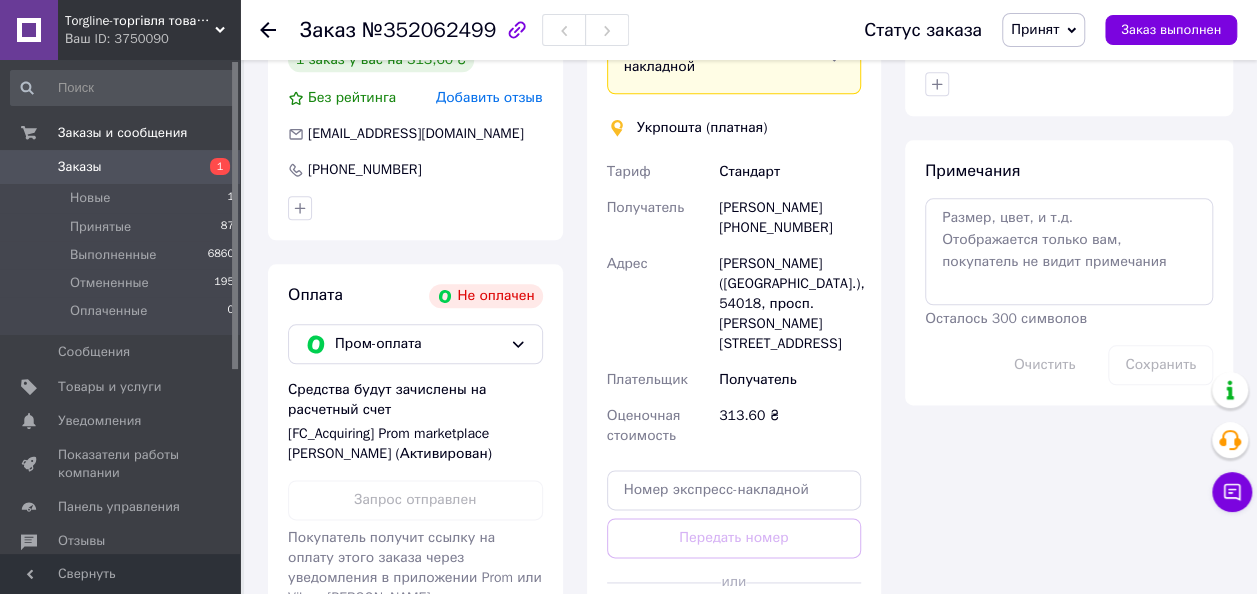 click 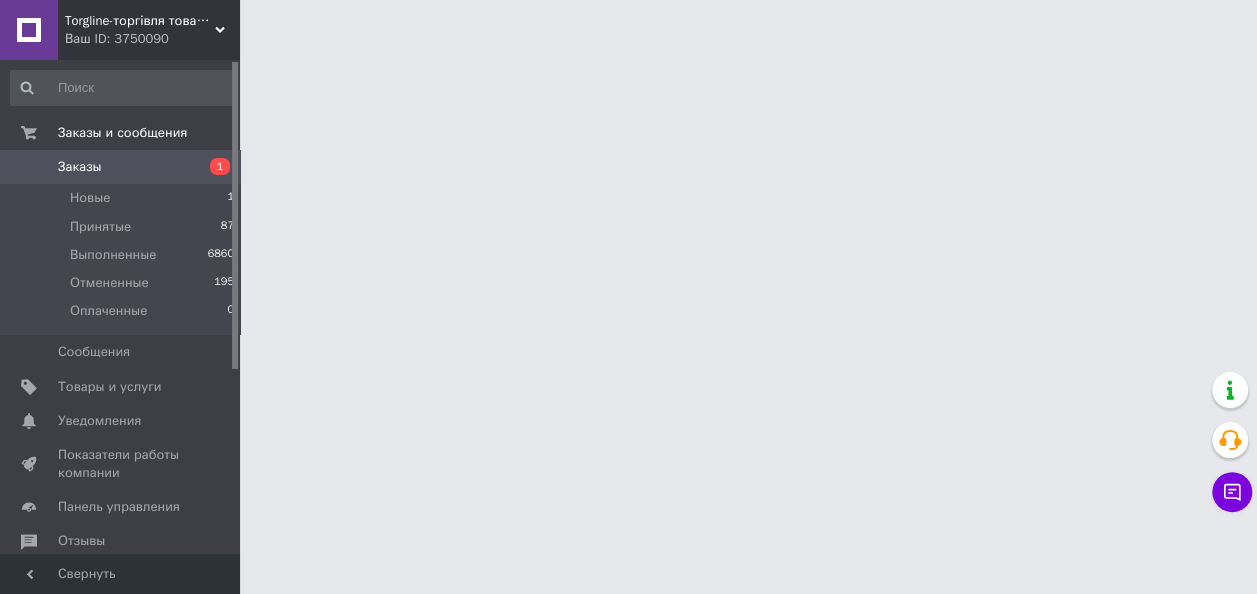 scroll, scrollTop: 0, scrollLeft: 0, axis: both 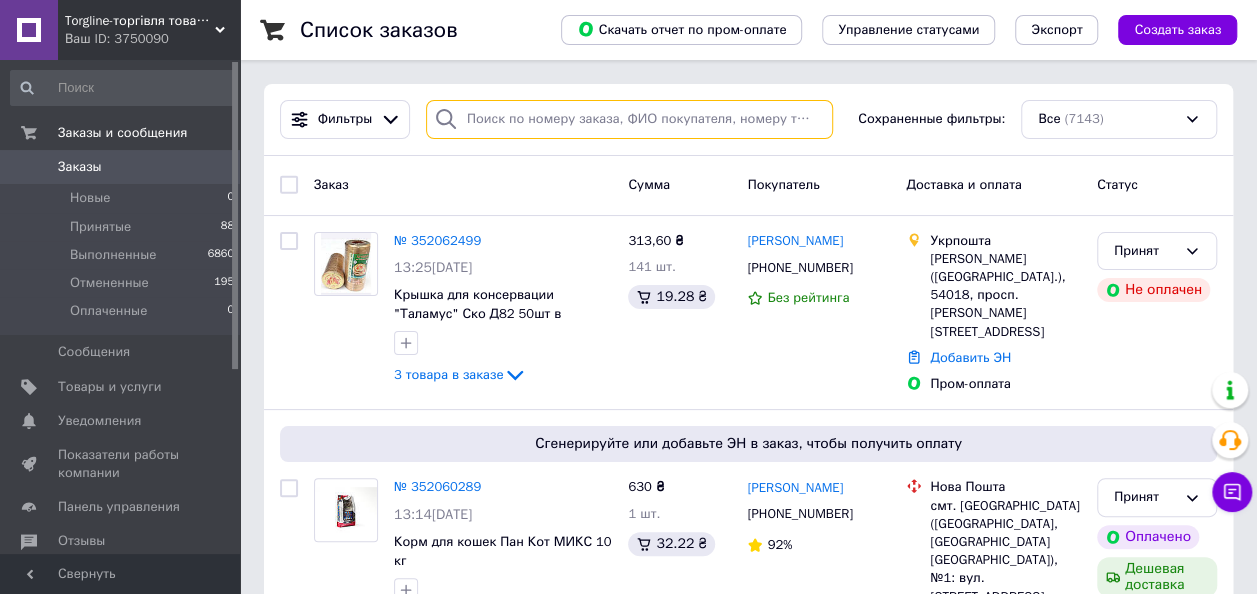 click at bounding box center (630, 119) 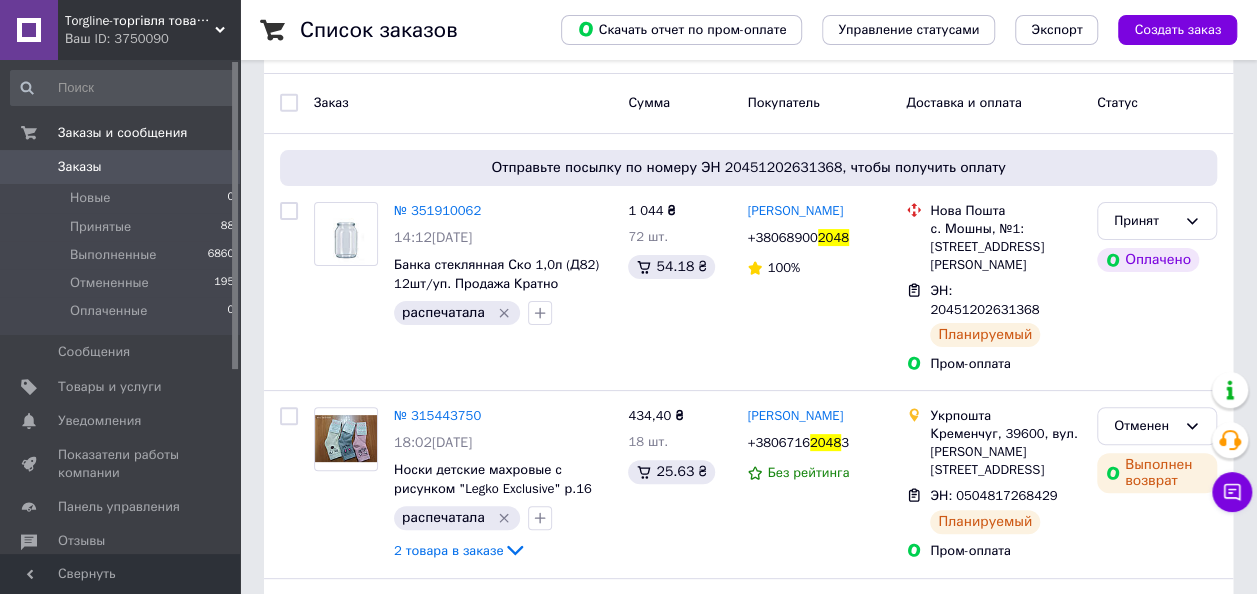 scroll, scrollTop: 0, scrollLeft: 0, axis: both 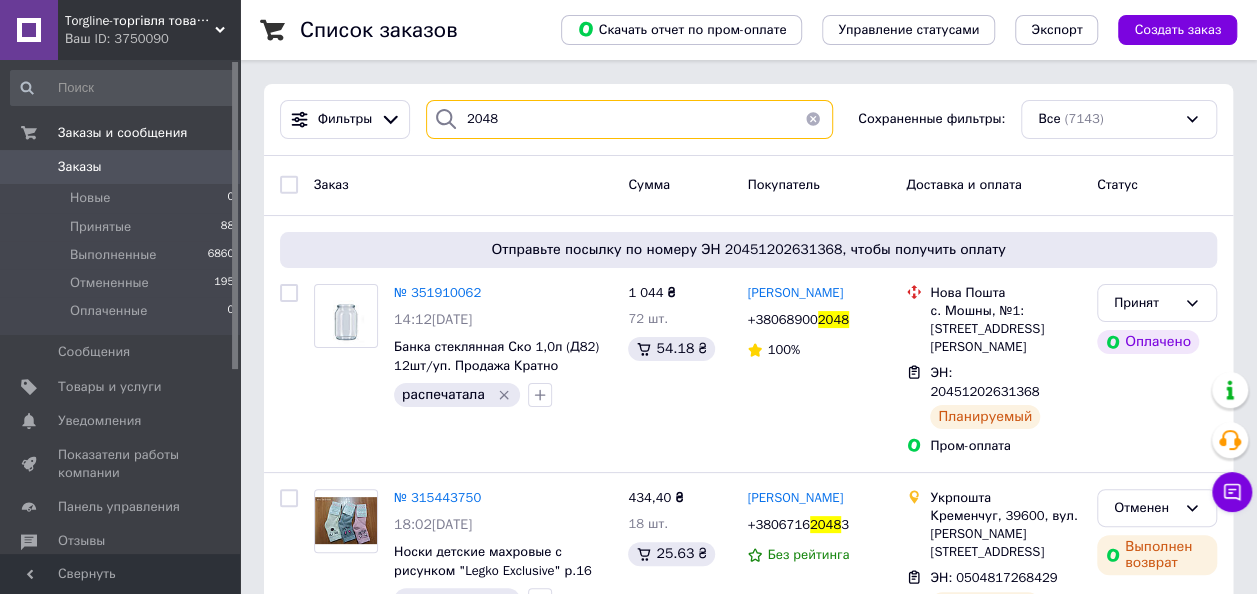 type on "2048" 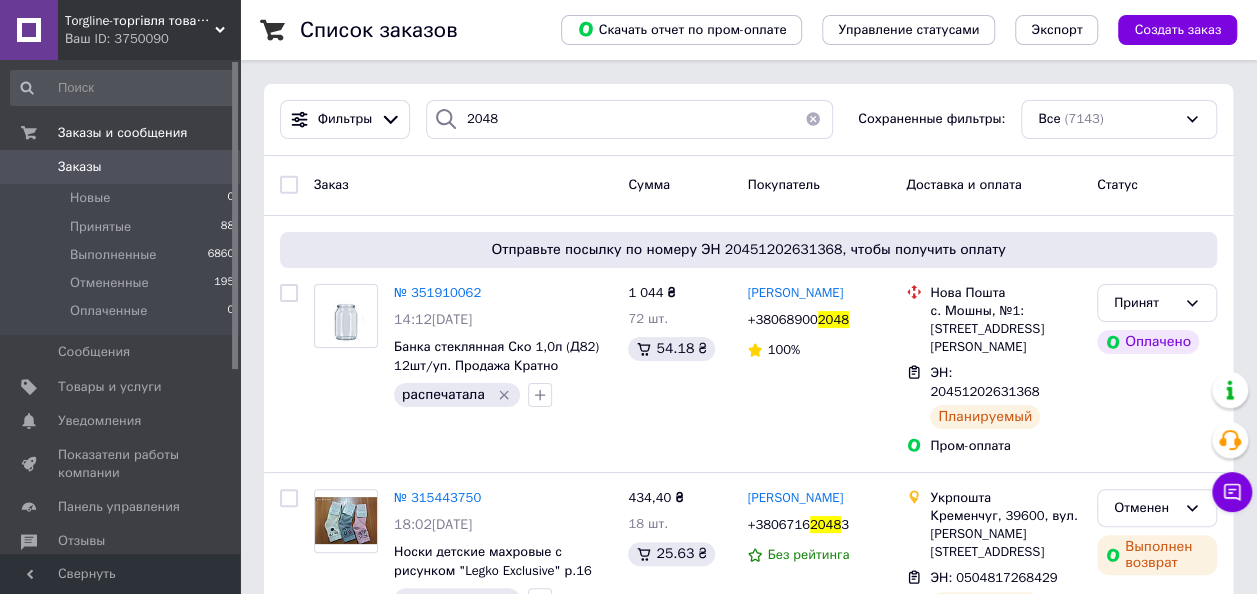 click at bounding box center [813, 119] 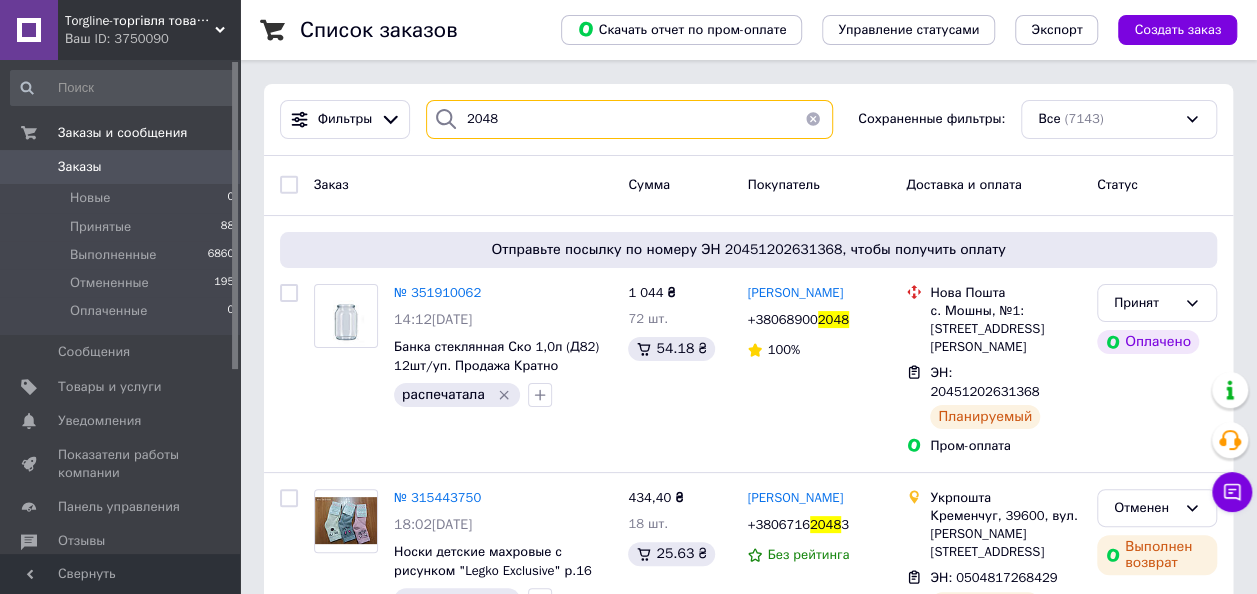type 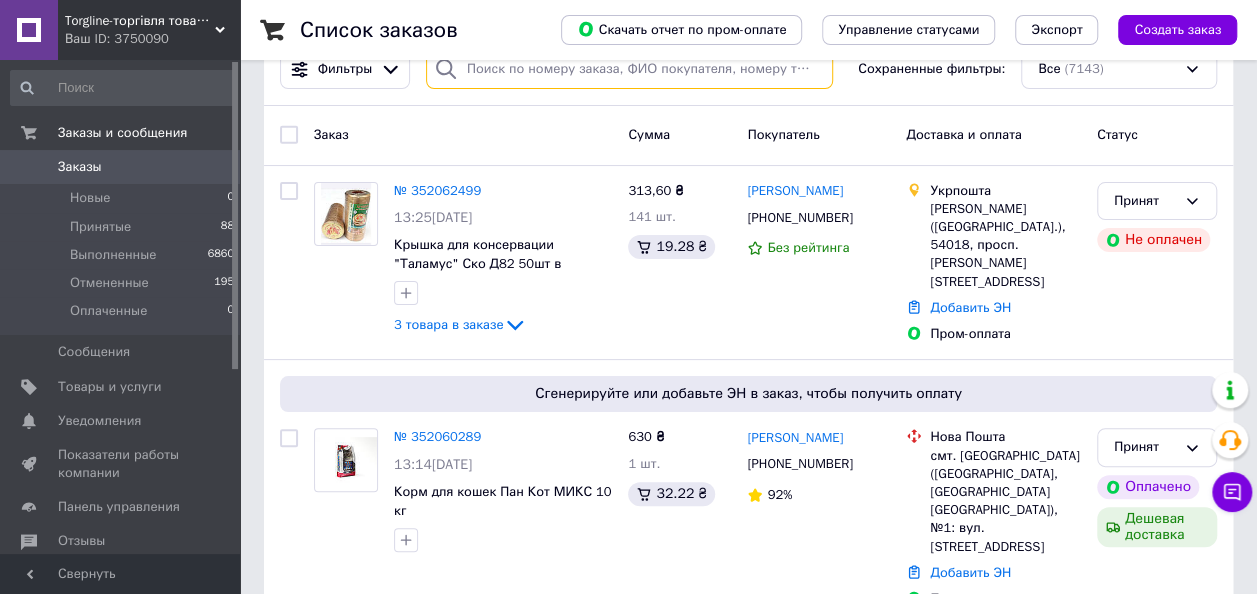 scroll, scrollTop: 0, scrollLeft: 0, axis: both 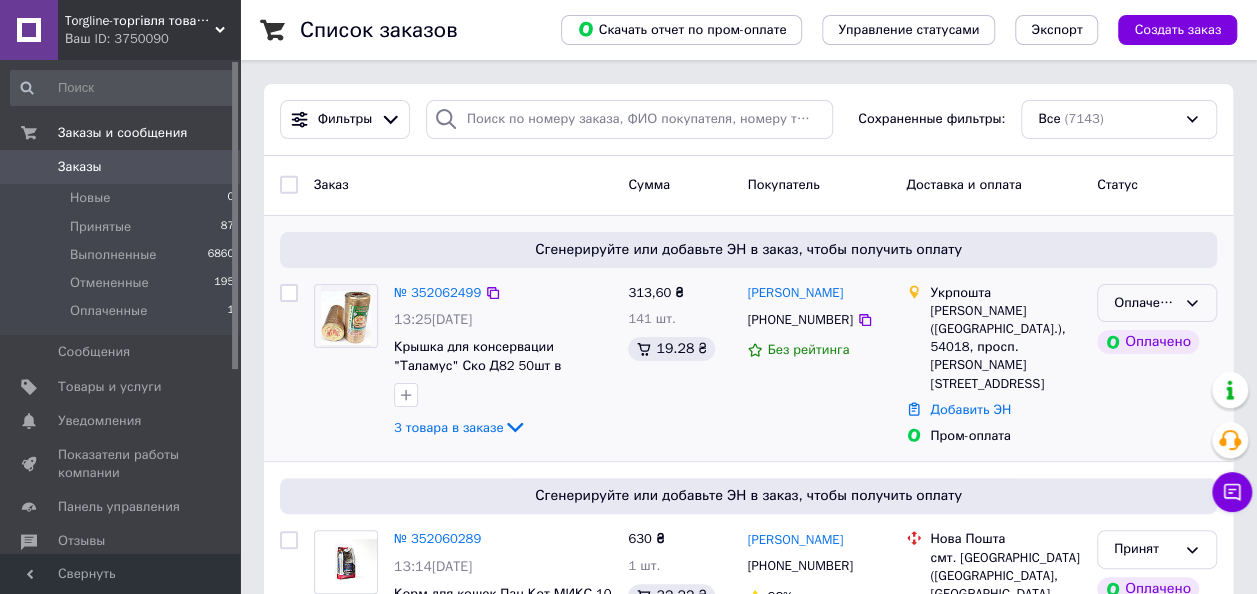 click 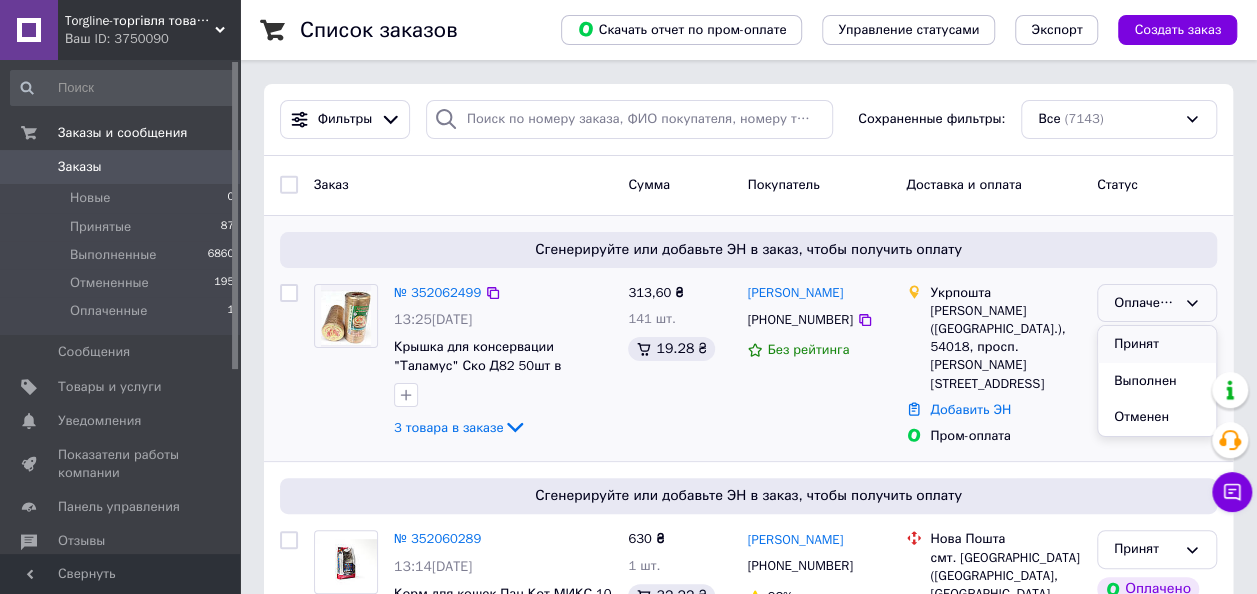 click on "Принят" at bounding box center (1157, 344) 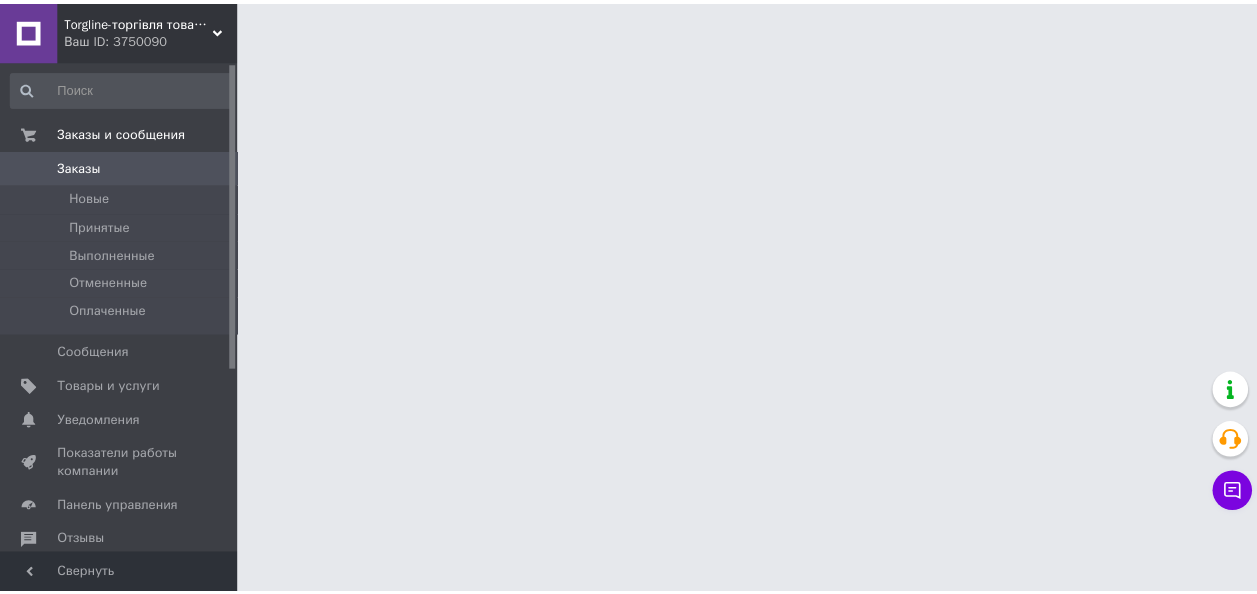 scroll, scrollTop: 0, scrollLeft: 0, axis: both 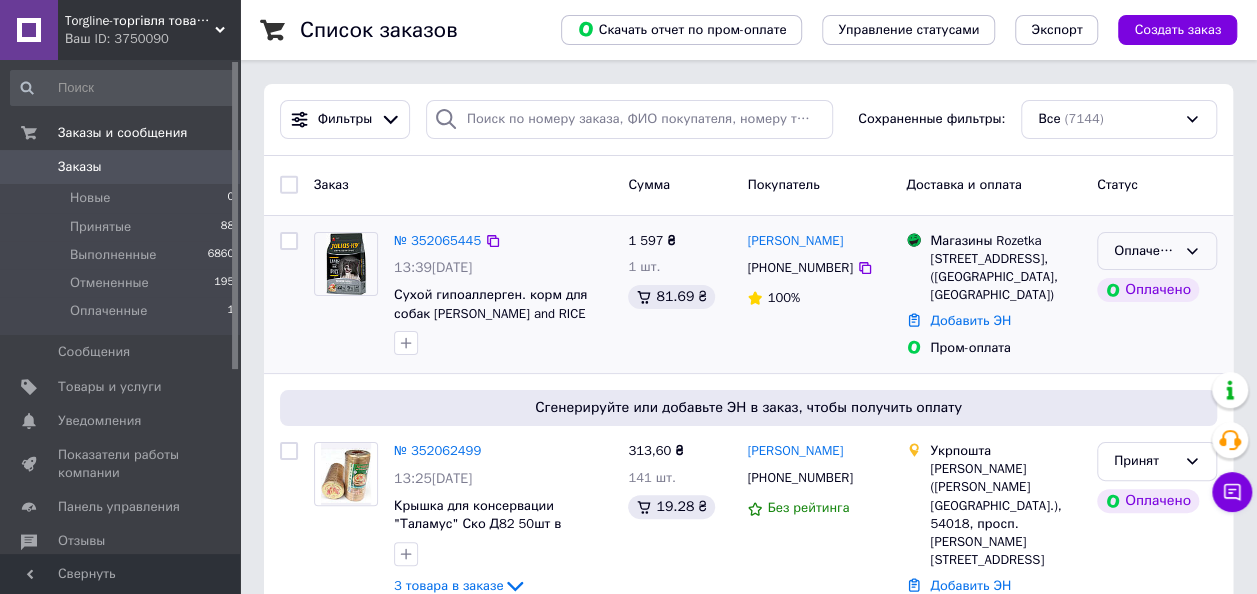 drag, startPoint x: 1196, startPoint y: 242, endPoint x: 1193, endPoint y: 266, distance: 24.186773 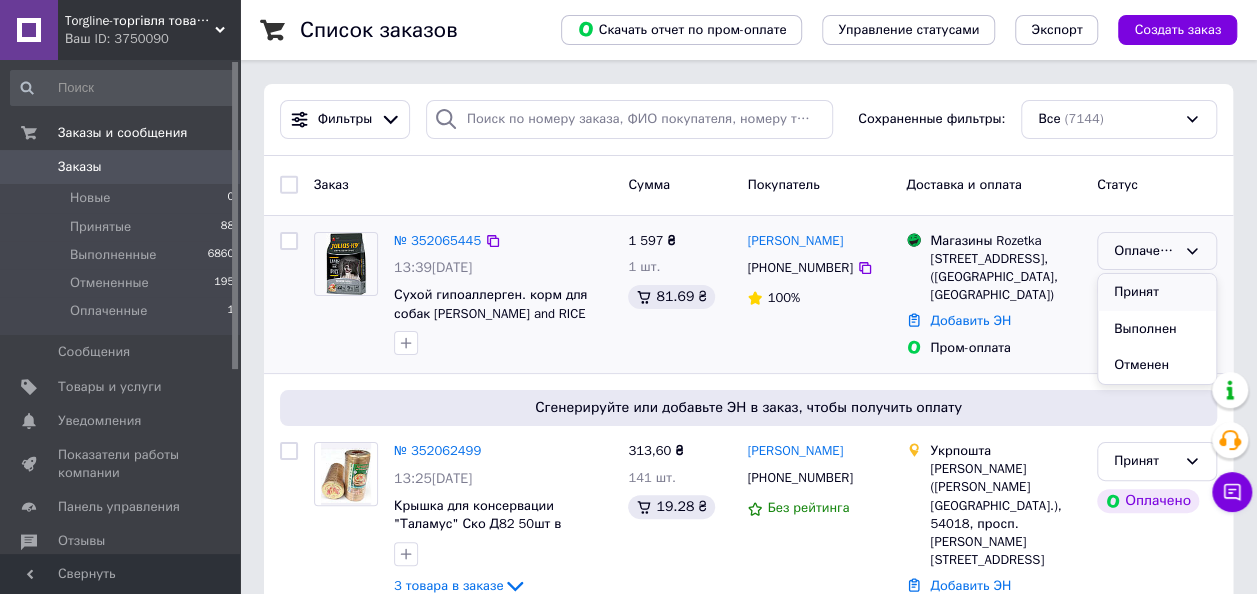 click on "Принят" at bounding box center [1157, 292] 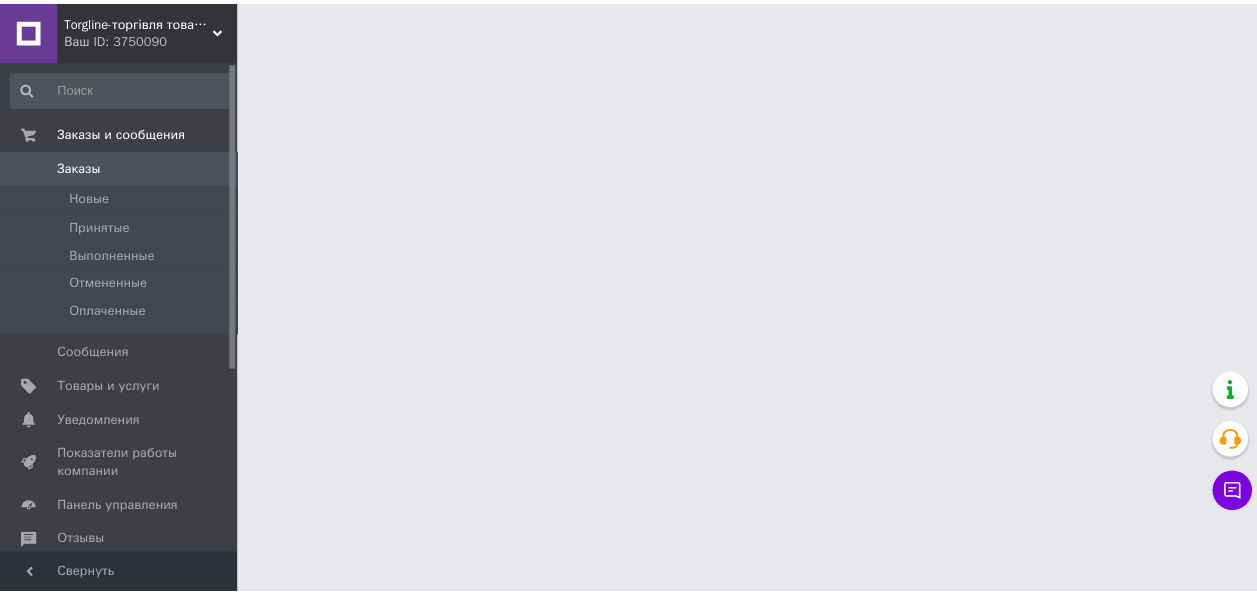 scroll, scrollTop: 0, scrollLeft: 0, axis: both 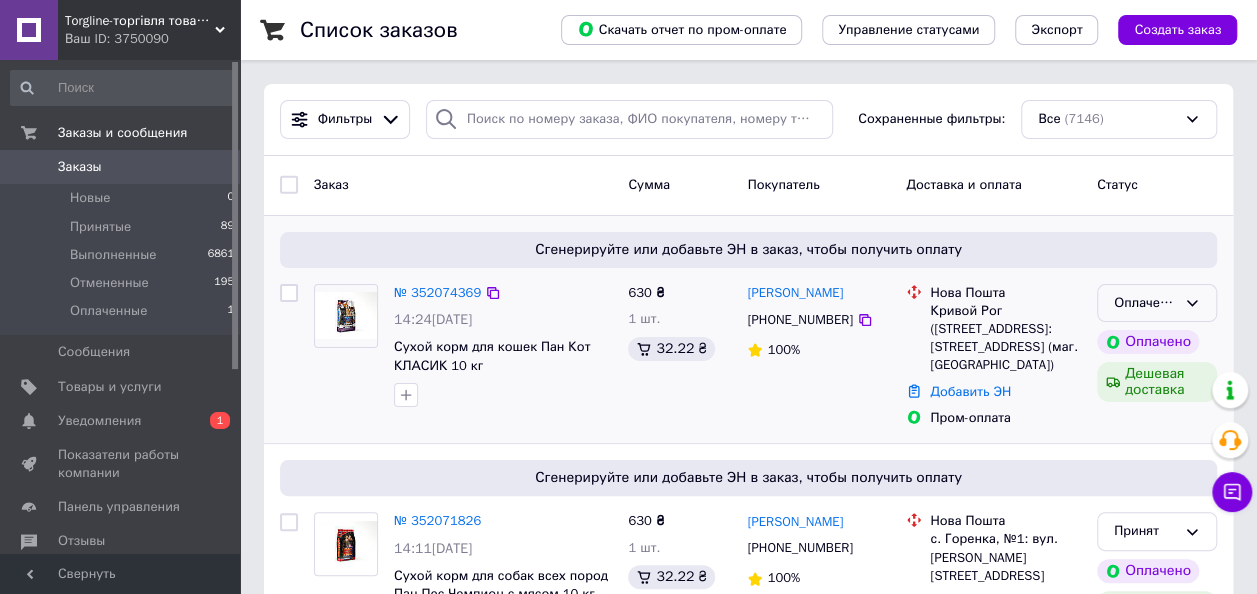 click 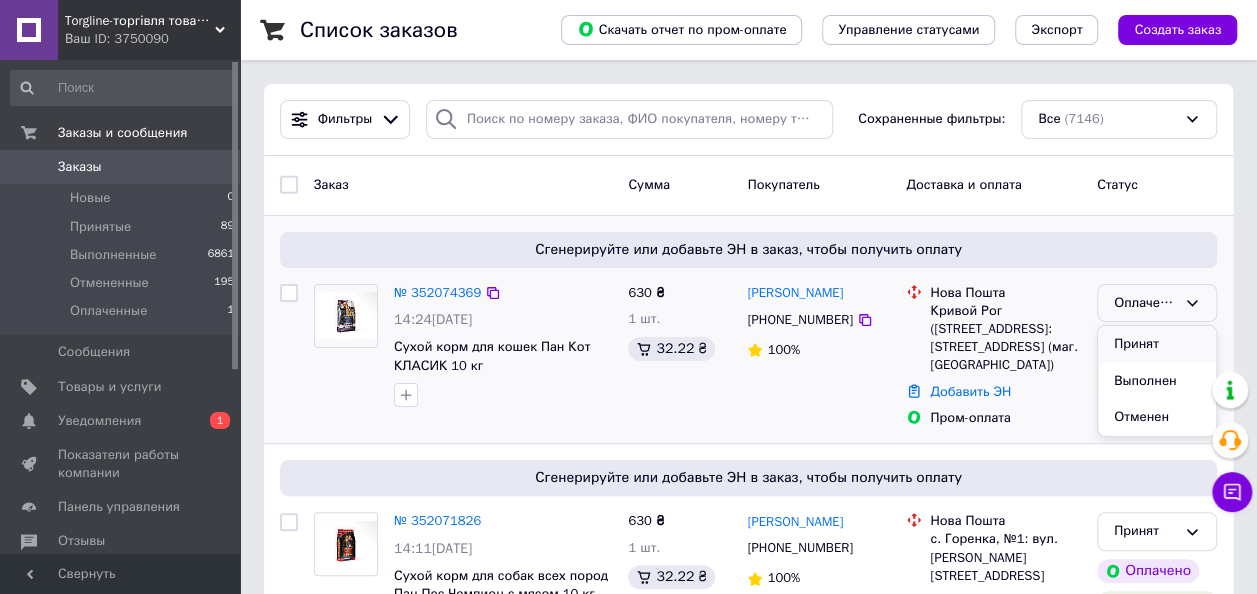 click on "Принят" at bounding box center (1157, 344) 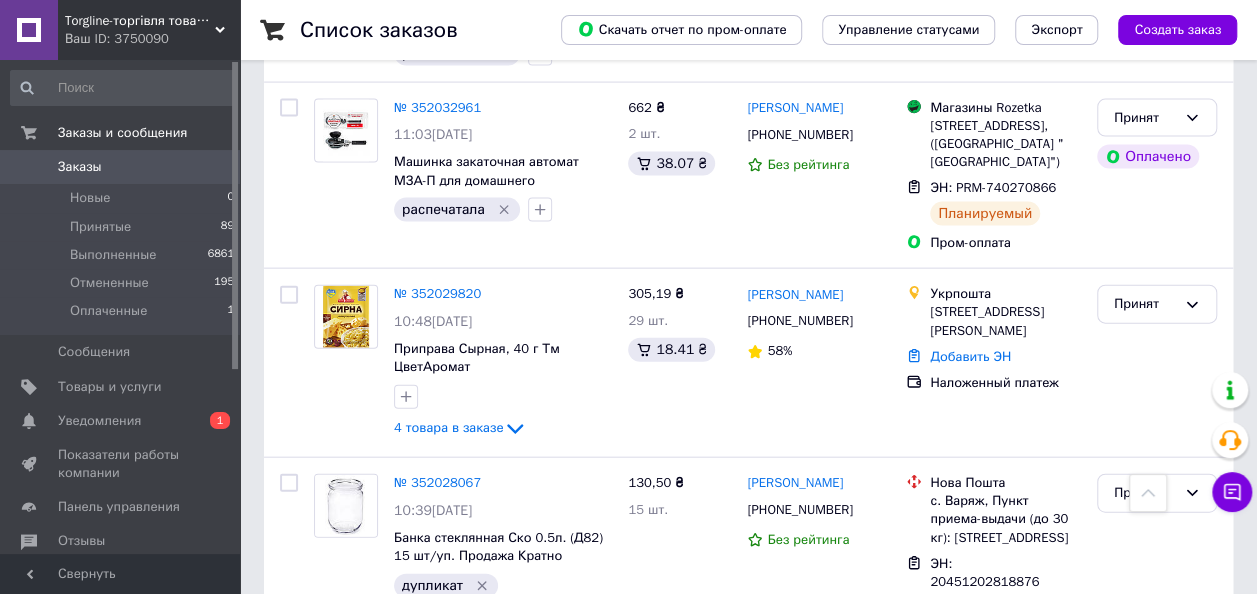 scroll, scrollTop: 2126, scrollLeft: 0, axis: vertical 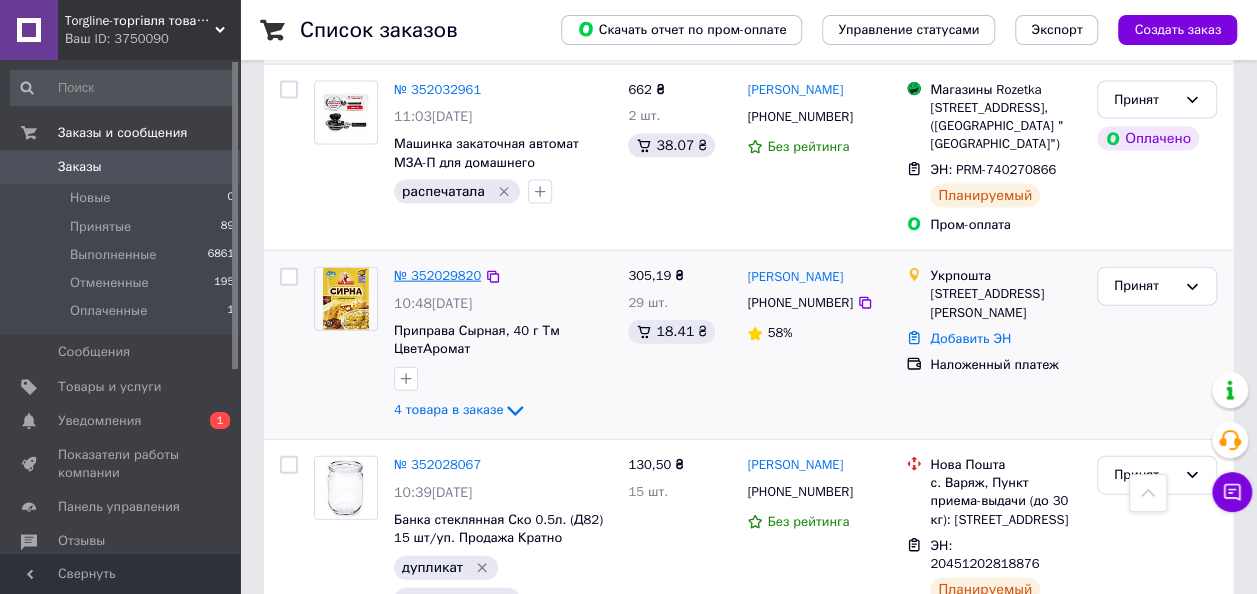 click on "№ 352029820" at bounding box center (437, 275) 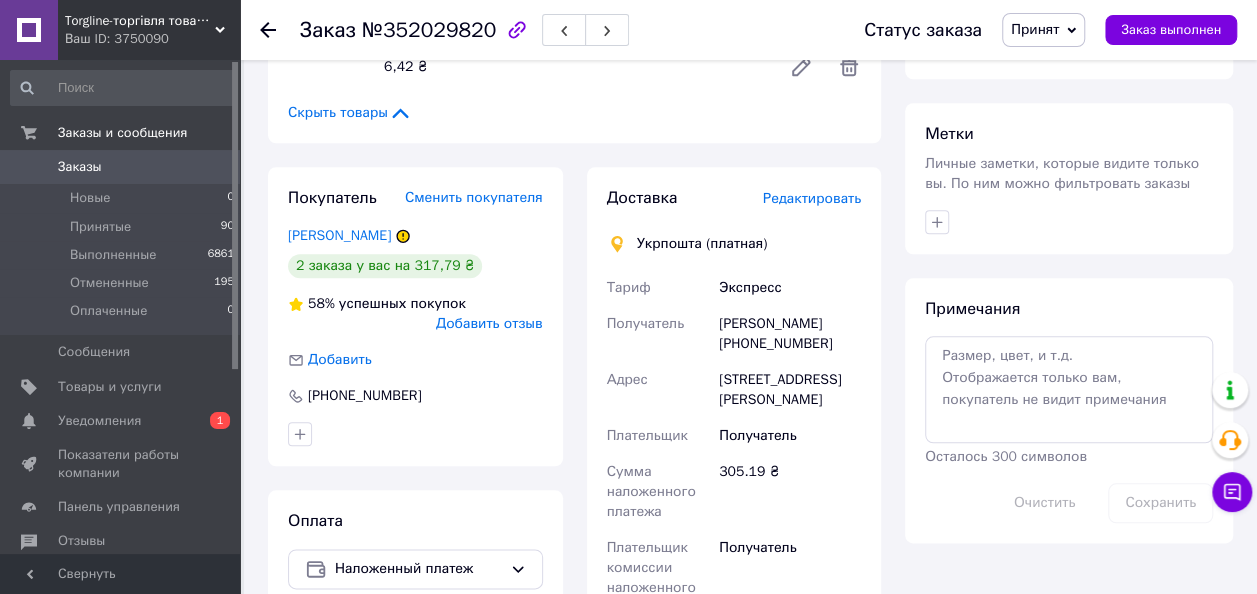 scroll, scrollTop: 890, scrollLeft: 0, axis: vertical 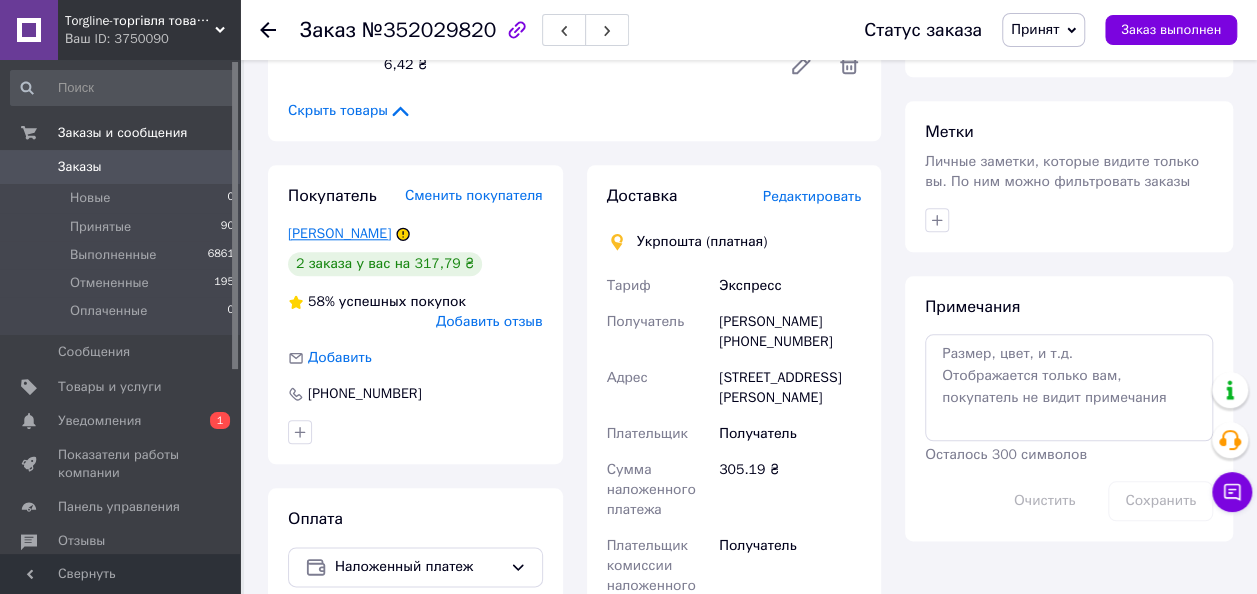 click on "Калиниченко Сергей" at bounding box center [339, 233] 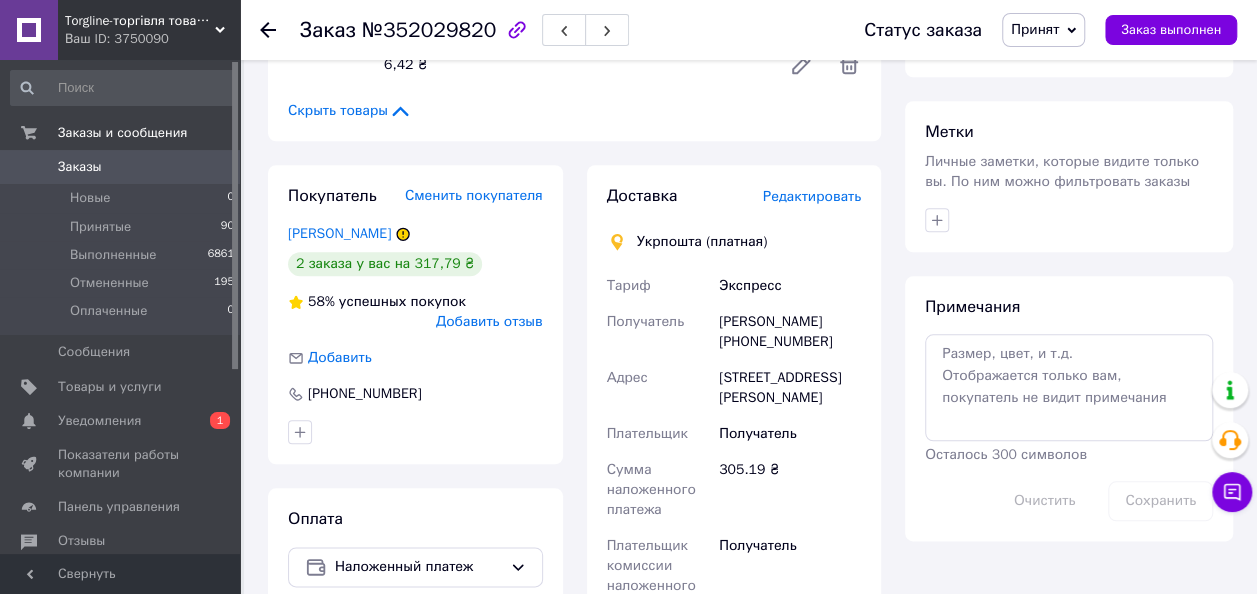 scroll, scrollTop: 0, scrollLeft: 0, axis: both 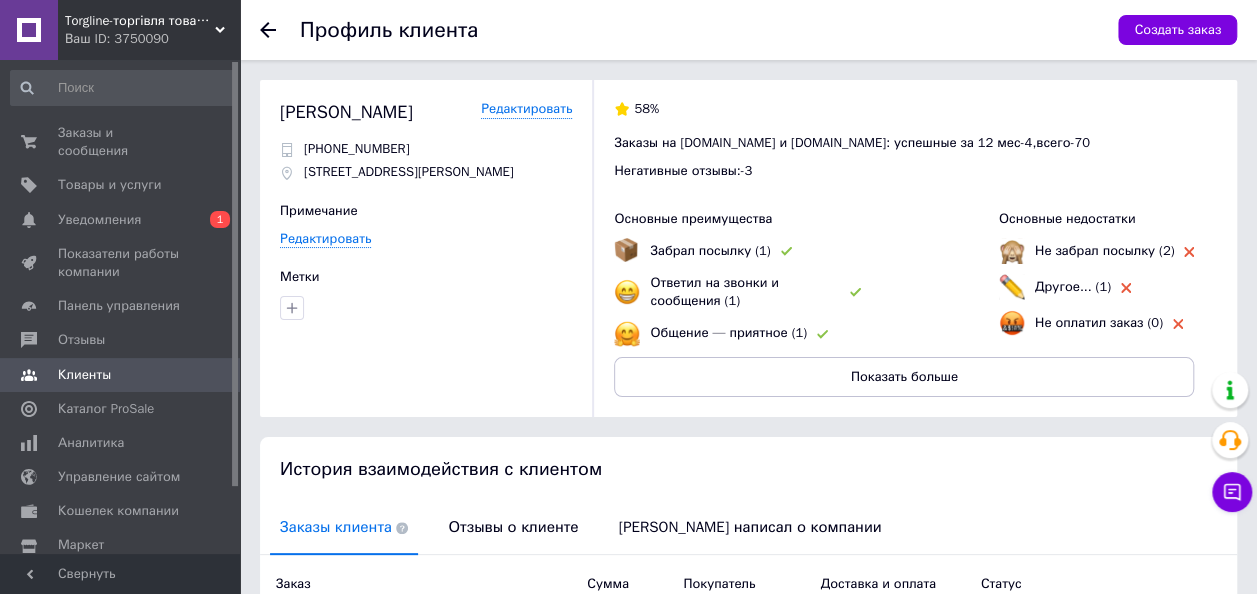 click 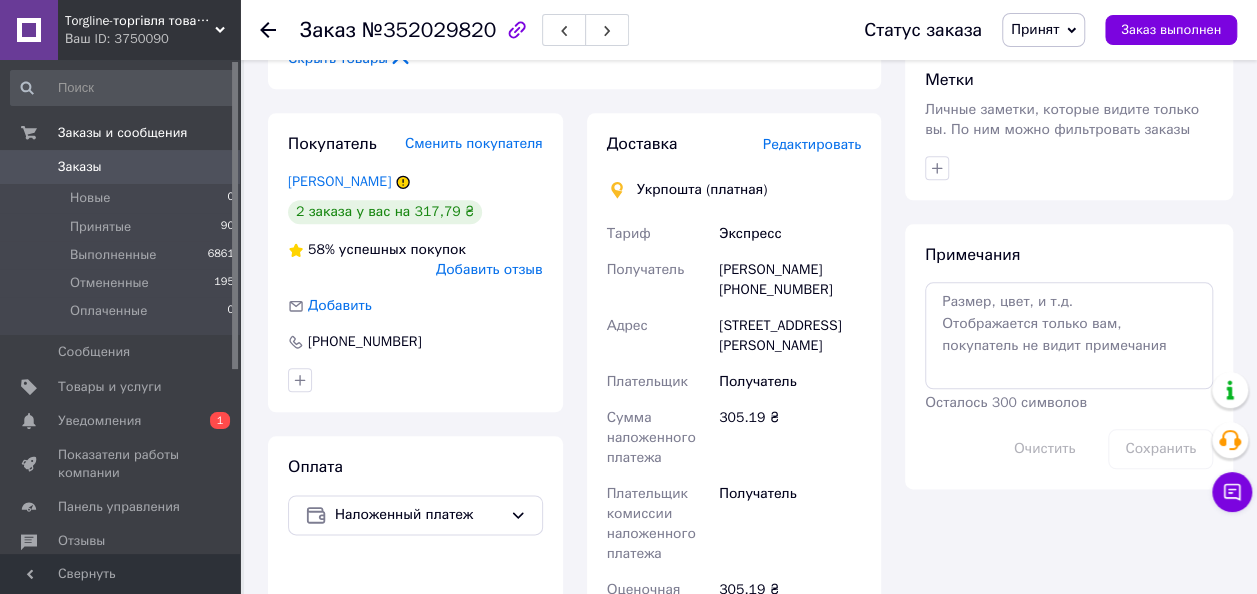 scroll, scrollTop: 991, scrollLeft: 0, axis: vertical 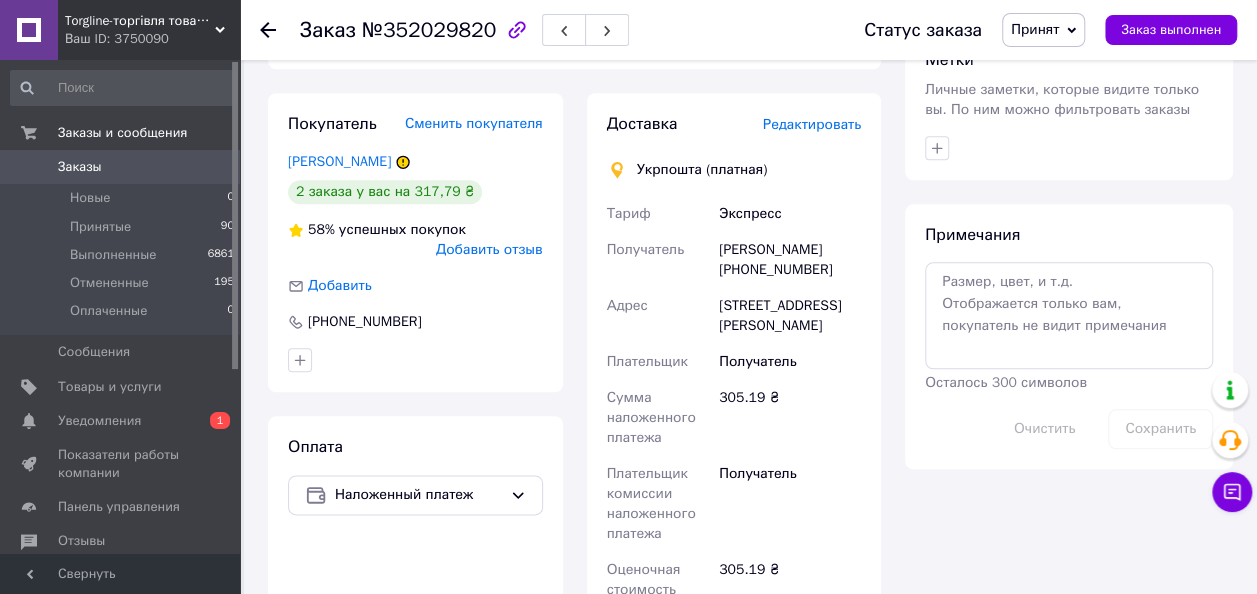 click on "Редактировать" at bounding box center (812, 124) 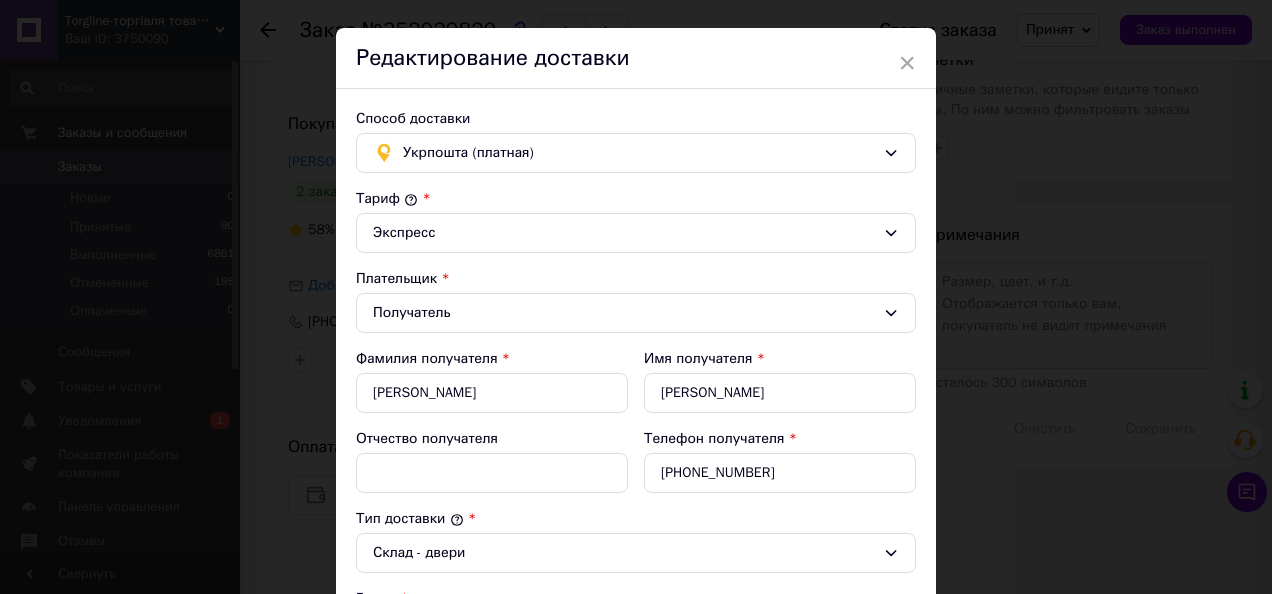 scroll, scrollTop: 0, scrollLeft: 0, axis: both 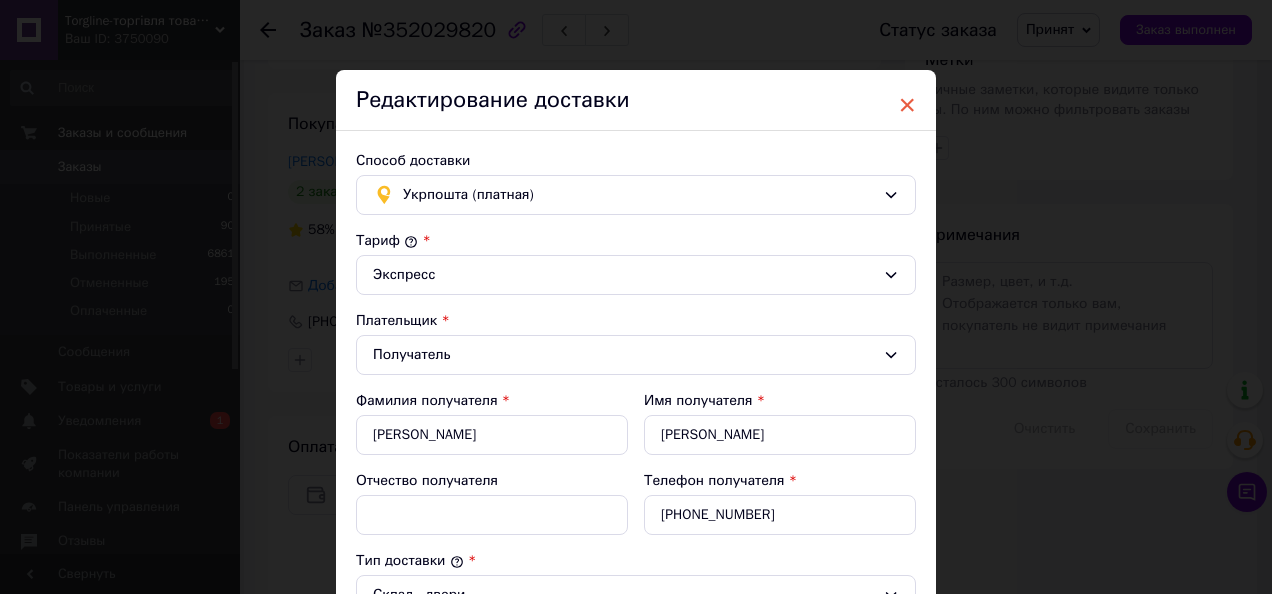 click on "×" at bounding box center [907, 105] 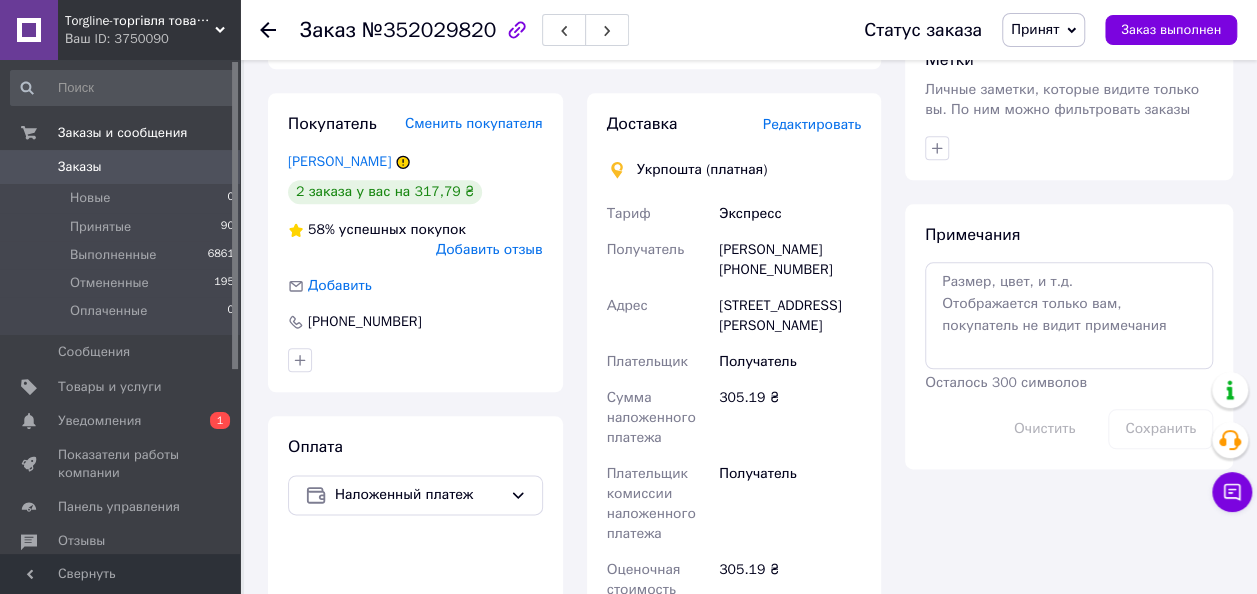 click on "Редактировать" at bounding box center [812, 124] 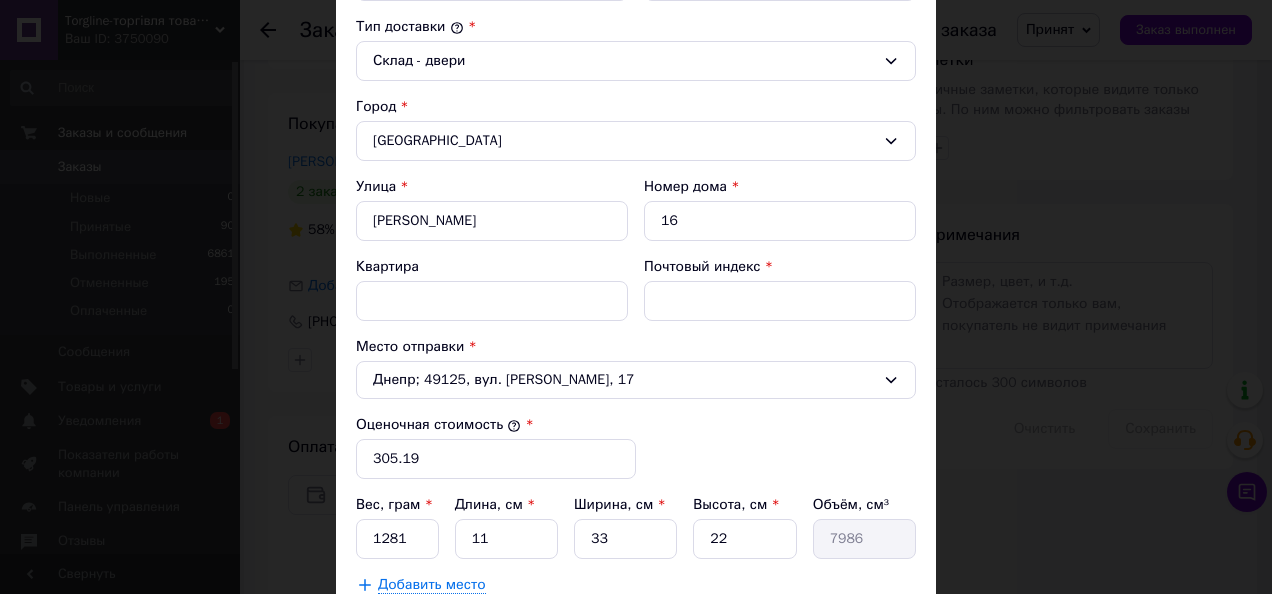 scroll, scrollTop: 540, scrollLeft: 0, axis: vertical 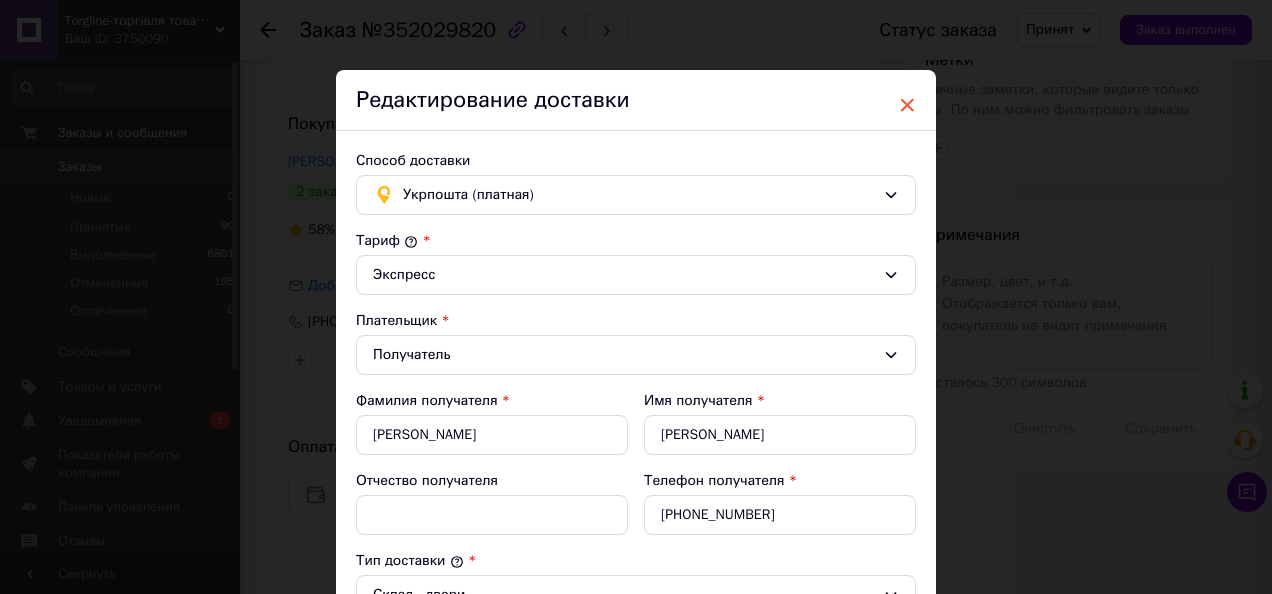 click on "×" at bounding box center (907, 105) 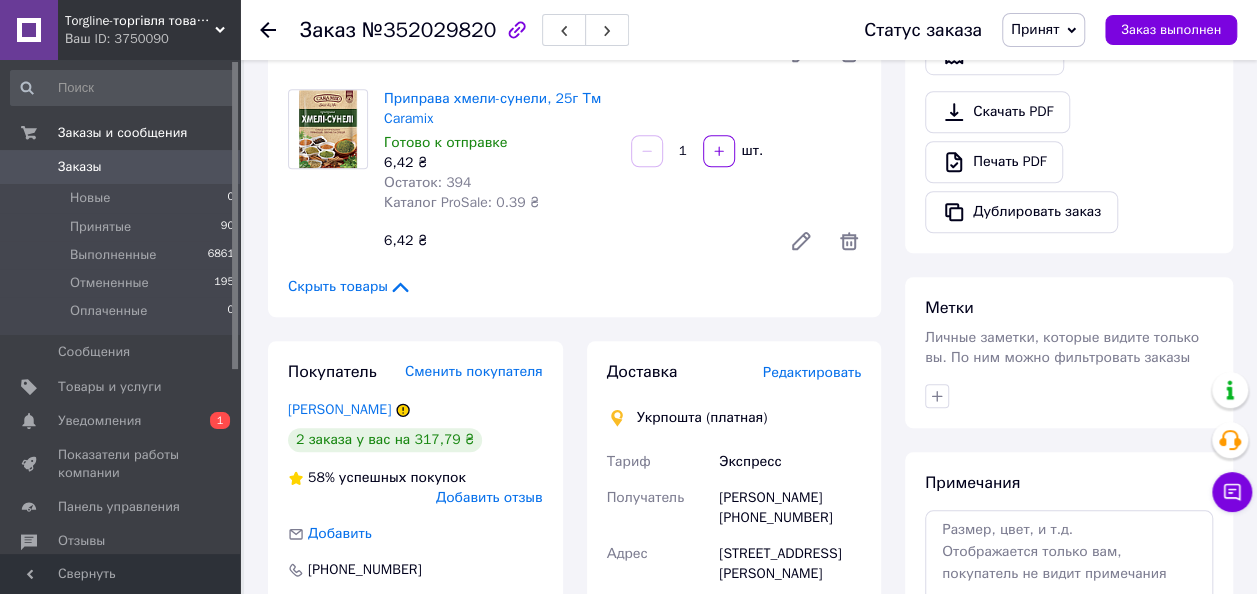 scroll, scrollTop: 780, scrollLeft: 0, axis: vertical 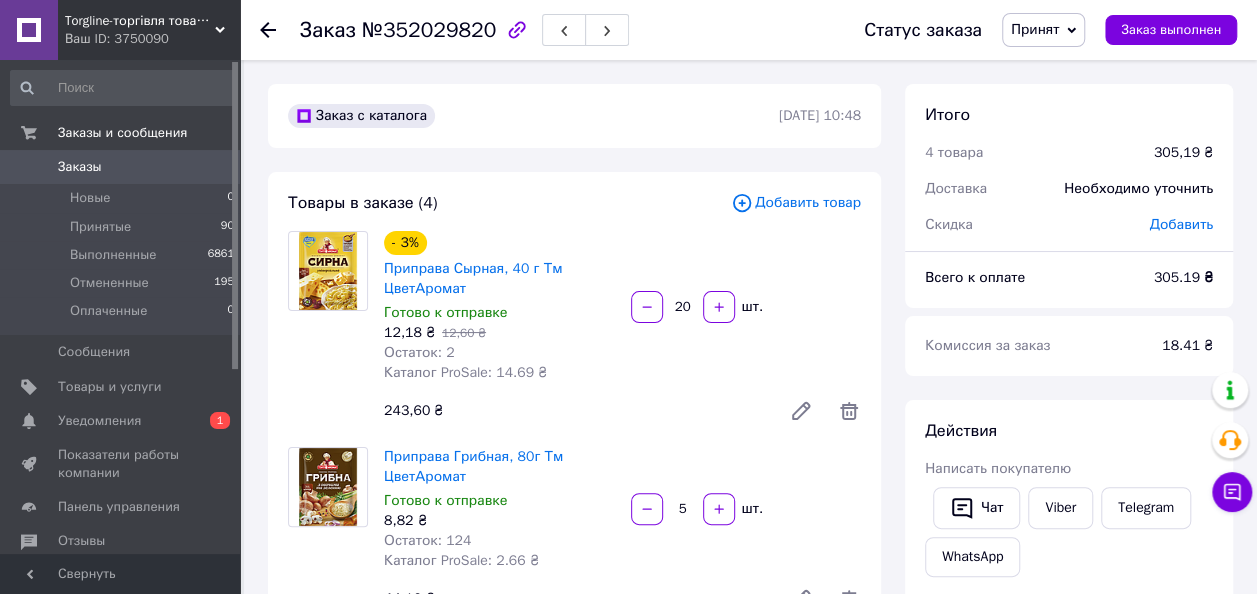 click 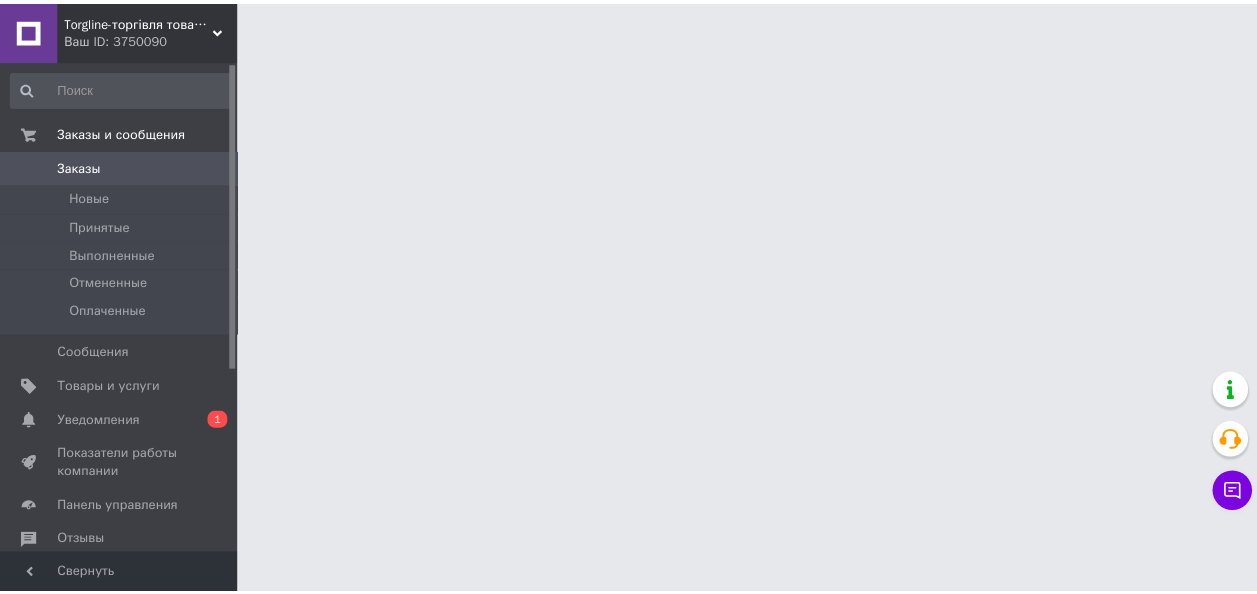 scroll, scrollTop: 0, scrollLeft: 0, axis: both 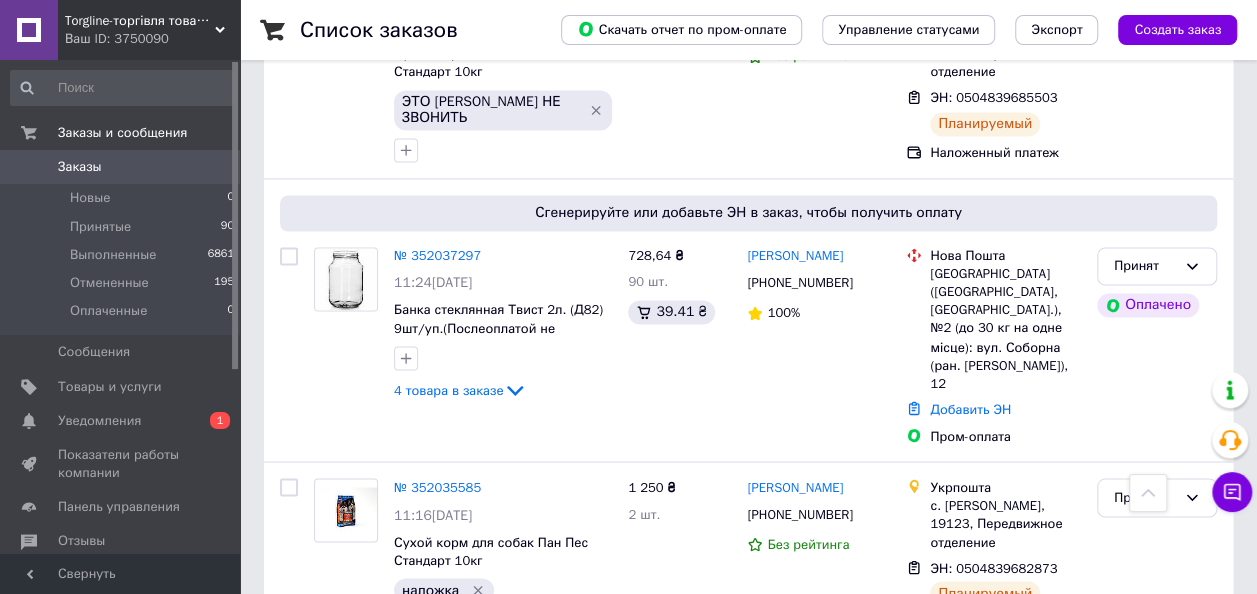 click on "№ 352037297" at bounding box center (437, 255) 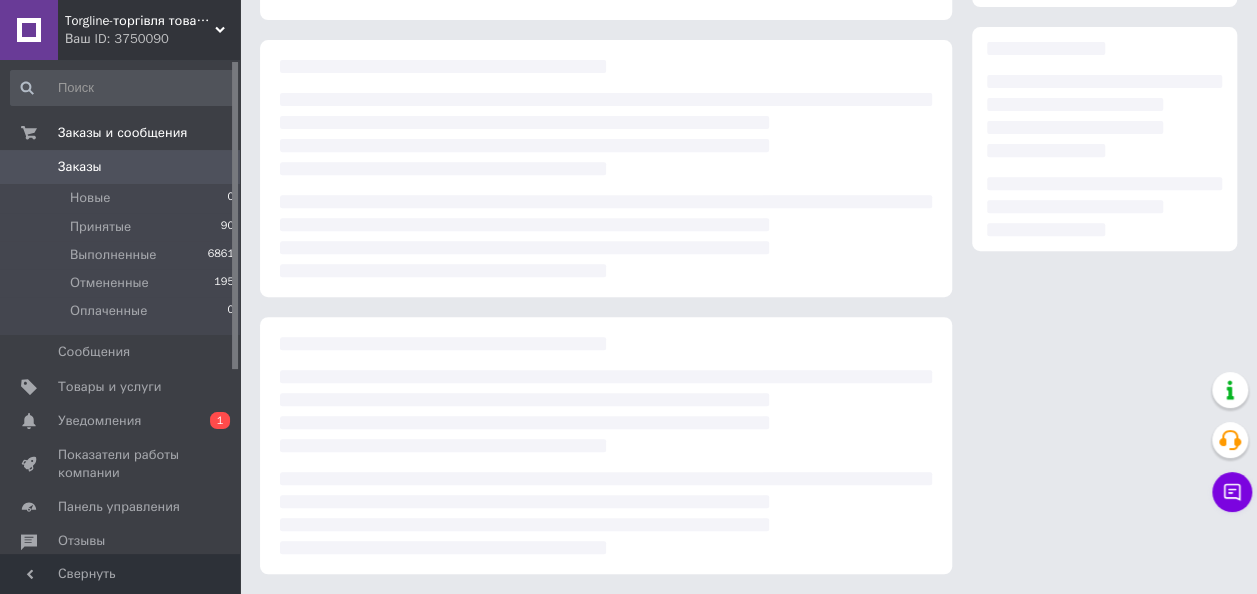 scroll, scrollTop: 0, scrollLeft: 0, axis: both 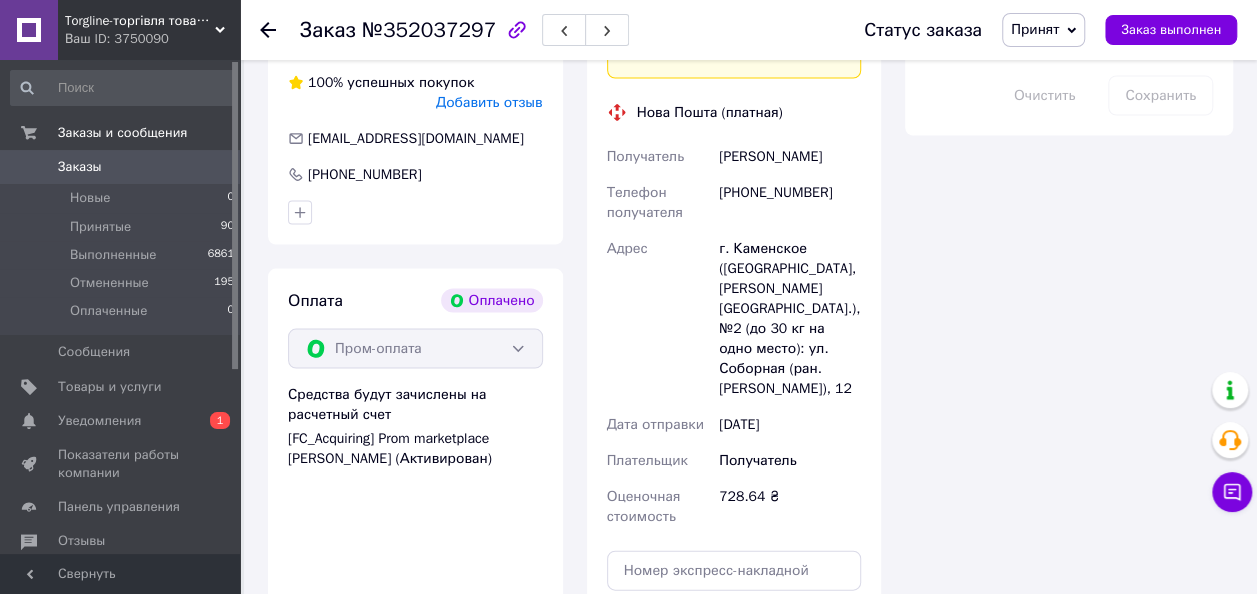 drag, startPoint x: 265, startPoint y: 26, endPoint x: 278, endPoint y: 38, distance: 17.691807 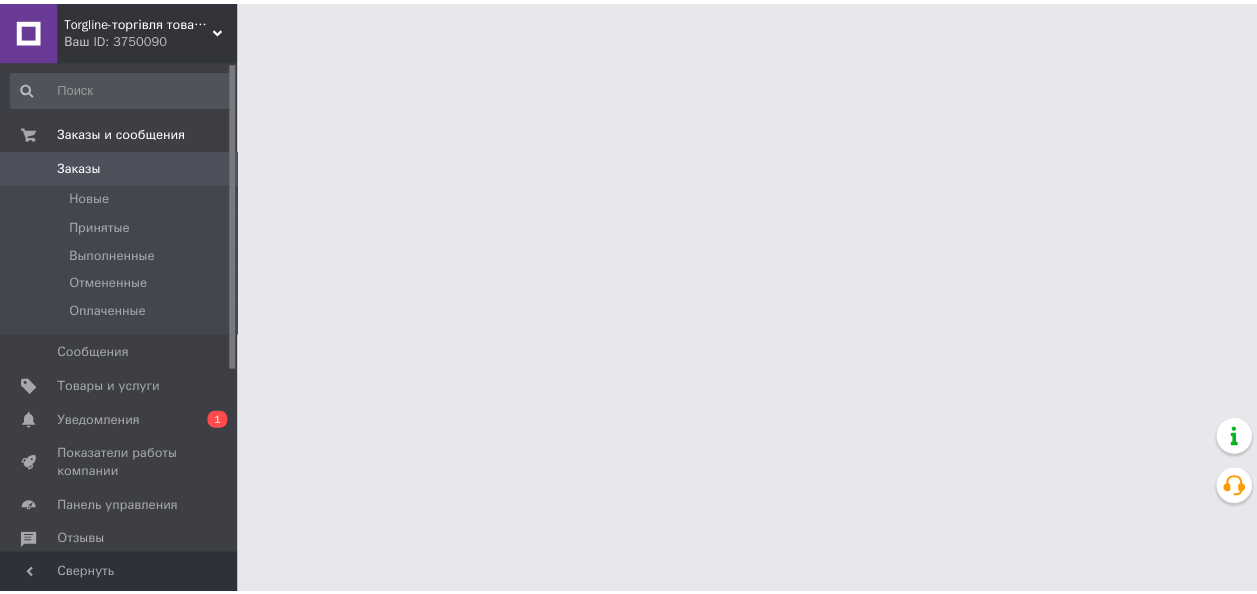 scroll, scrollTop: 0, scrollLeft: 0, axis: both 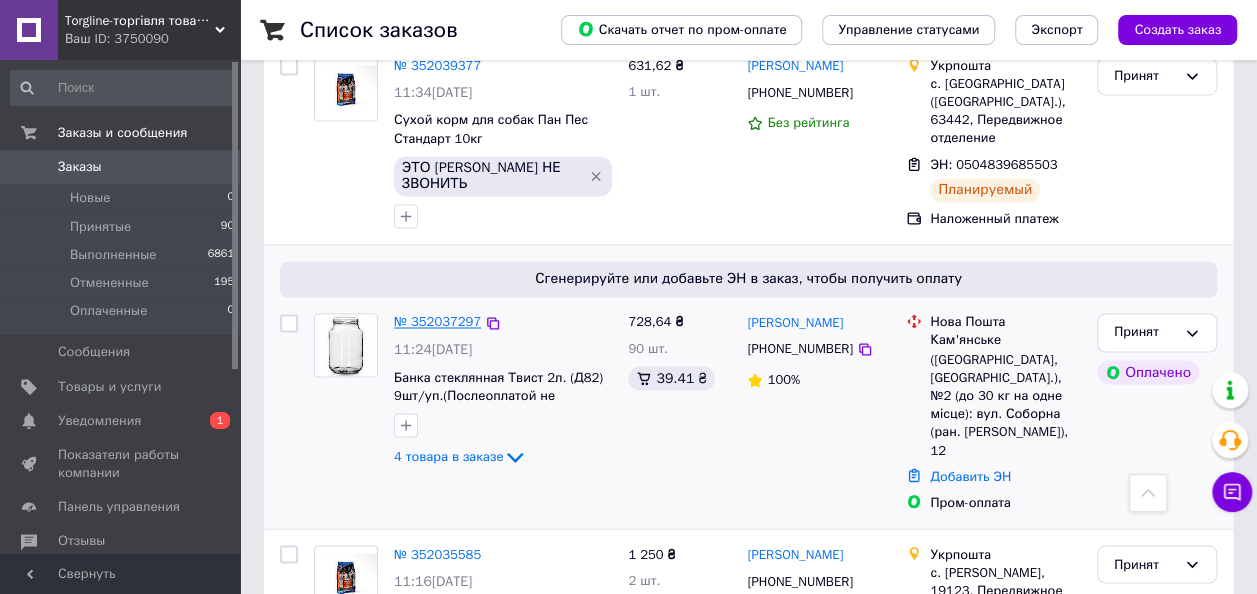 click on "№ 352037297" at bounding box center [437, 321] 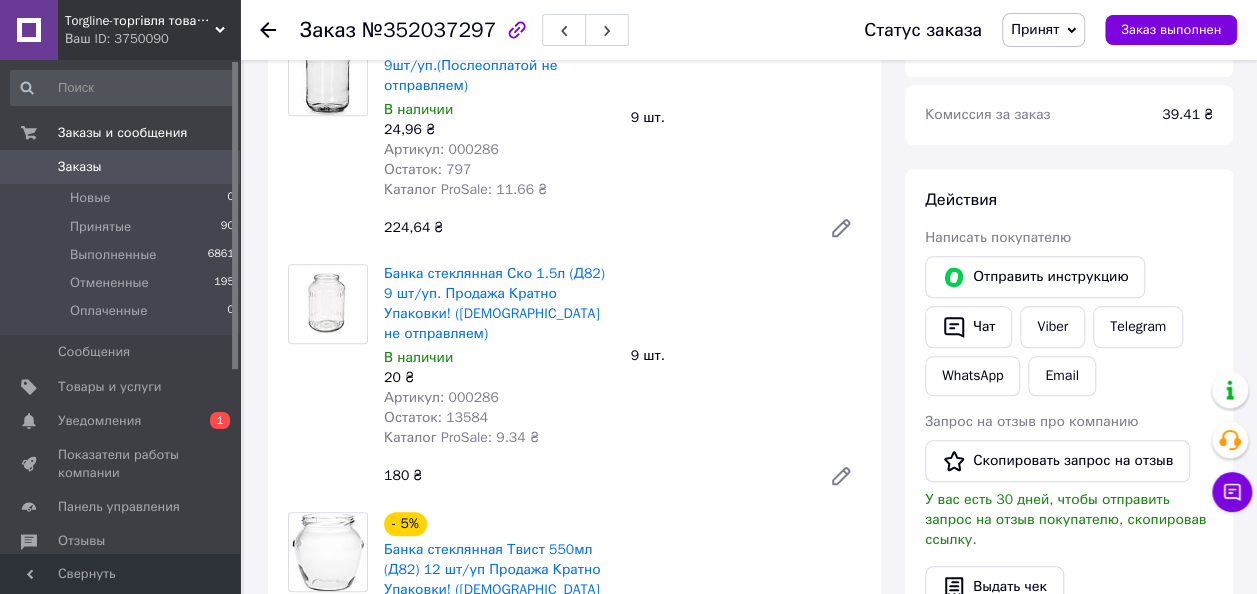 scroll, scrollTop: 824, scrollLeft: 0, axis: vertical 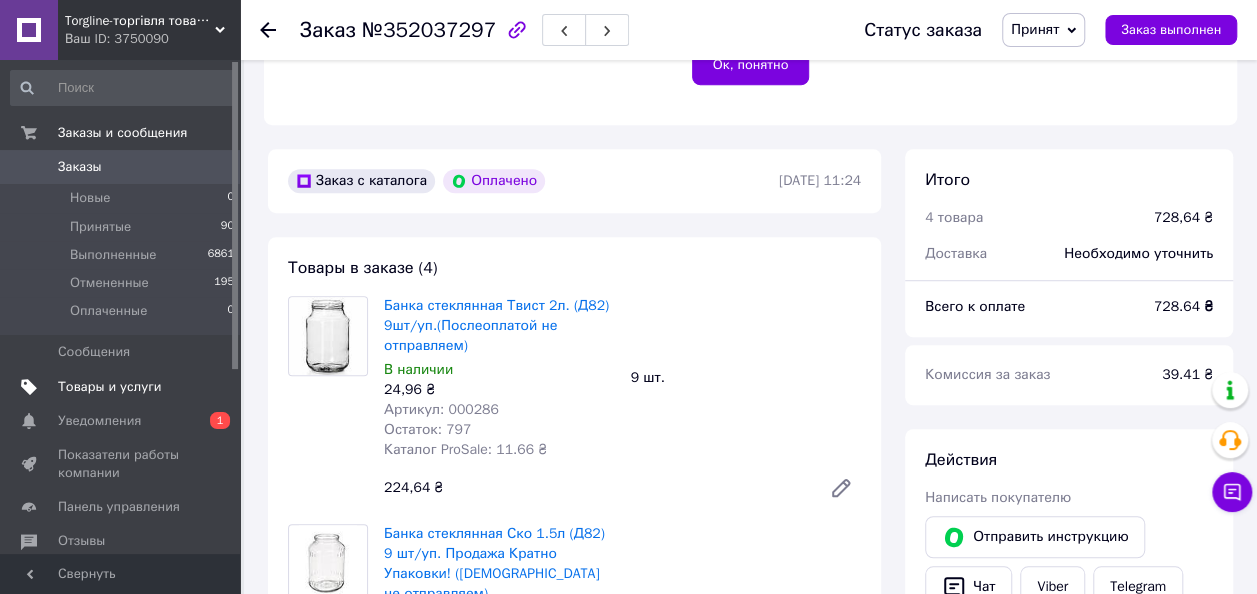 click on "Товары и услуги" at bounding box center (110, 387) 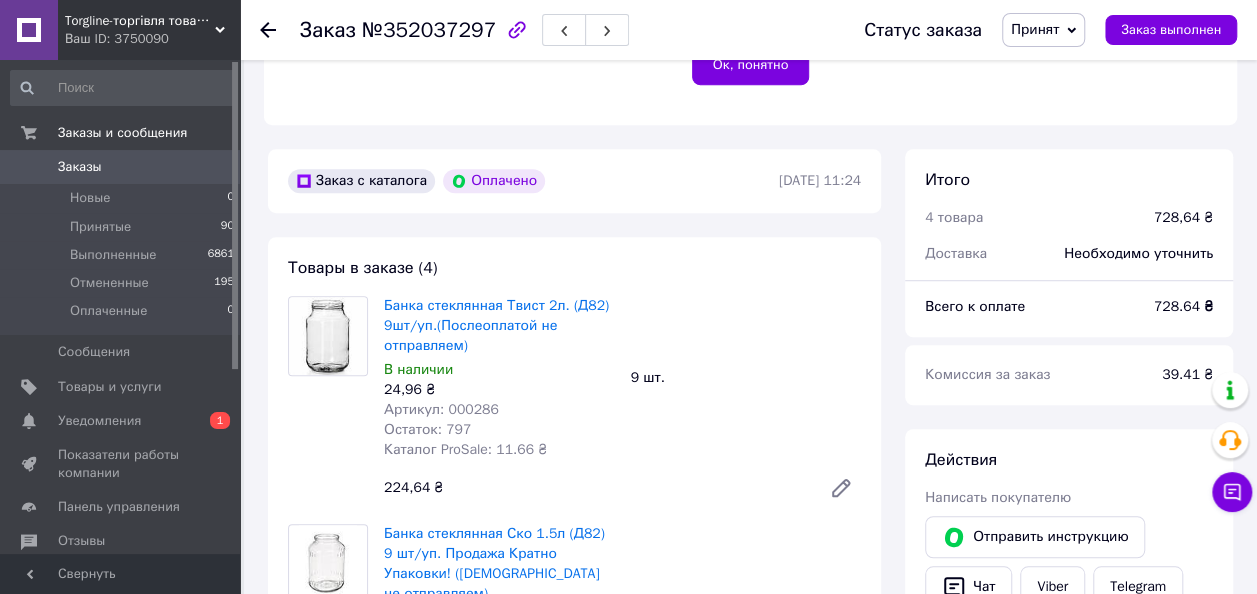 scroll, scrollTop: 0, scrollLeft: 0, axis: both 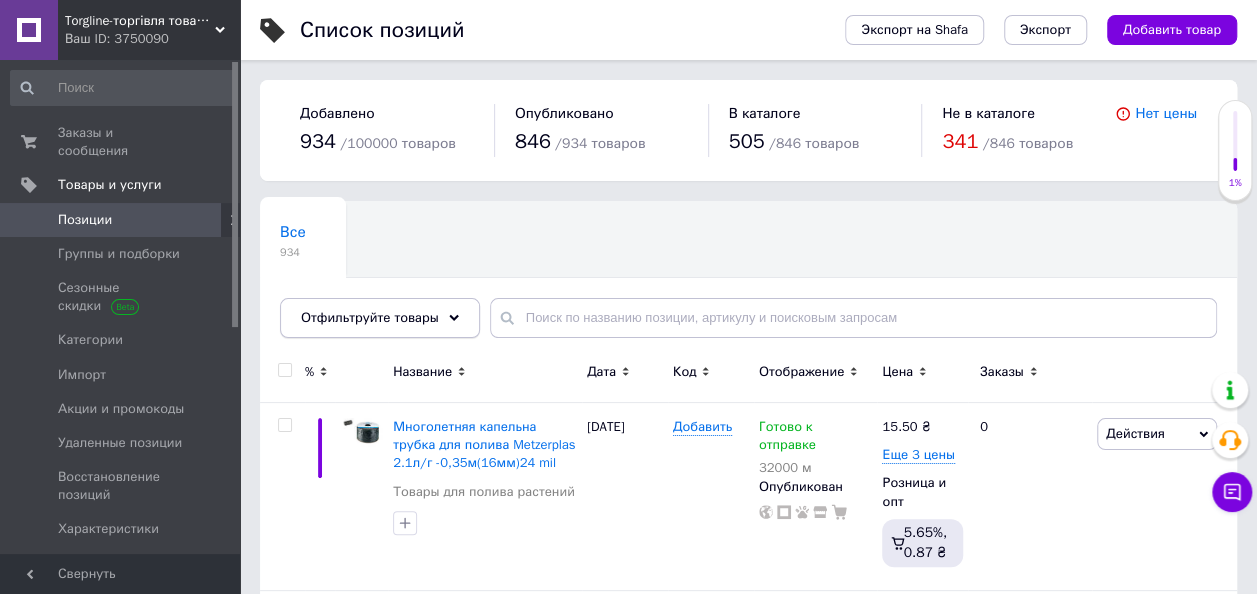 click 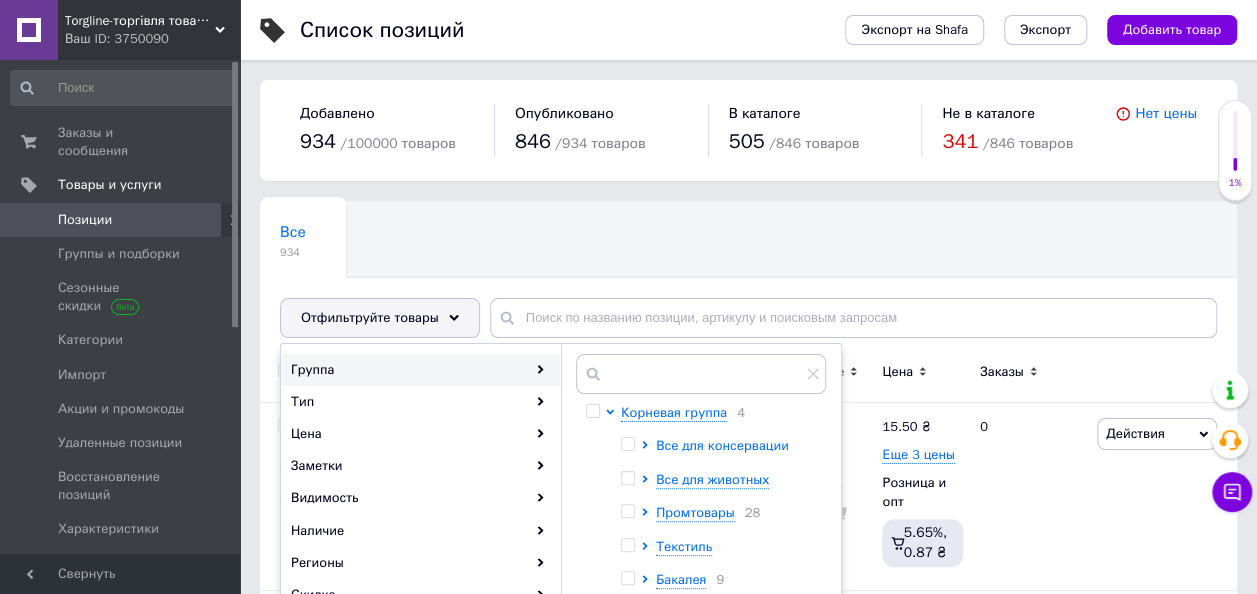 click on "Все для консервации" at bounding box center [722, 445] 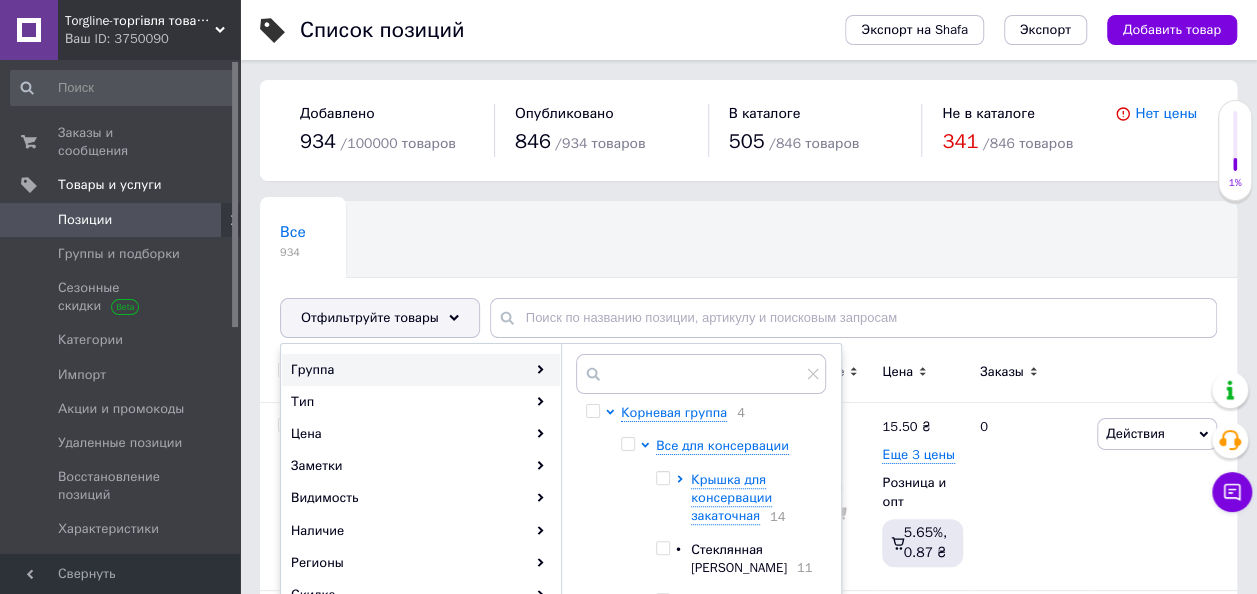 scroll, scrollTop: 55, scrollLeft: 0, axis: vertical 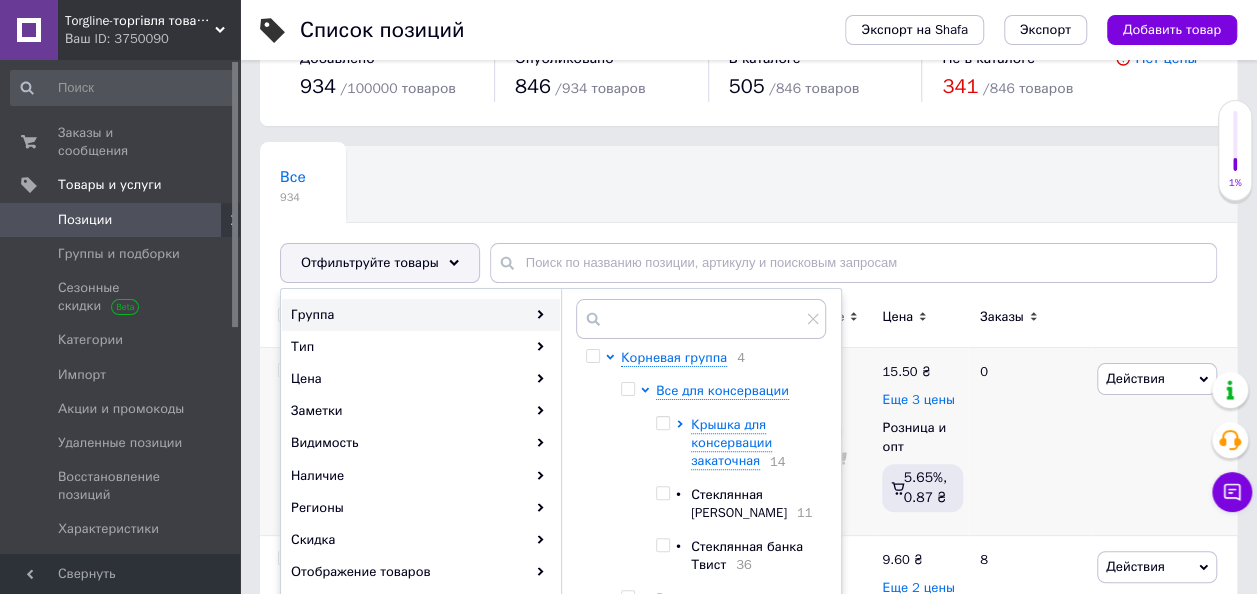 drag, startPoint x: 670, startPoint y: 547, endPoint x: 914, endPoint y: 404, distance: 282.8162 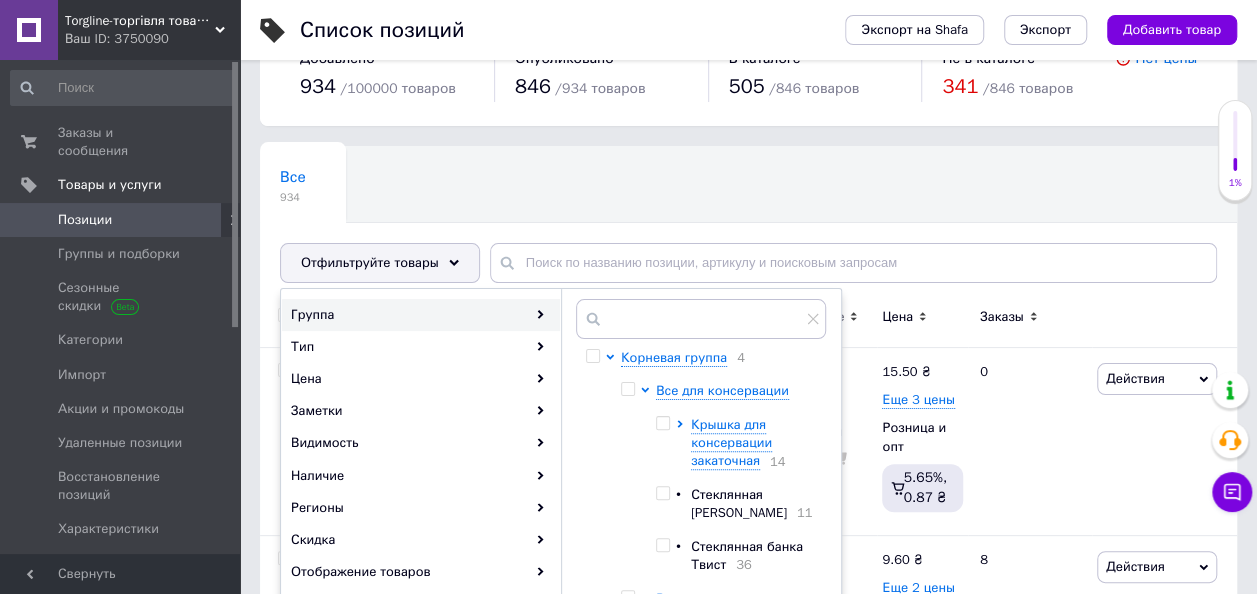 click at bounding box center [662, 545] 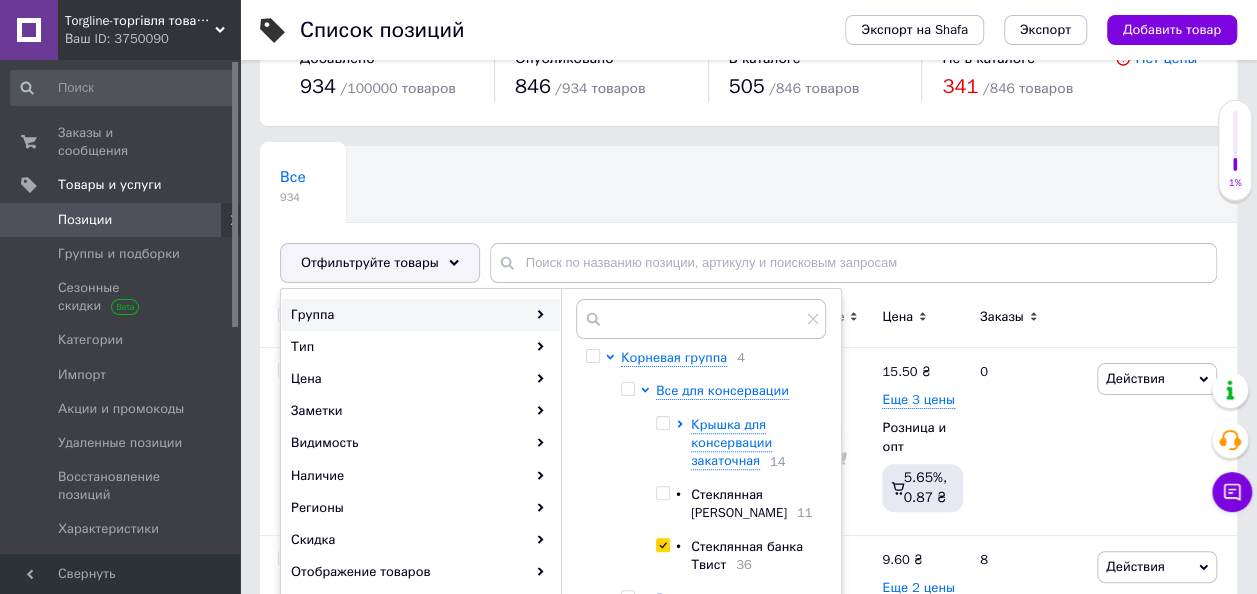checkbox on "true" 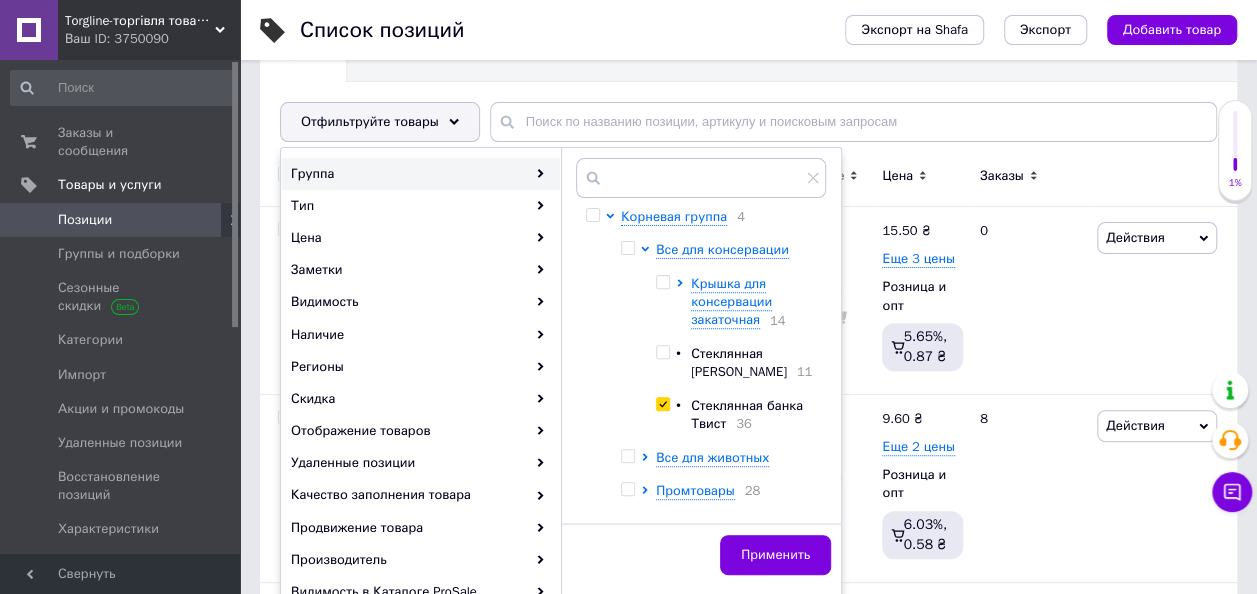 scroll, scrollTop: 242, scrollLeft: 0, axis: vertical 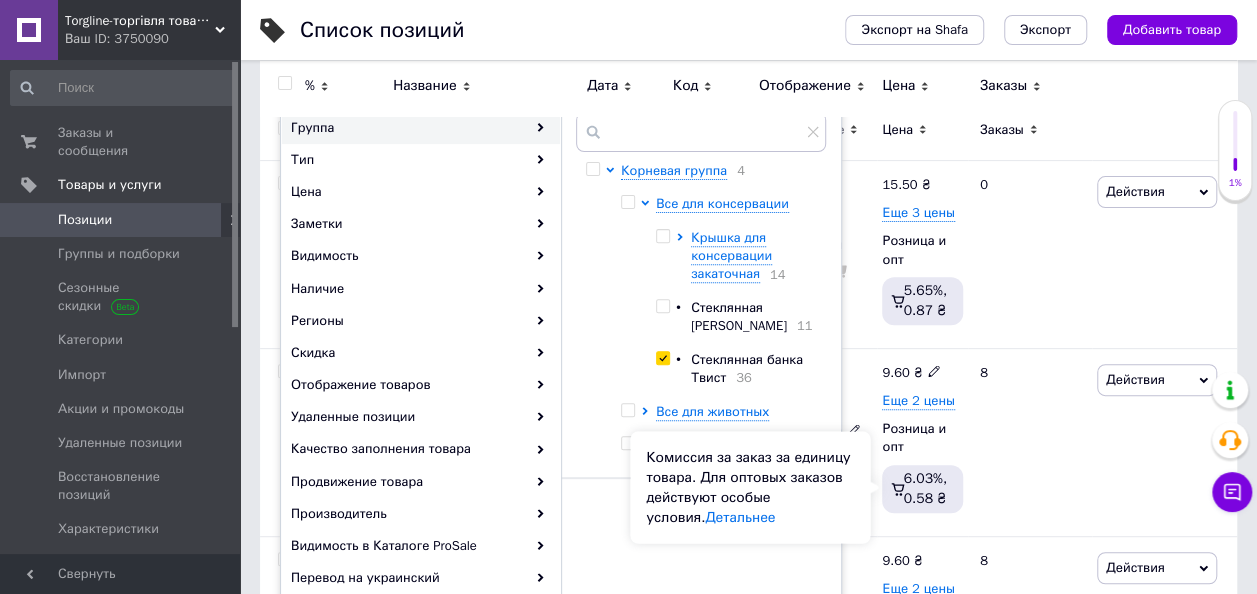 click on "Комиссия за заказ за единицу товара. Для оптовых заказов действуют особые условия.  Детальнее" at bounding box center [750, 487] 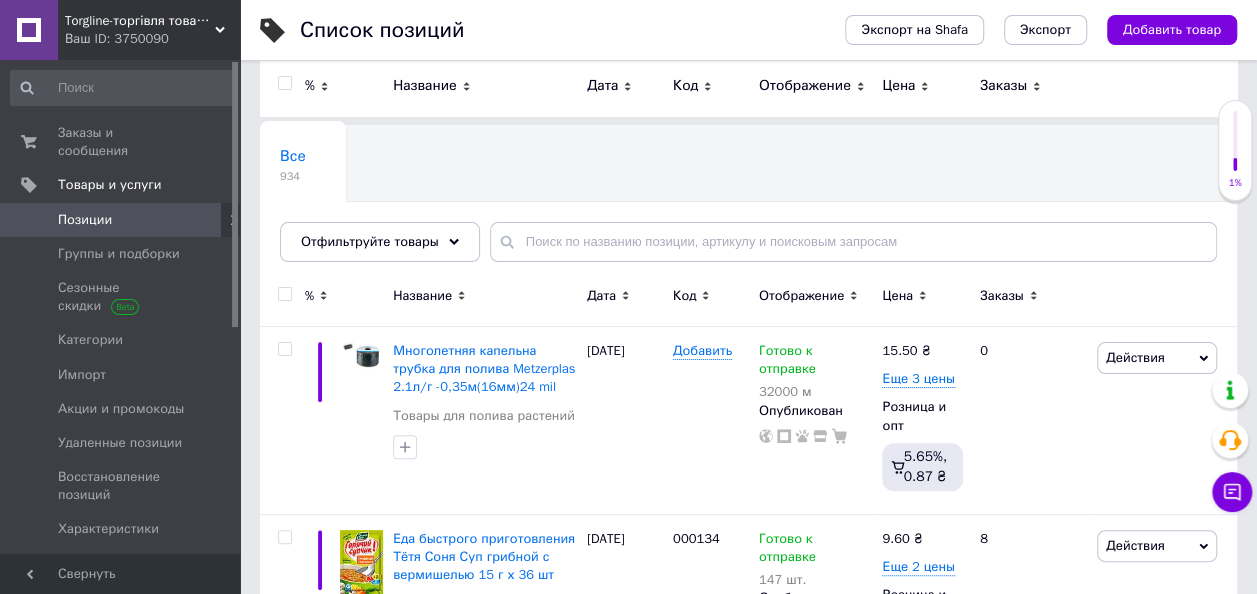 scroll, scrollTop: 25, scrollLeft: 0, axis: vertical 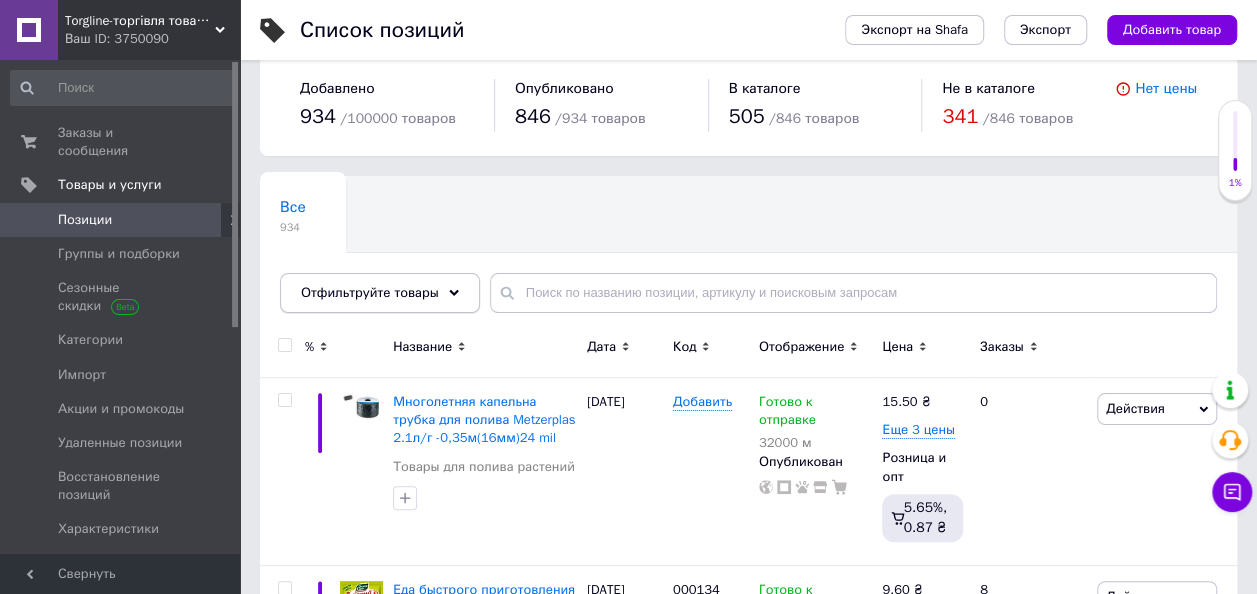 click on "Отфильтруйте товары" at bounding box center (380, 293) 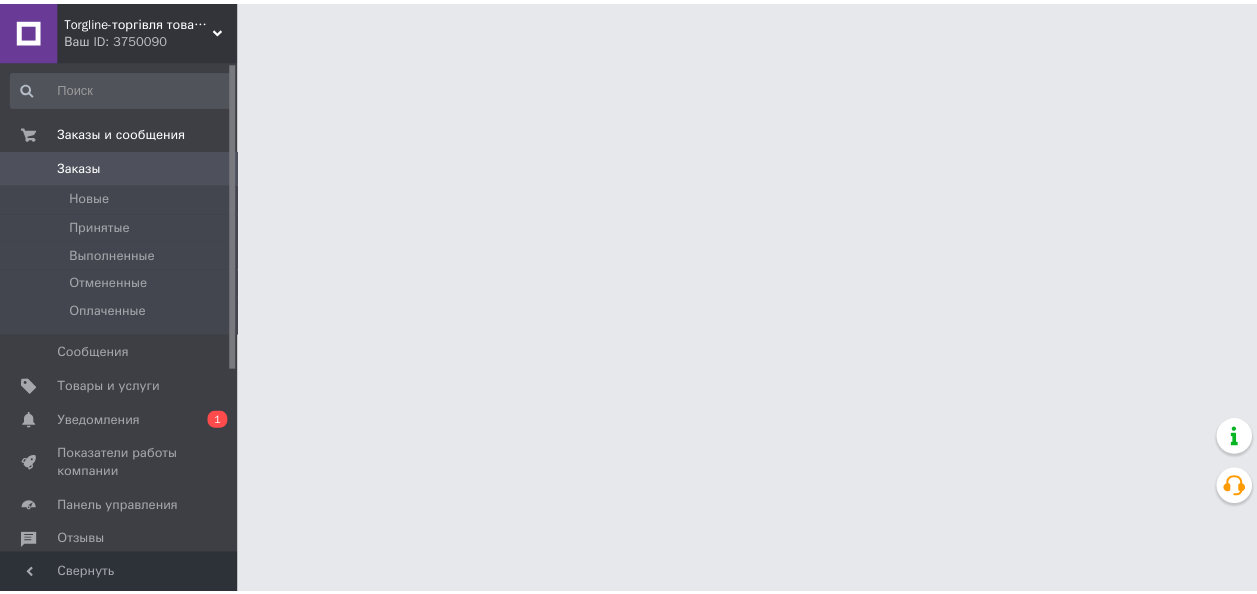 scroll, scrollTop: 0, scrollLeft: 0, axis: both 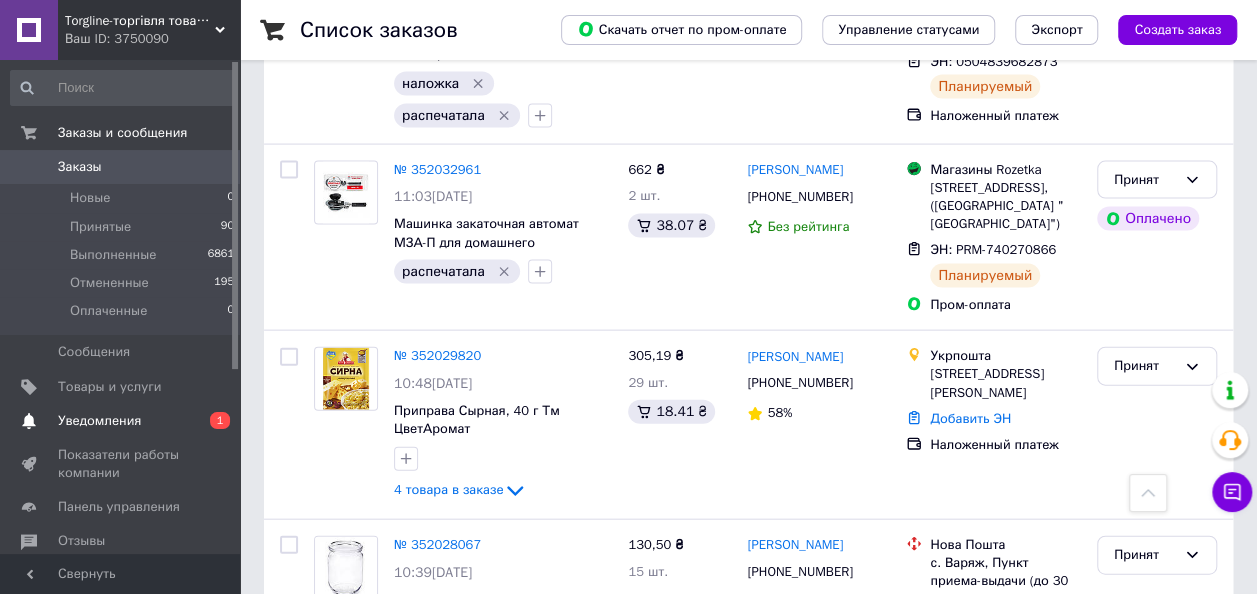 click on "Уведомления" at bounding box center [99, 421] 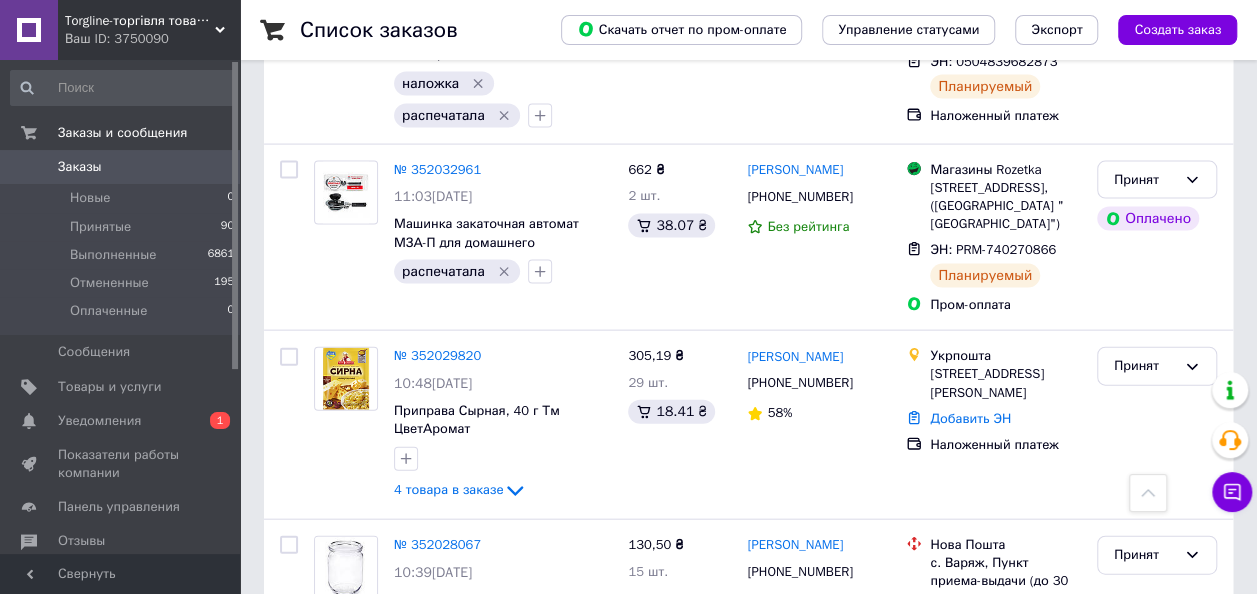 scroll, scrollTop: 0, scrollLeft: 0, axis: both 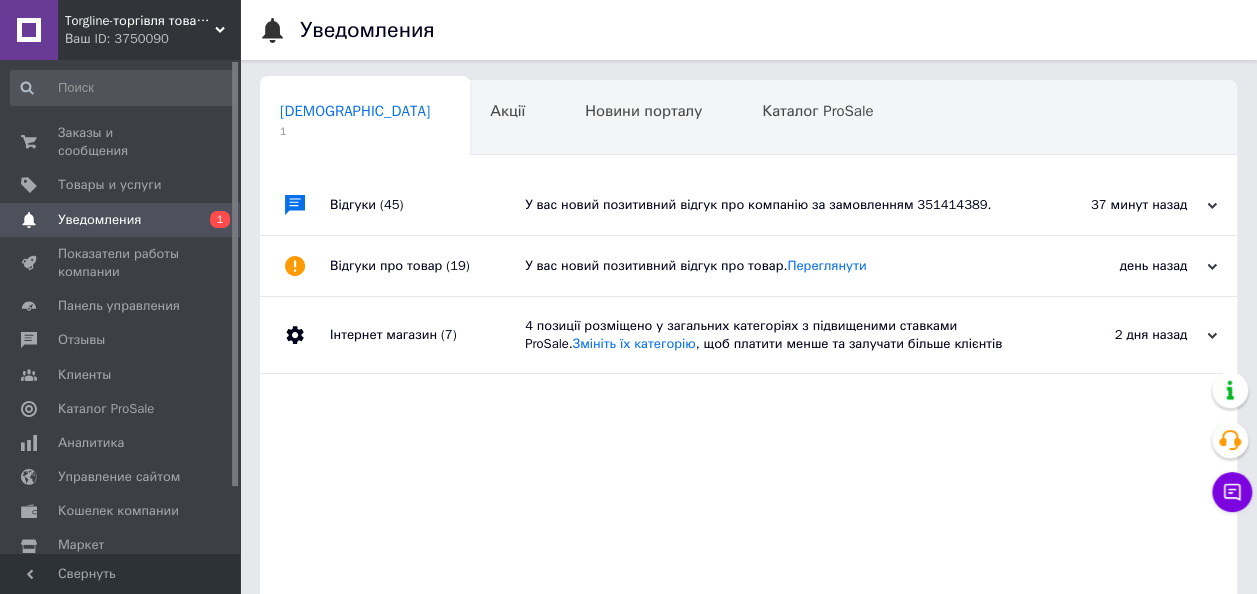 click on "У вас новий позитивний відгук про компанію за замовленням 351414389." at bounding box center [771, 205] 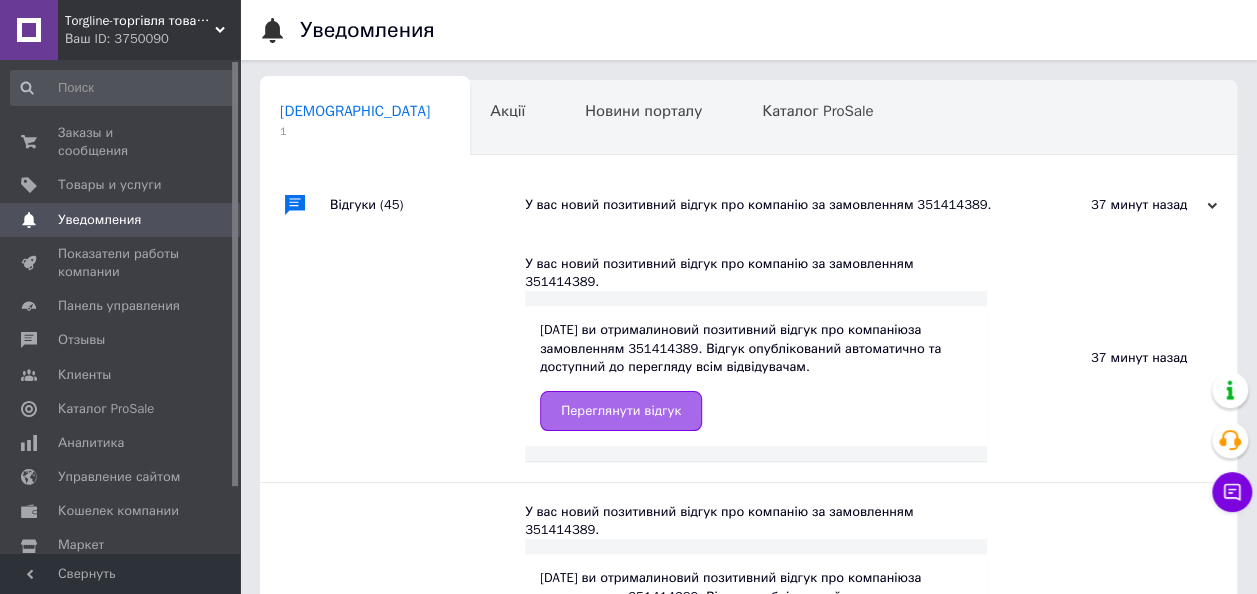 click on "Переглянути відгук" at bounding box center [621, 411] 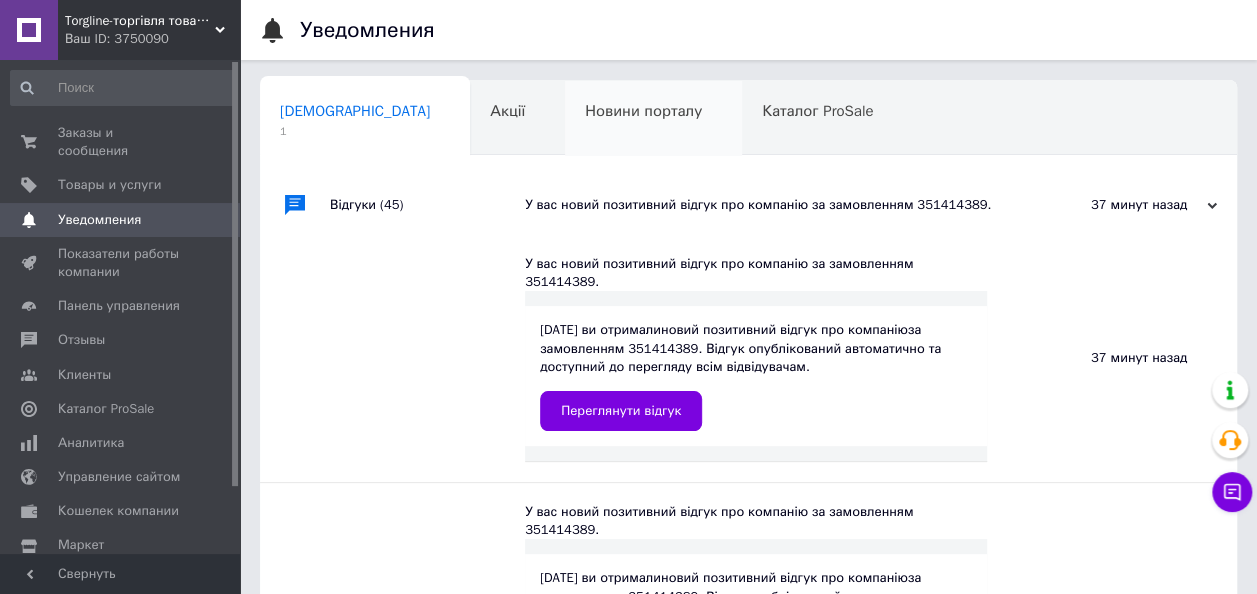 click on "Новини порталу 0" at bounding box center (653, 119) 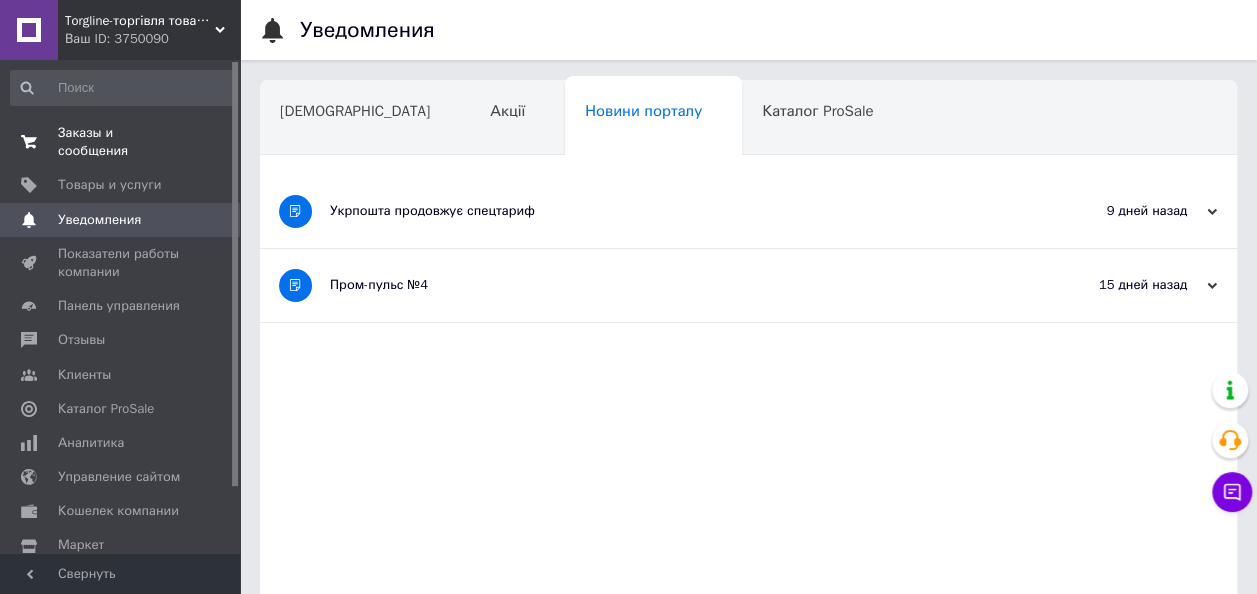 click on "Заказы и сообщения" at bounding box center (121, 142) 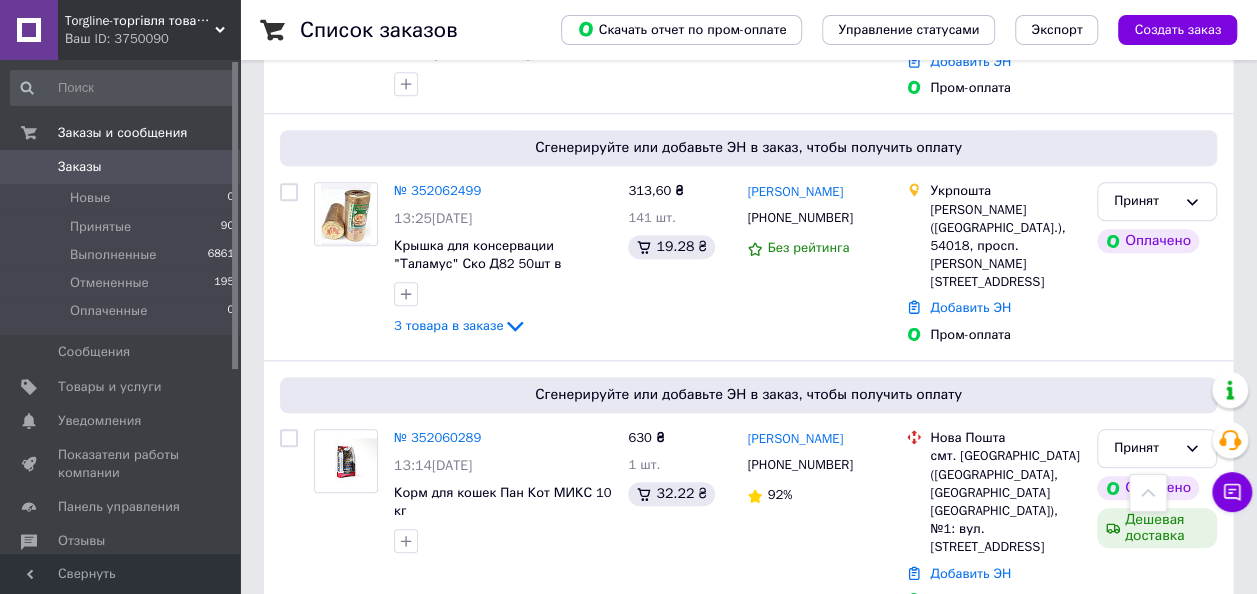 scroll, scrollTop: 380, scrollLeft: 0, axis: vertical 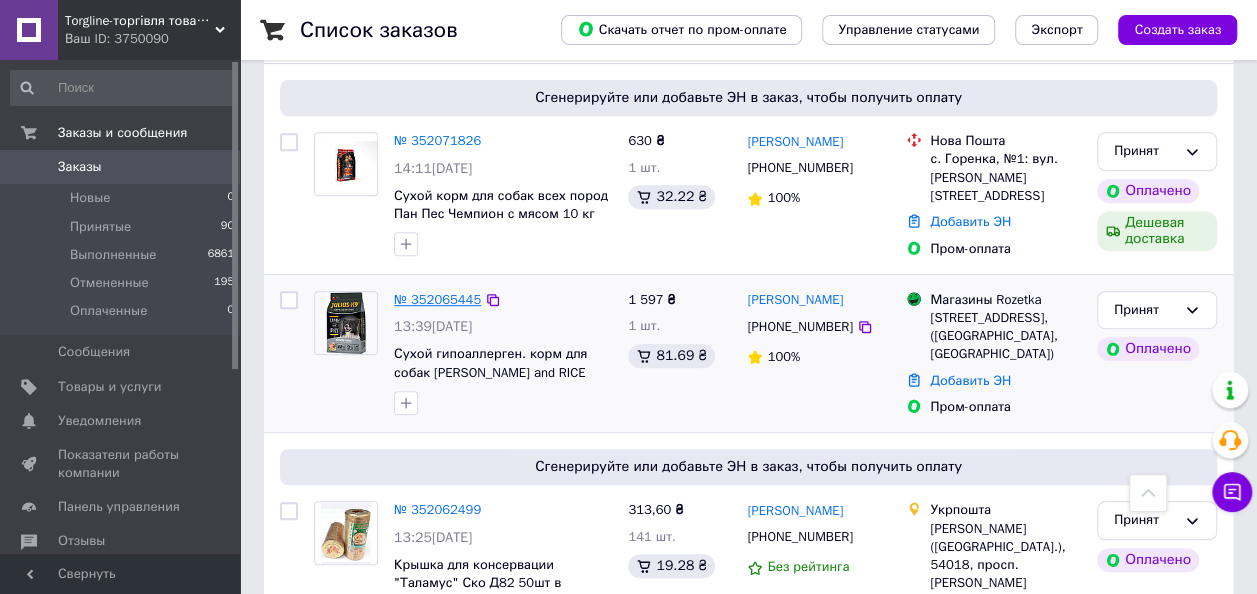 click on "№ 352065445" at bounding box center [437, 299] 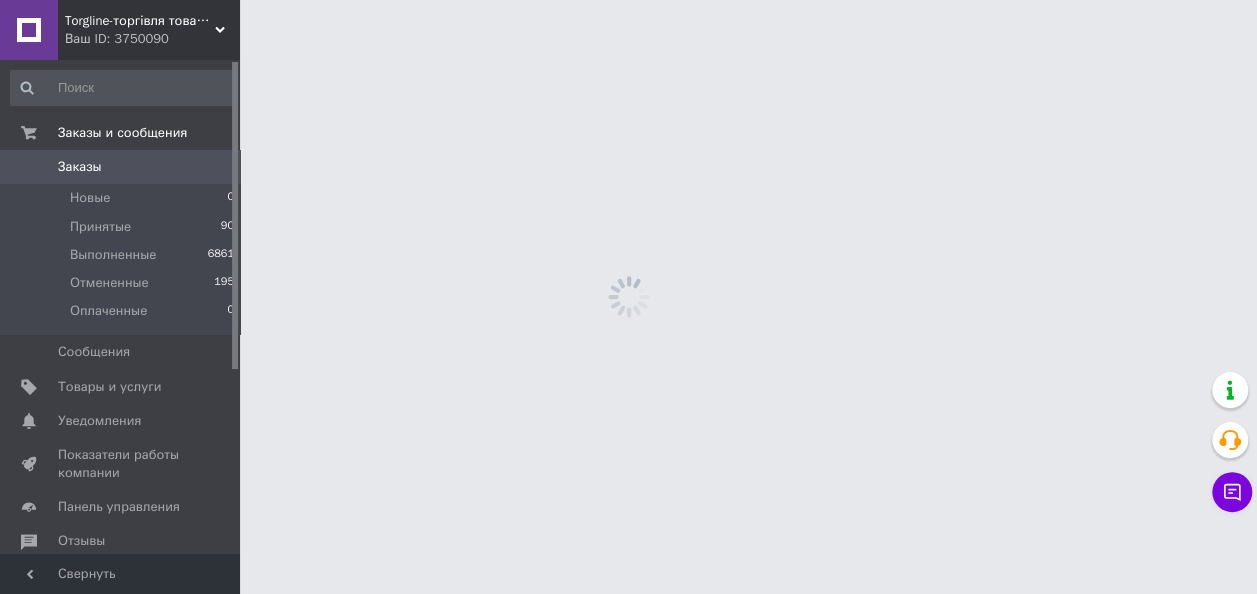 scroll, scrollTop: 0, scrollLeft: 0, axis: both 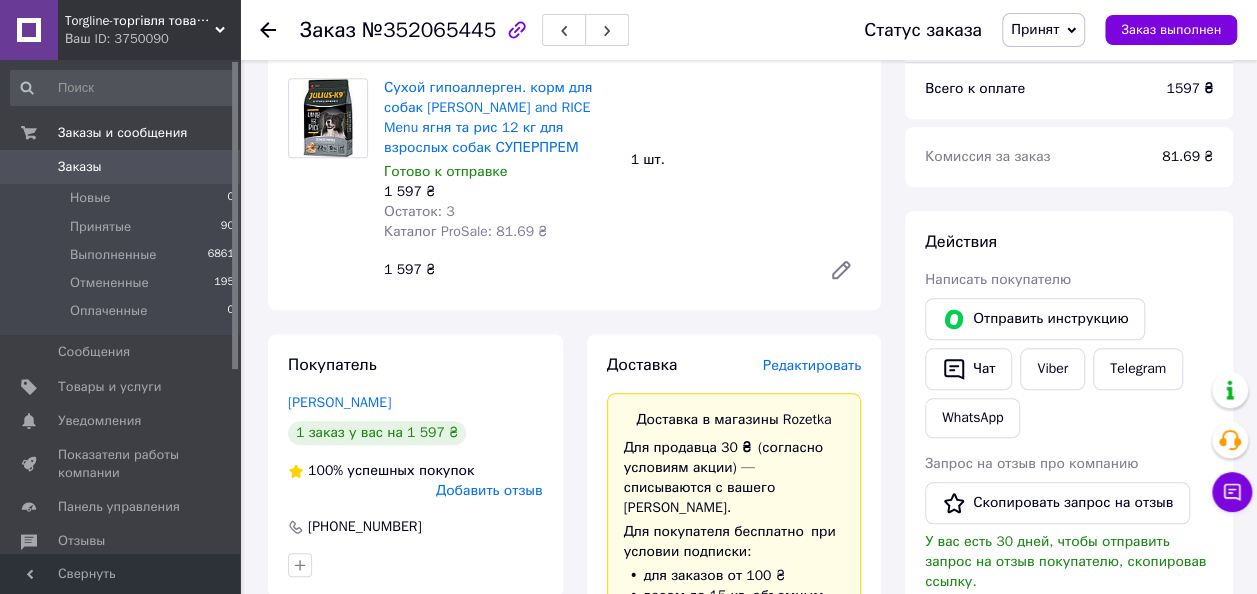 click on "Редактировать" at bounding box center (812, 365) 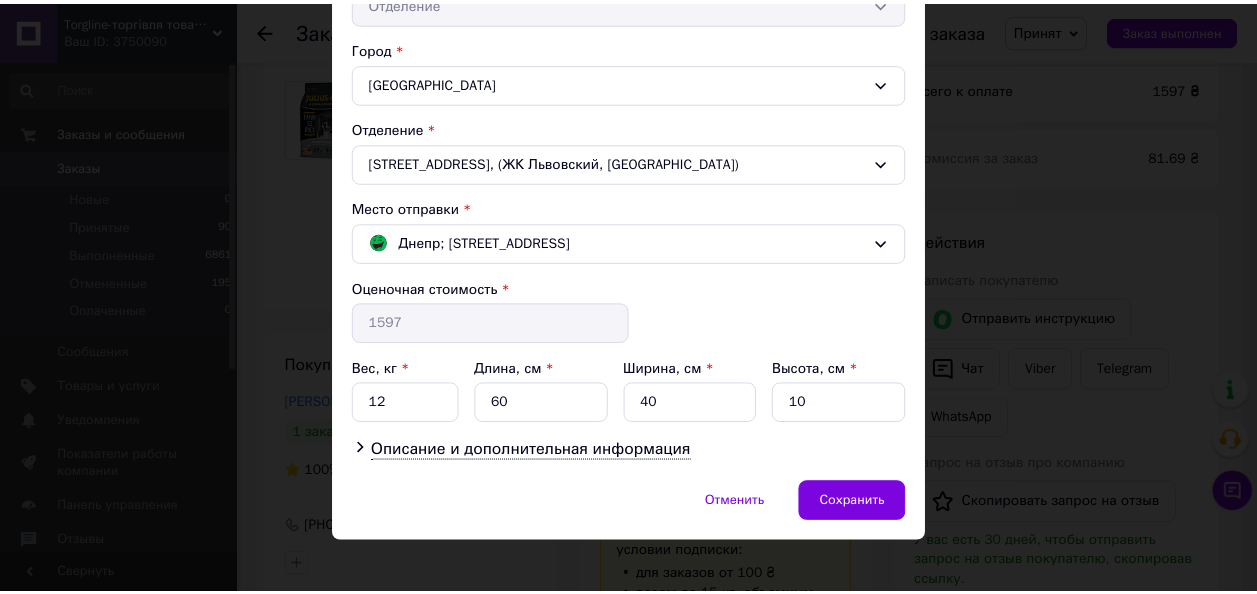 scroll, scrollTop: 522, scrollLeft: 0, axis: vertical 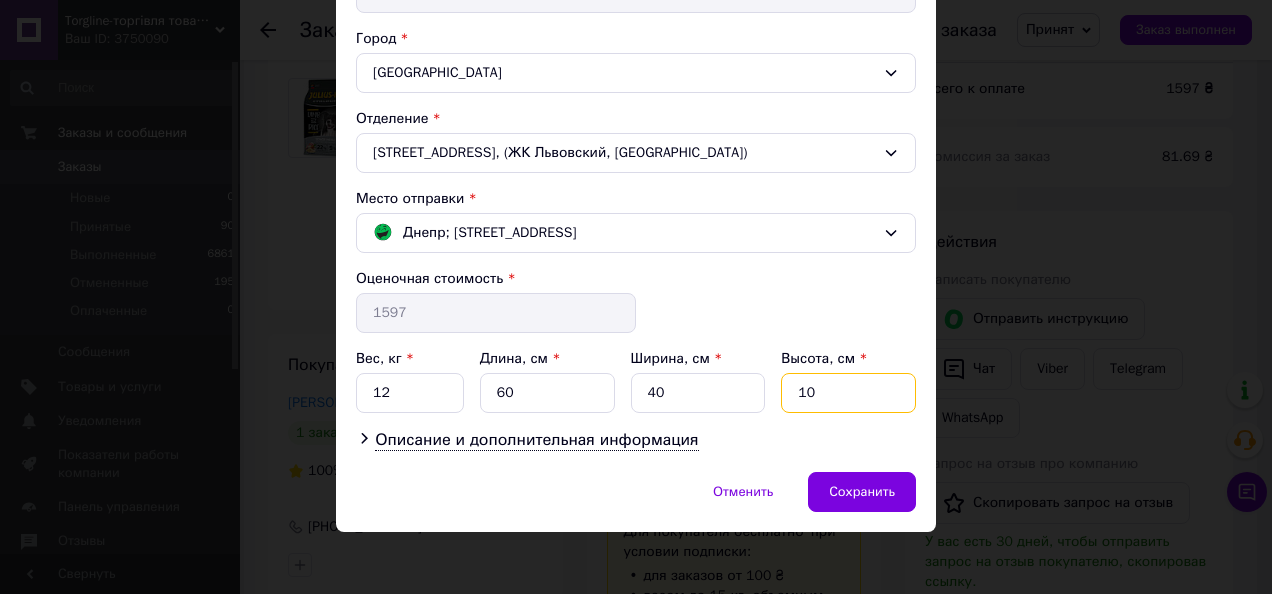 click on "10" at bounding box center (848, 393) 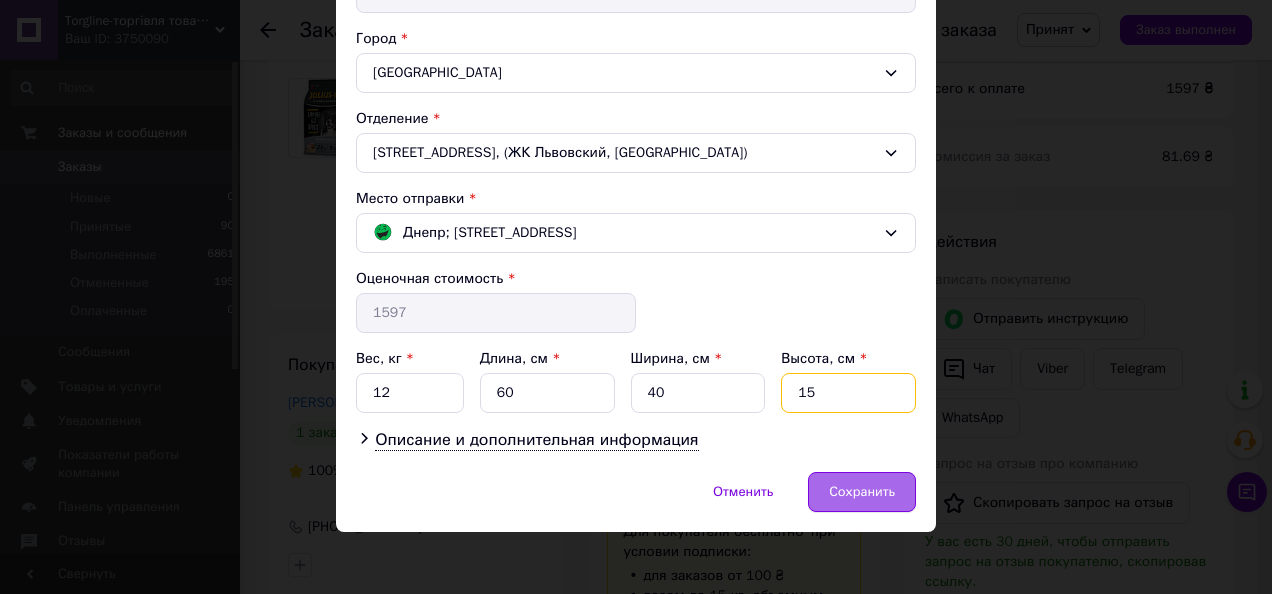 type on "15" 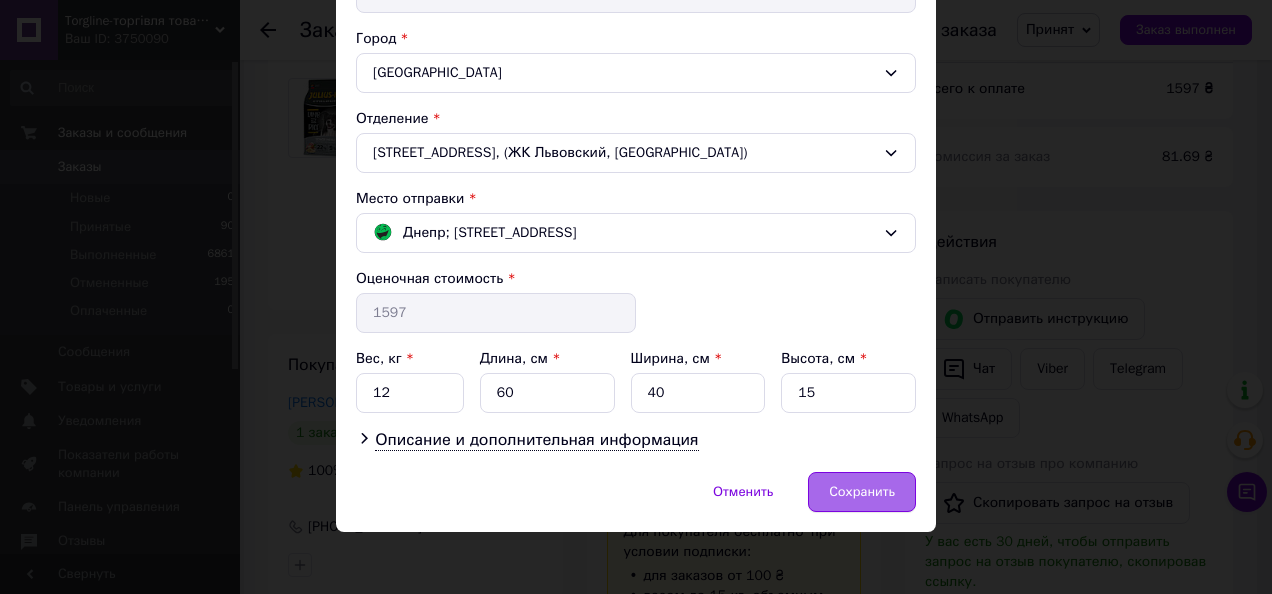 click on "Сохранить" at bounding box center (862, 492) 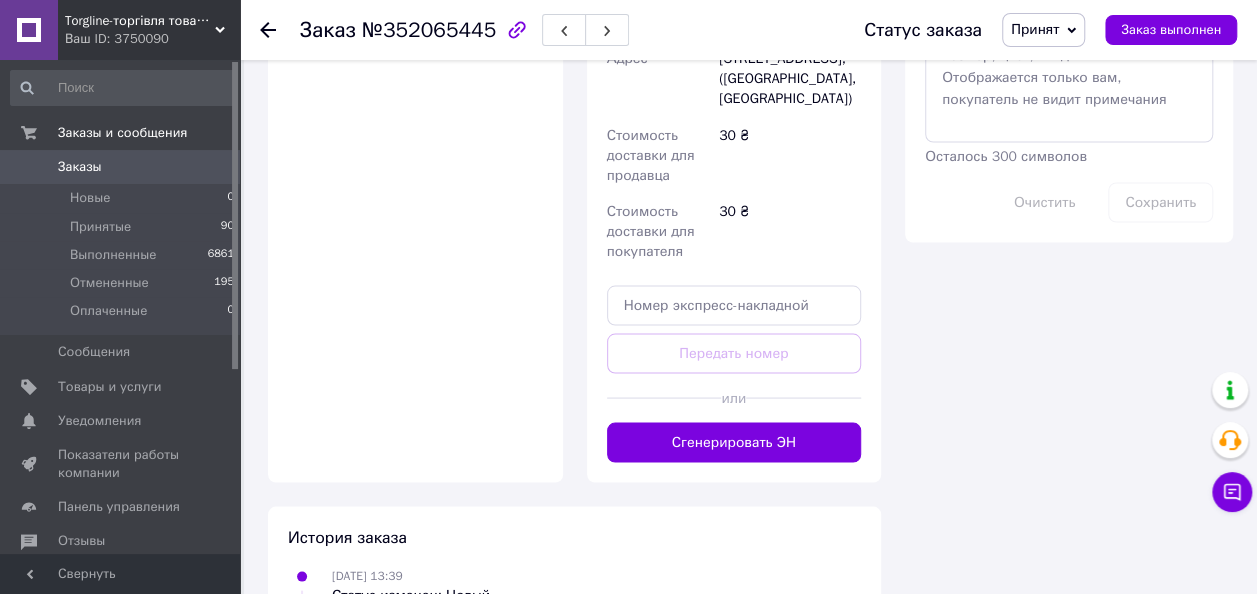 scroll, scrollTop: 1779, scrollLeft: 0, axis: vertical 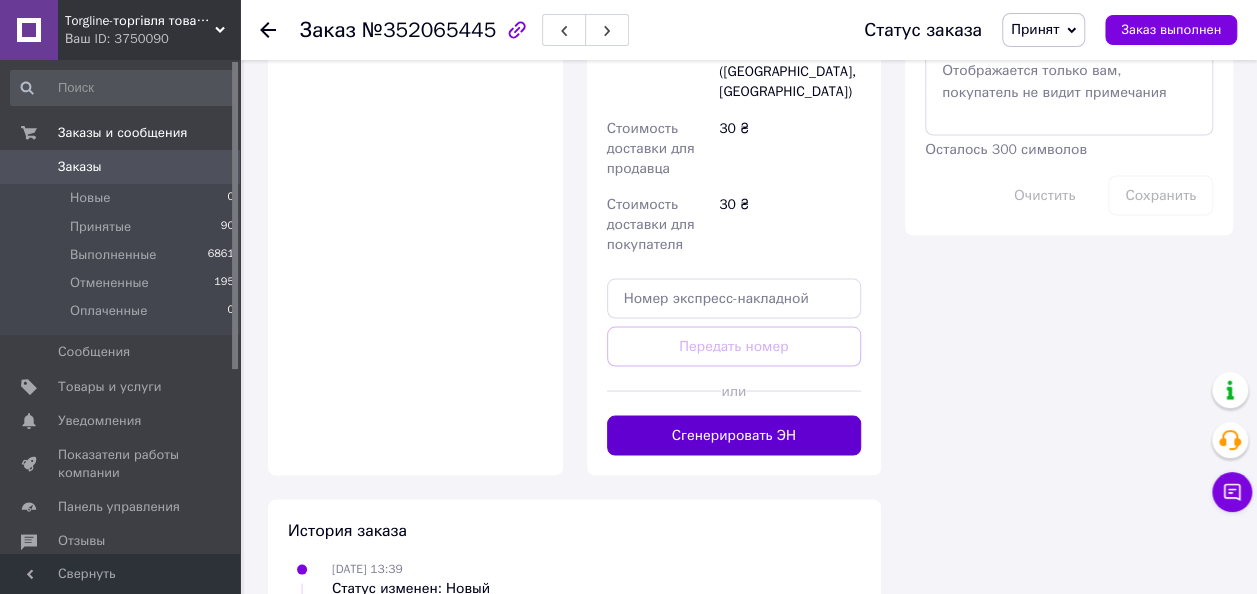 click on "Сгенерировать ЭН" at bounding box center [734, 435] 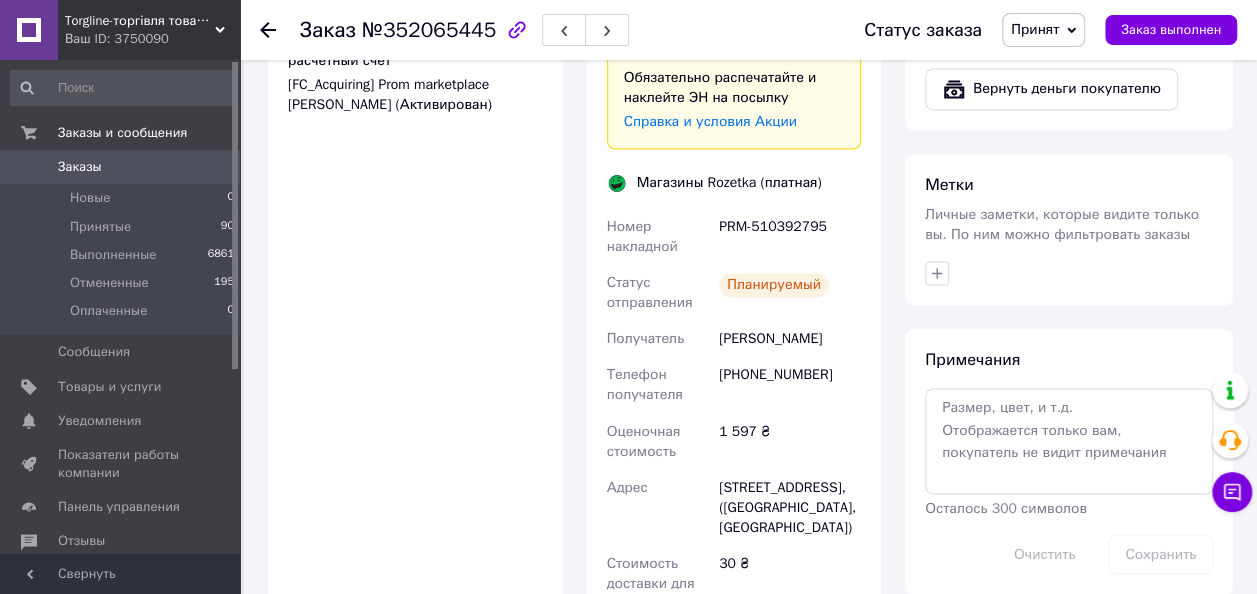 scroll, scrollTop: 1328, scrollLeft: 0, axis: vertical 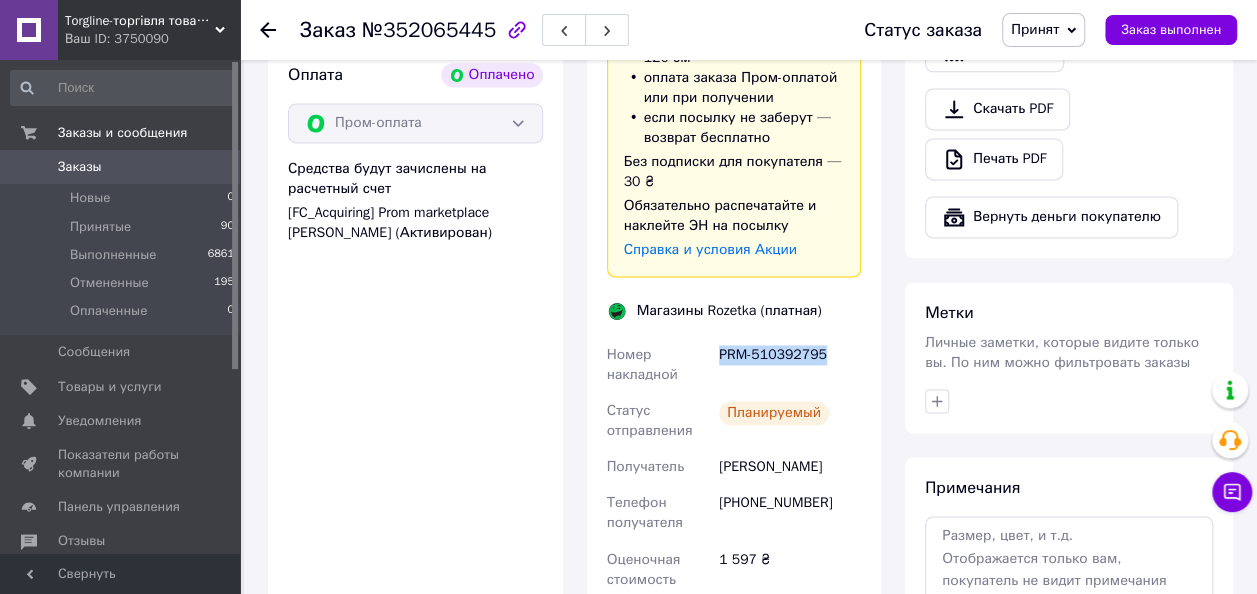 drag, startPoint x: 866, startPoint y: 324, endPoint x: 713, endPoint y: 333, distance: 153.26448 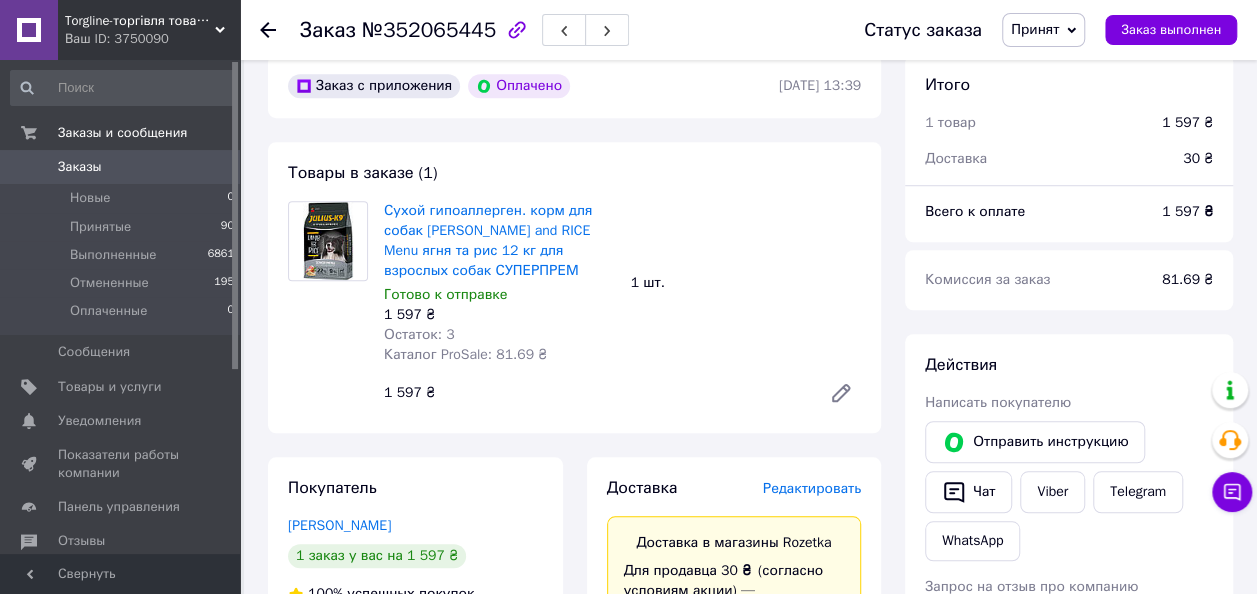 scroll, scrollTop: 572, scrollLeft: 0, axis: vertical 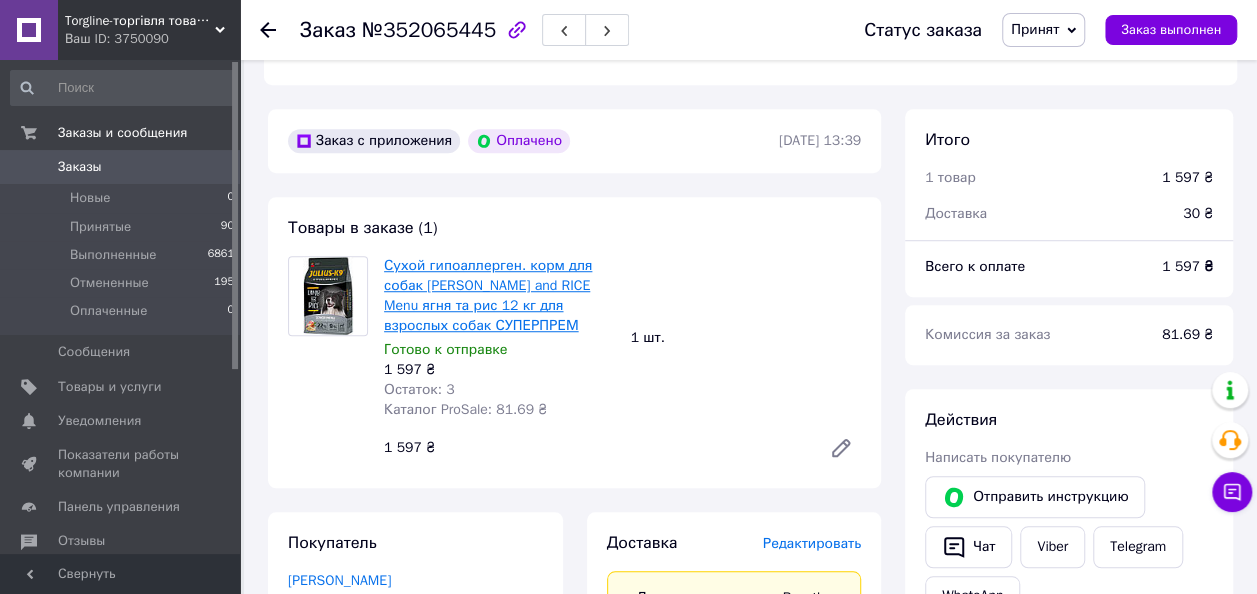 click on "Сухой гипоаллерген. корм для собак [PERSON_NAME] and RICE Menu  ягня та рис 12 кг для взрослых собак СУПЕРПРЕМ" at bounding box center (488, 295) 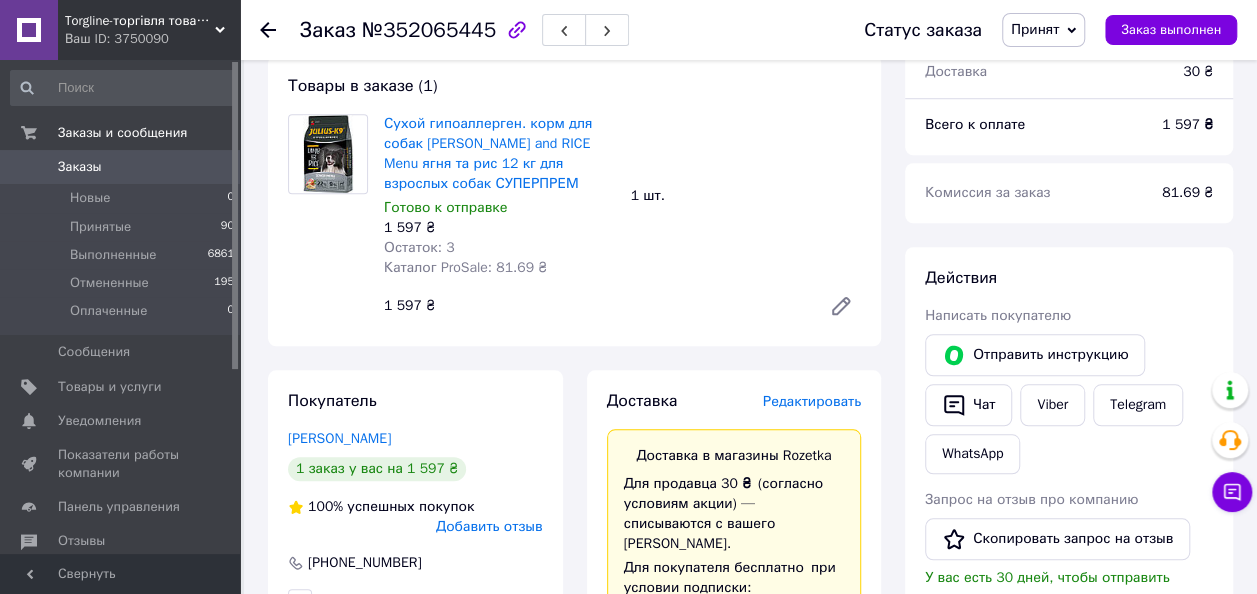 scroll, scrollTop: 693, scrollLeft: 0, axis: vertical 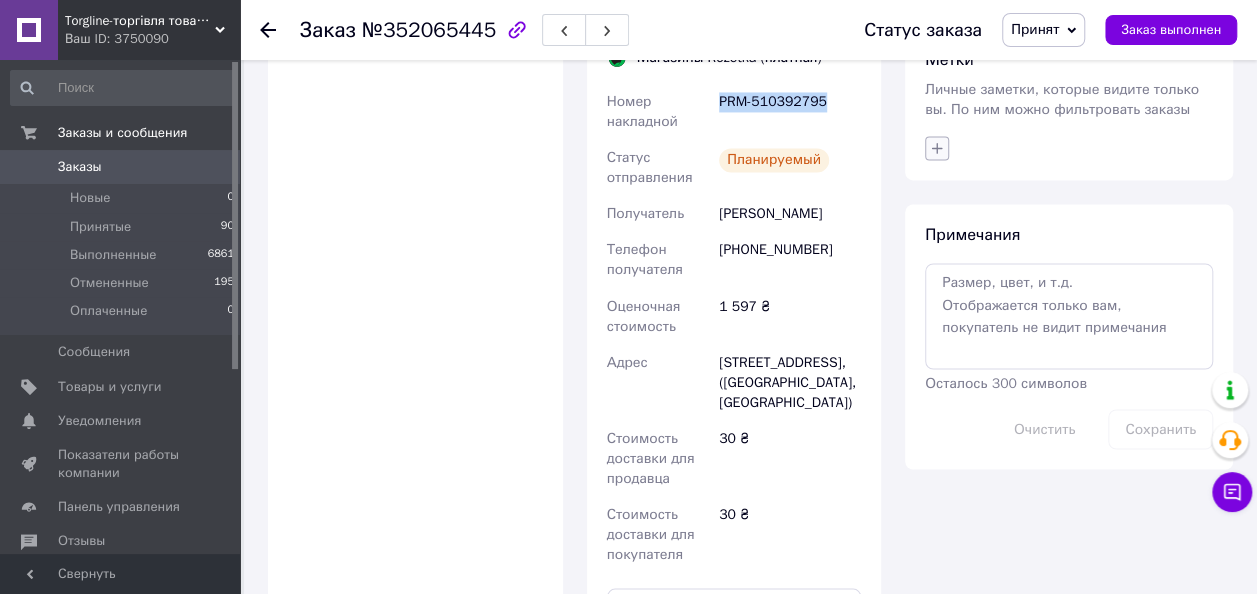 click at bounding box center (937, 148) 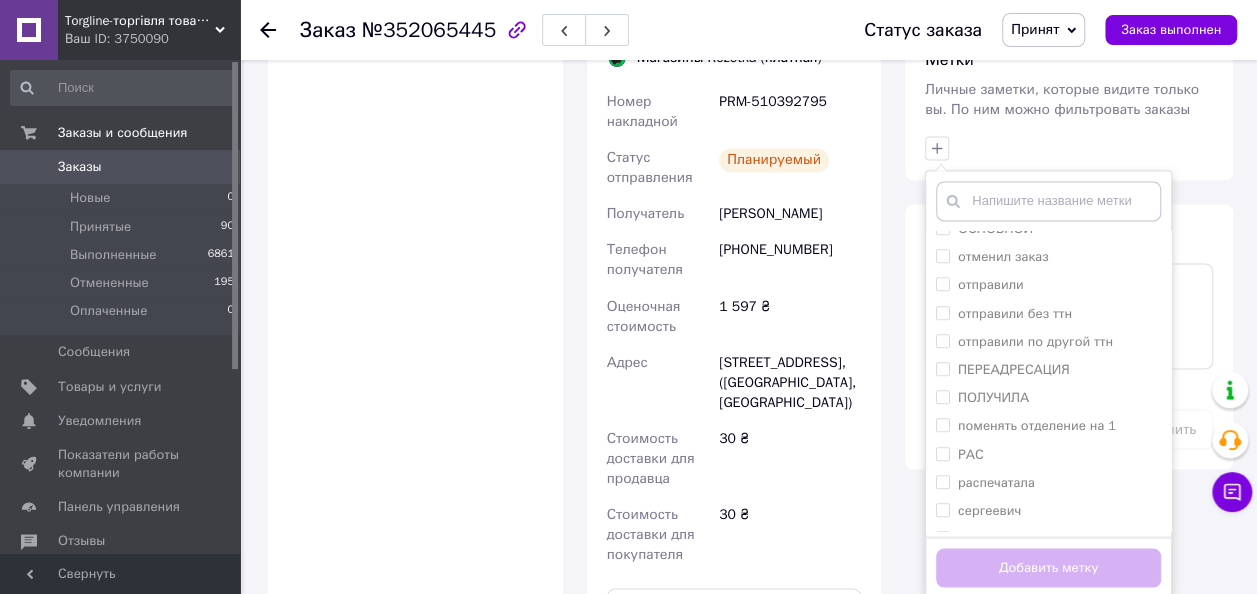 scroll, scrollTop: 797, scrollLeft: 0, axis: vertical 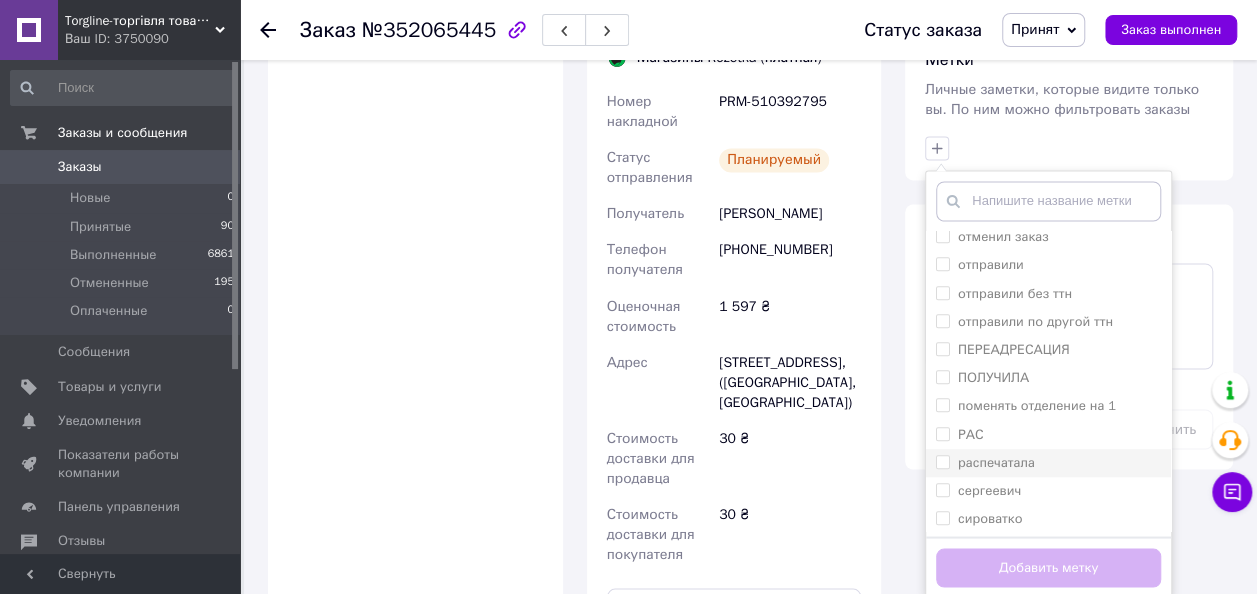 drag, startPoint x: 941, startPoint y: 418, endPoint x: 961, endPoint y: 502, distance: 86.34813 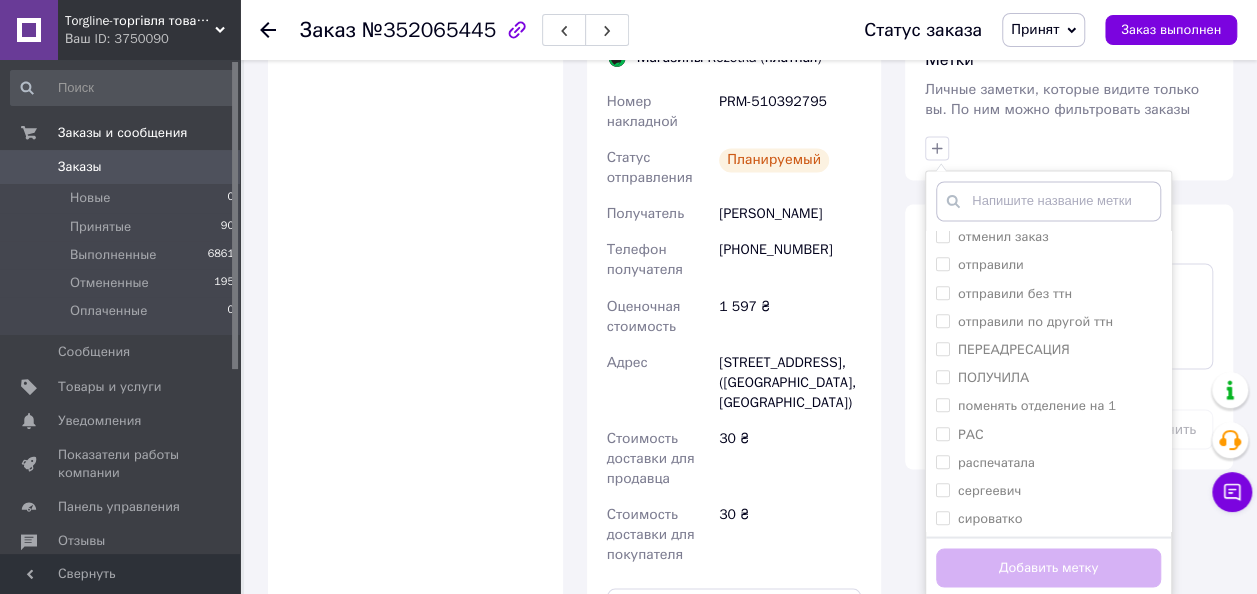 click on "распечатала" at bounding box center [942, 461] 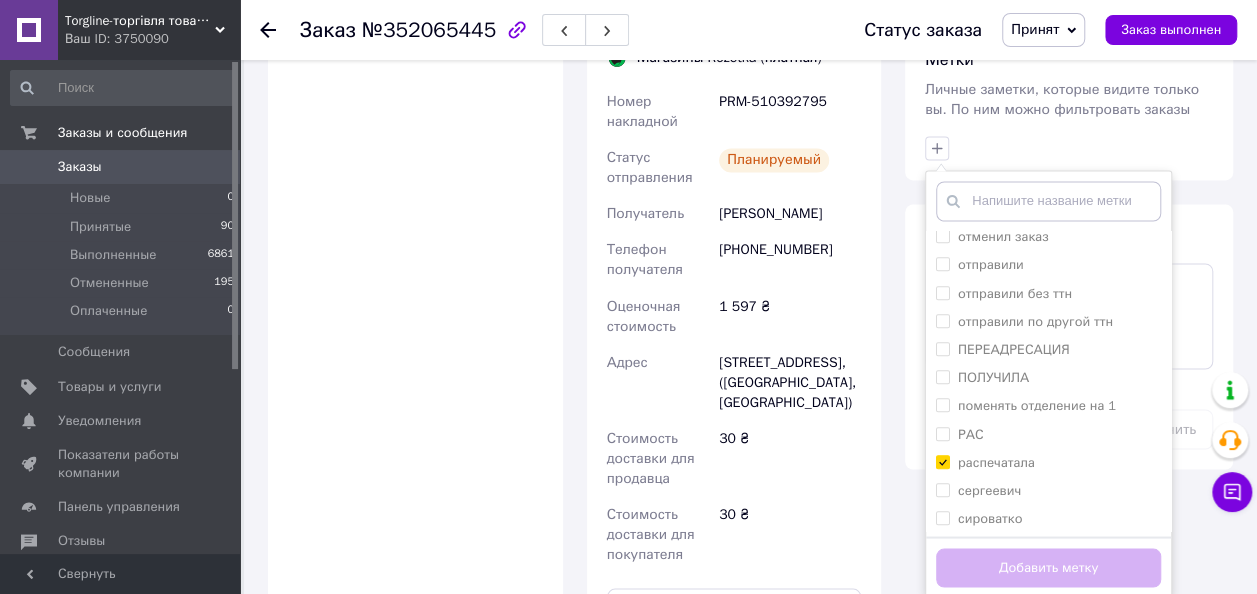checkbox on "true" 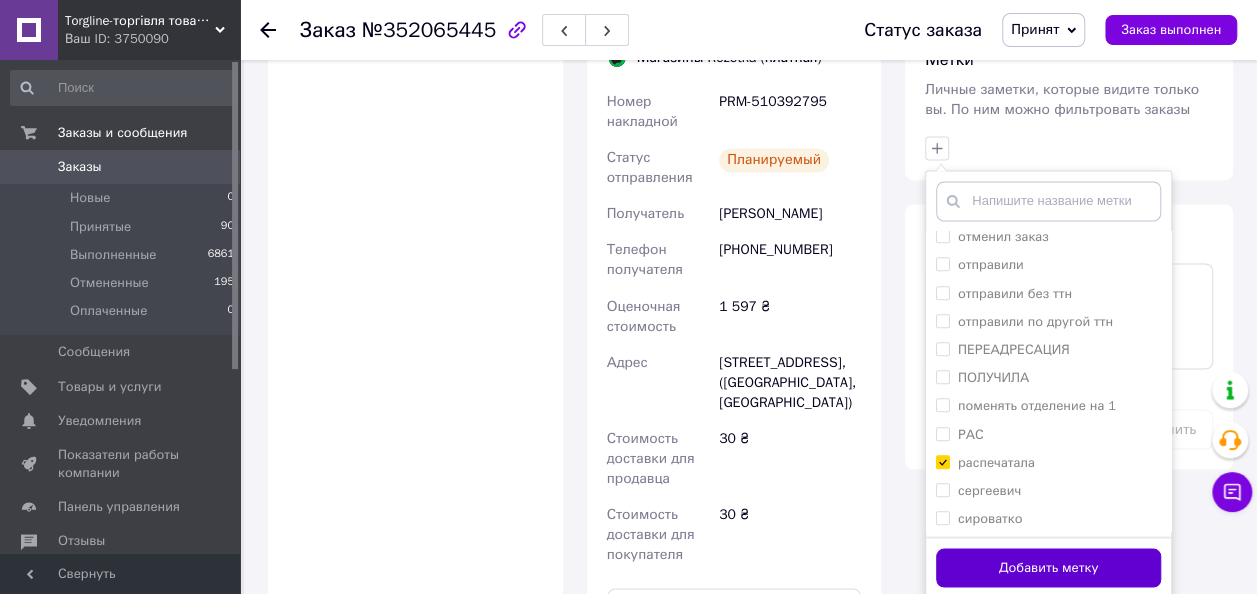 click on "Добавить метку" at bounding box center [1048, 567] 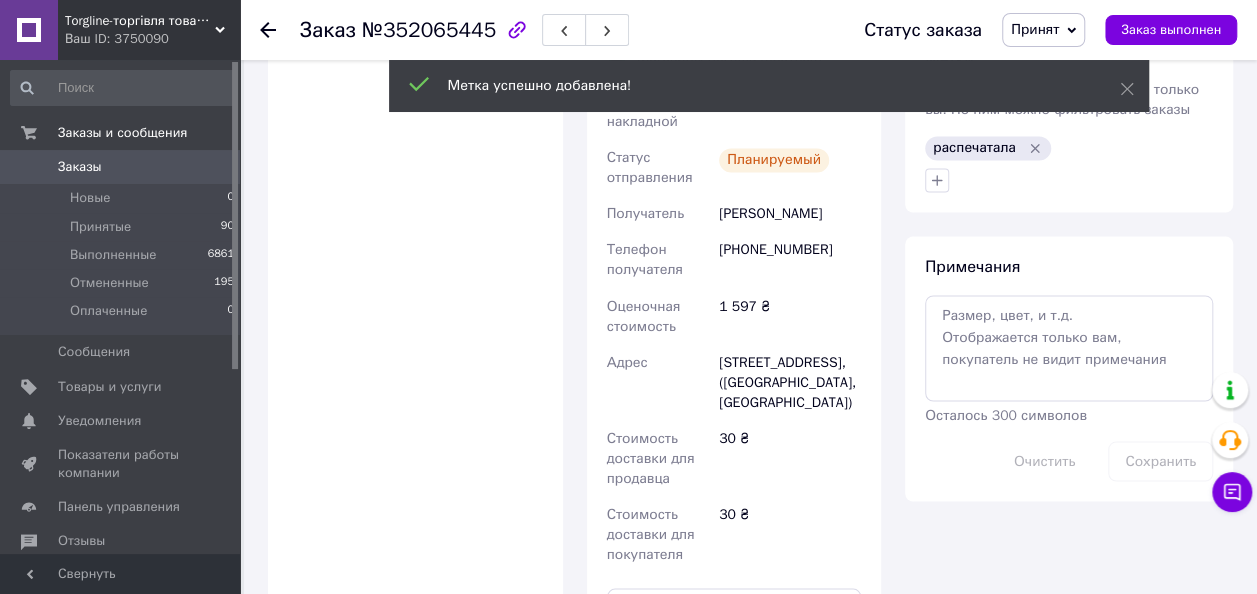drag, startPoint x: 263, startPoint y: 30, endPoint x: 273, endPoint y: 40, distance: 14.142136 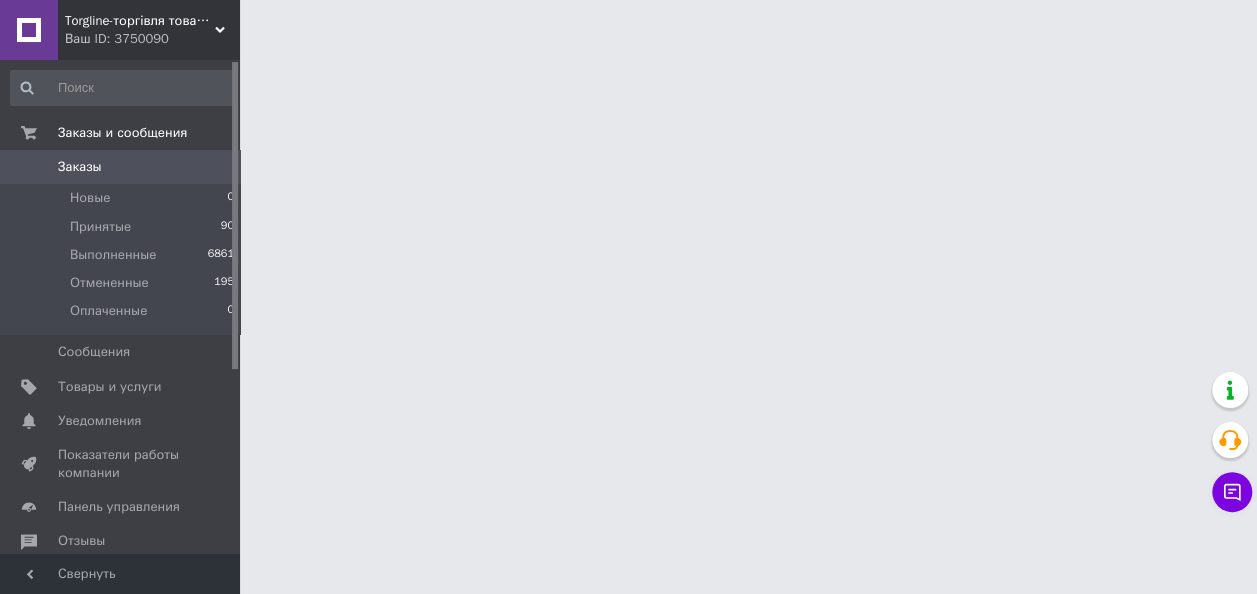 scroll, scrollTop: 0, scrollLeft: 0, axis: both 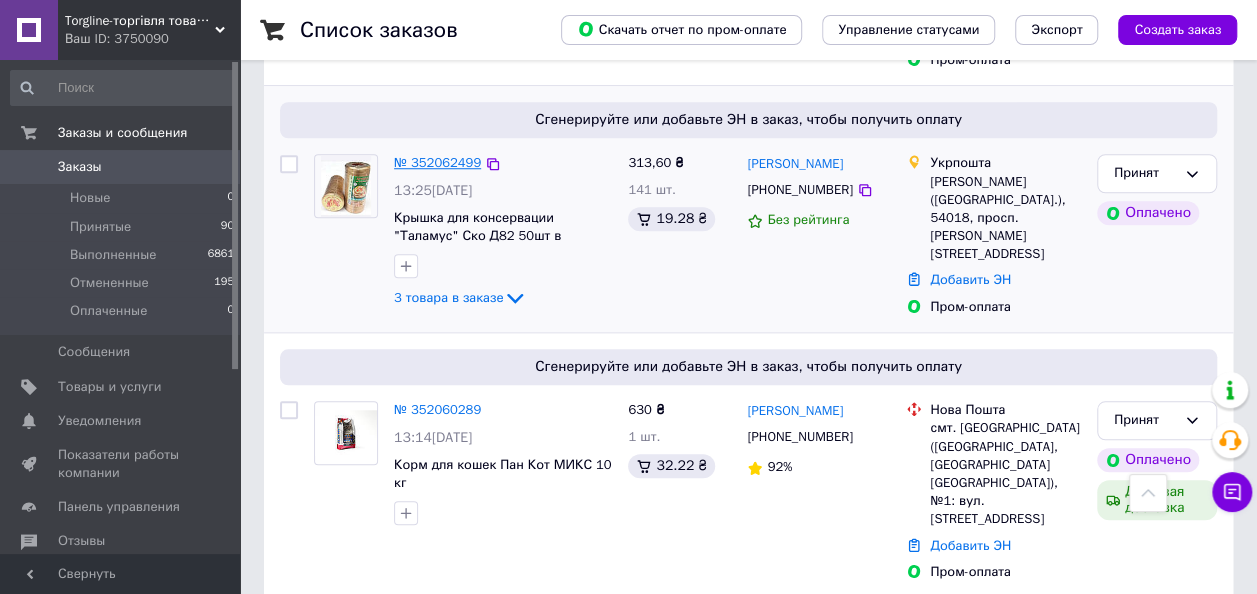 click on "№ 352062499" at bounding box center (437, 162) 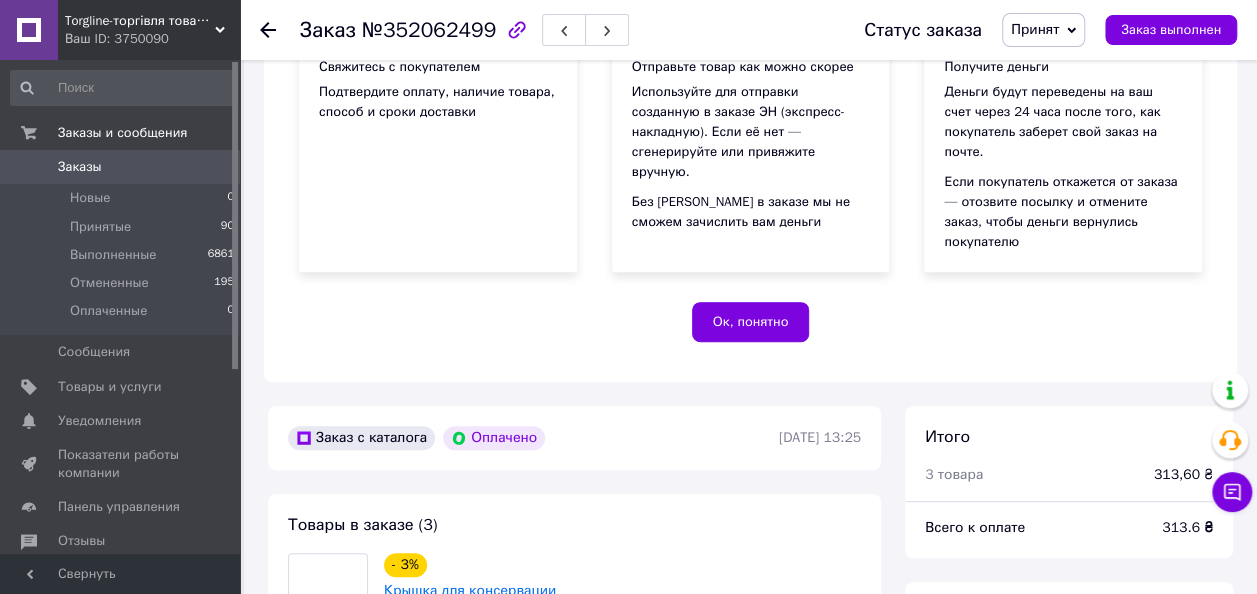 scroll, scrollTop: 755, scrollLeft: 0, axis: vertical 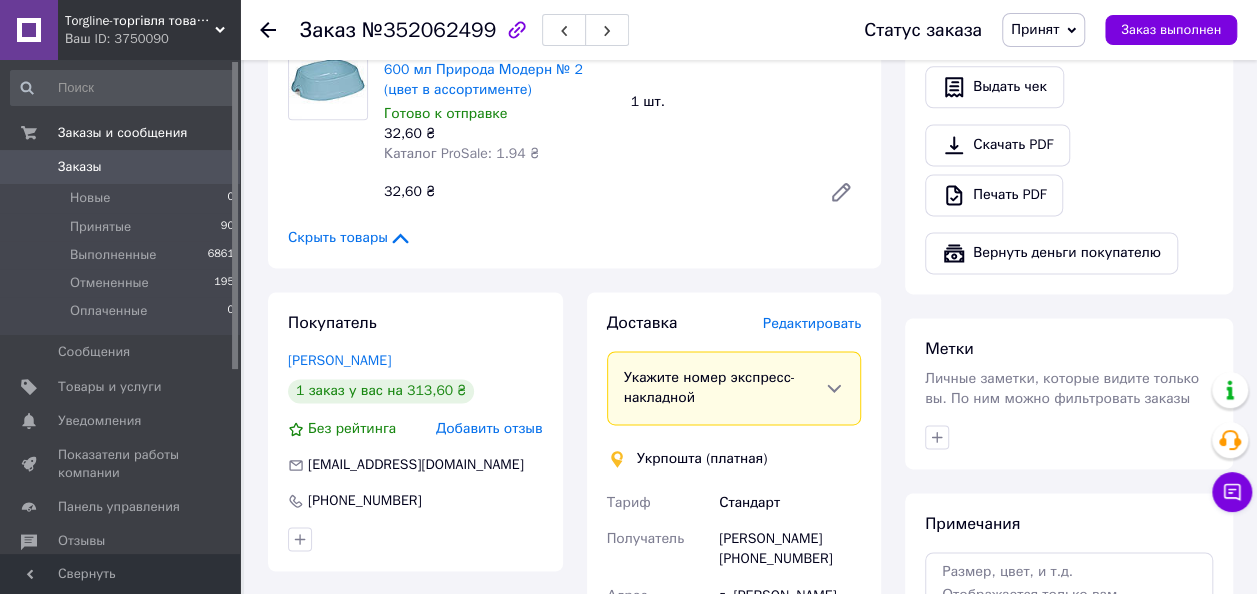 click on "Редактировать" at bounding box center (812, 323) 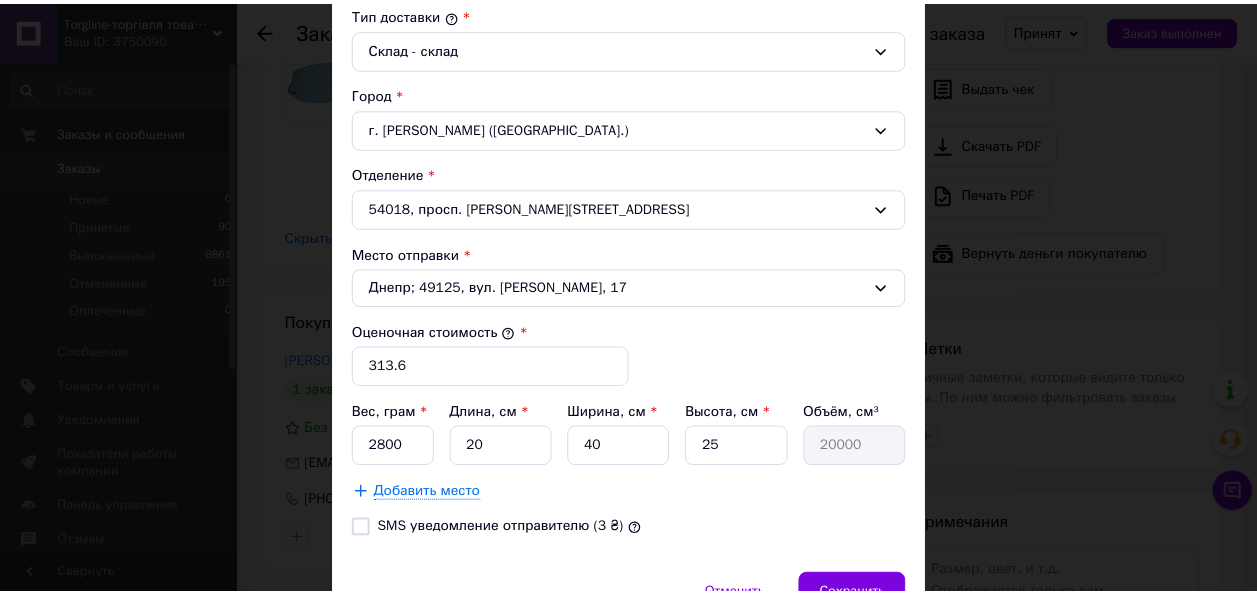 scroll, scrollTop: 648, scrollLeft: 0, axis: vertical 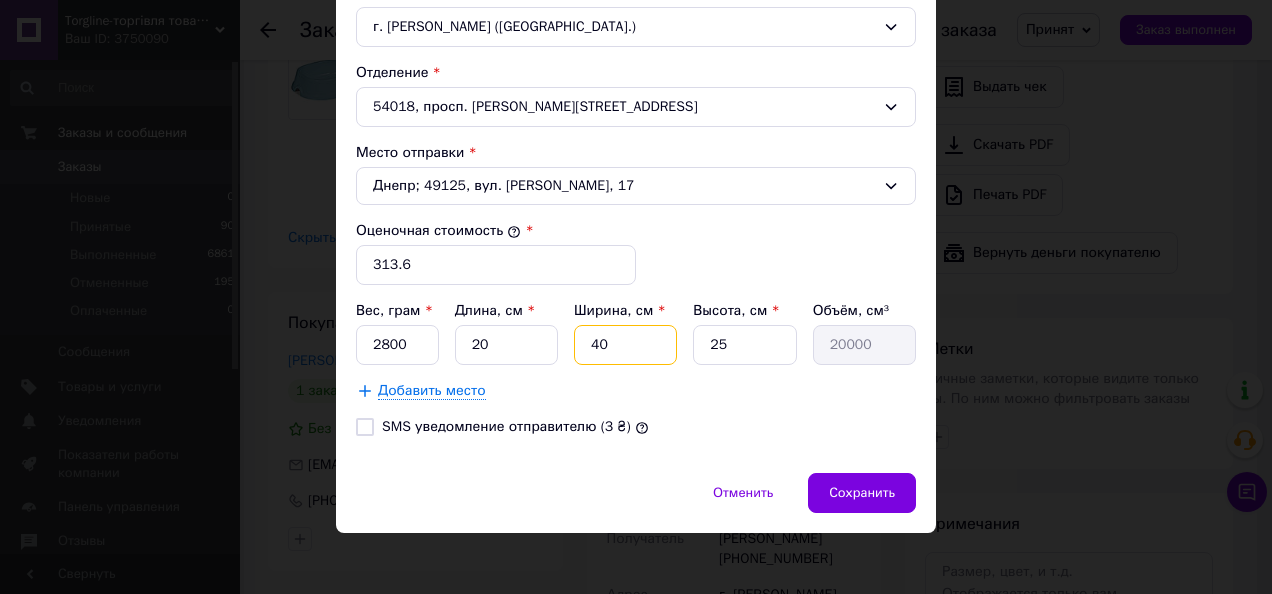 click on "40" at bounding box center (625, 345) 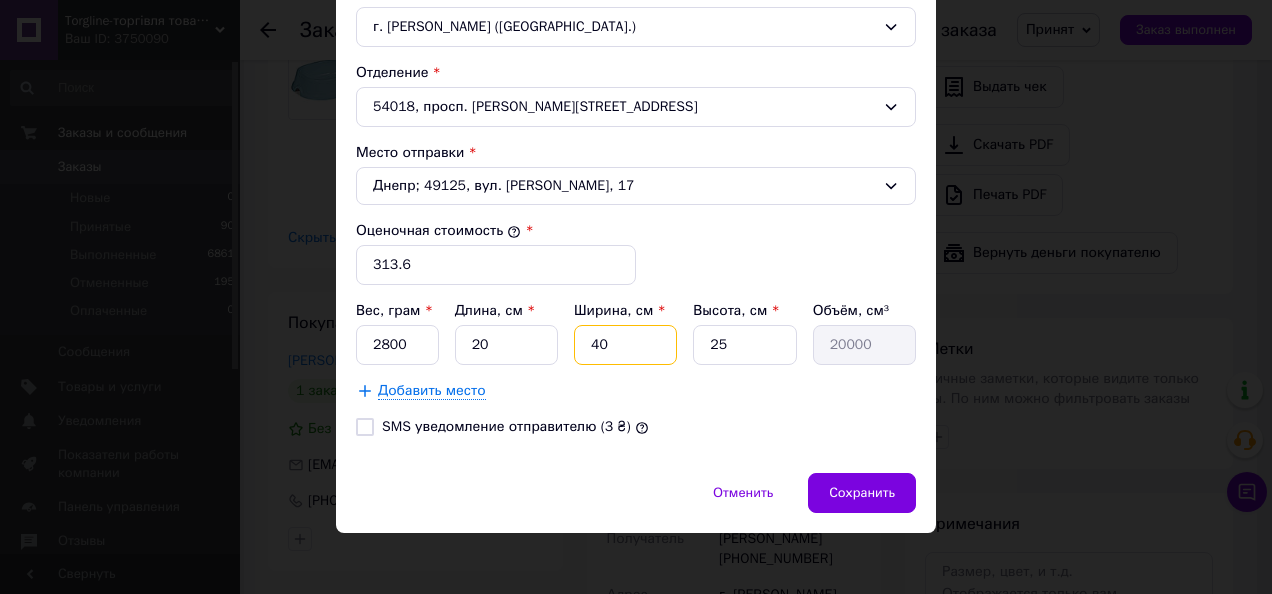 type on "4" 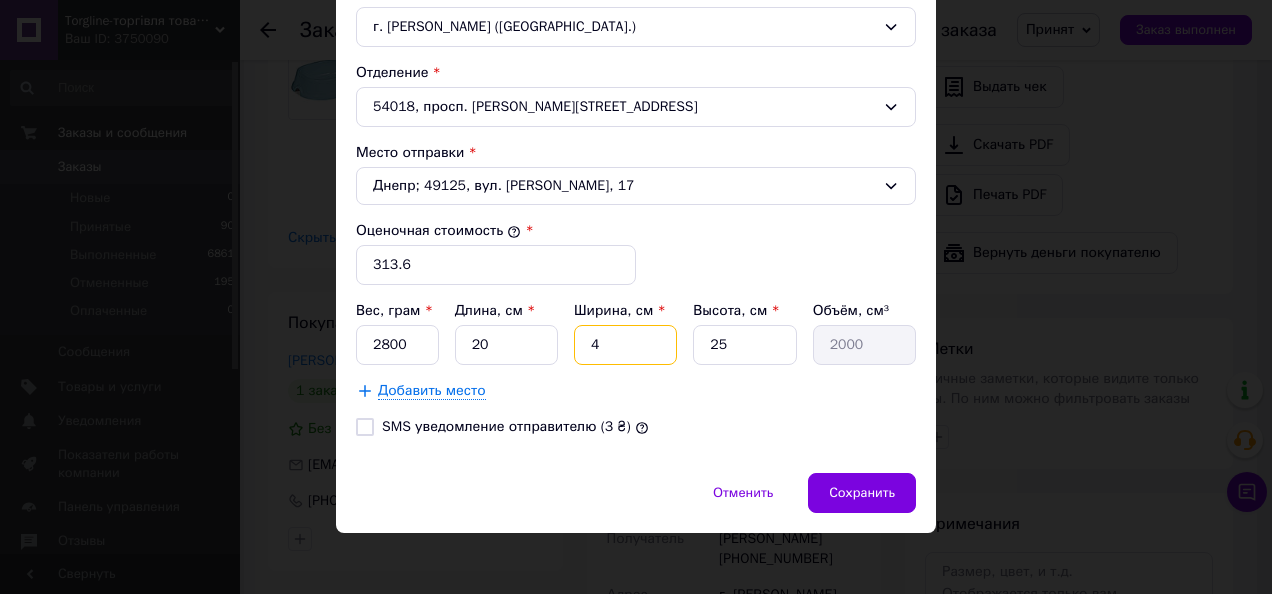 type 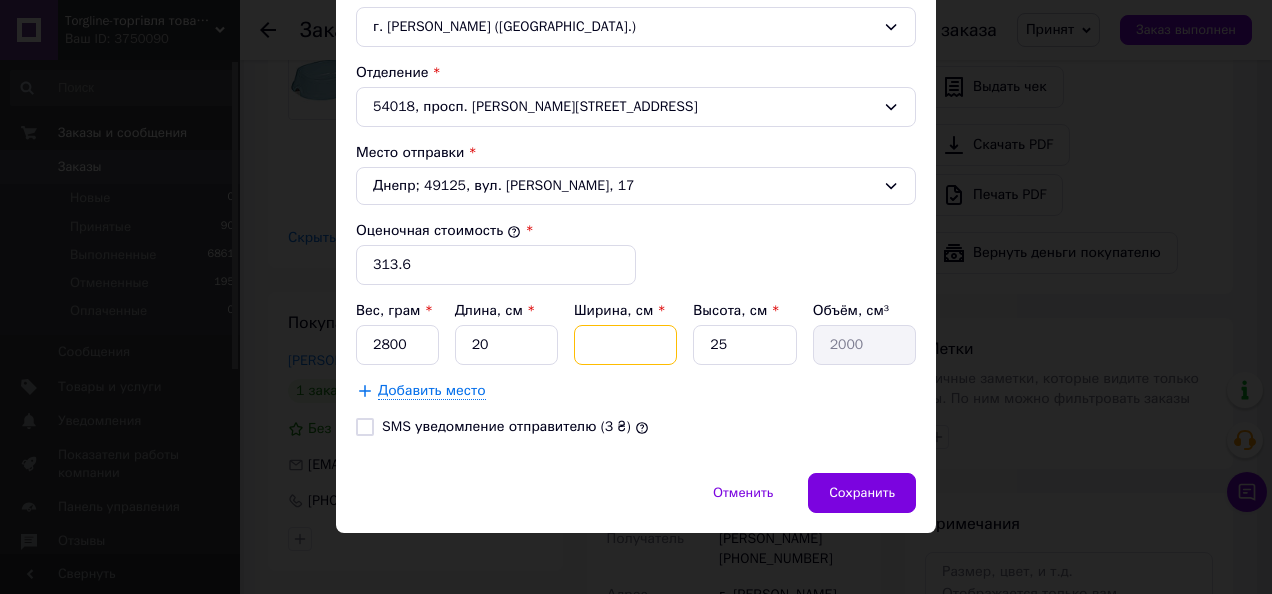 type 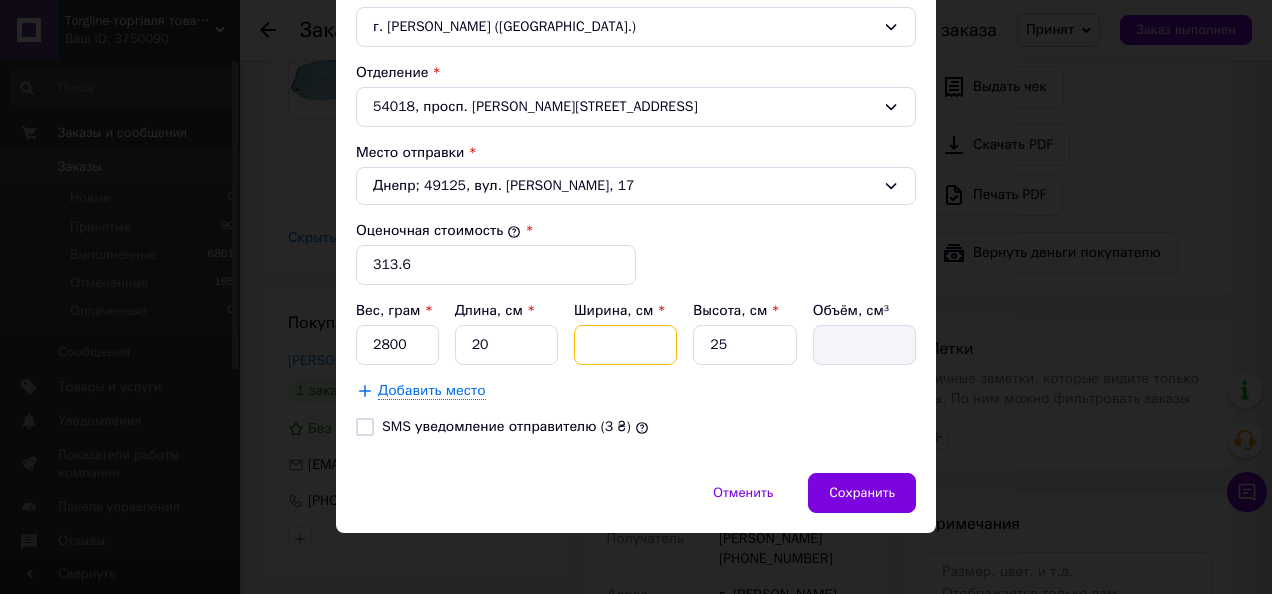 type on "2" 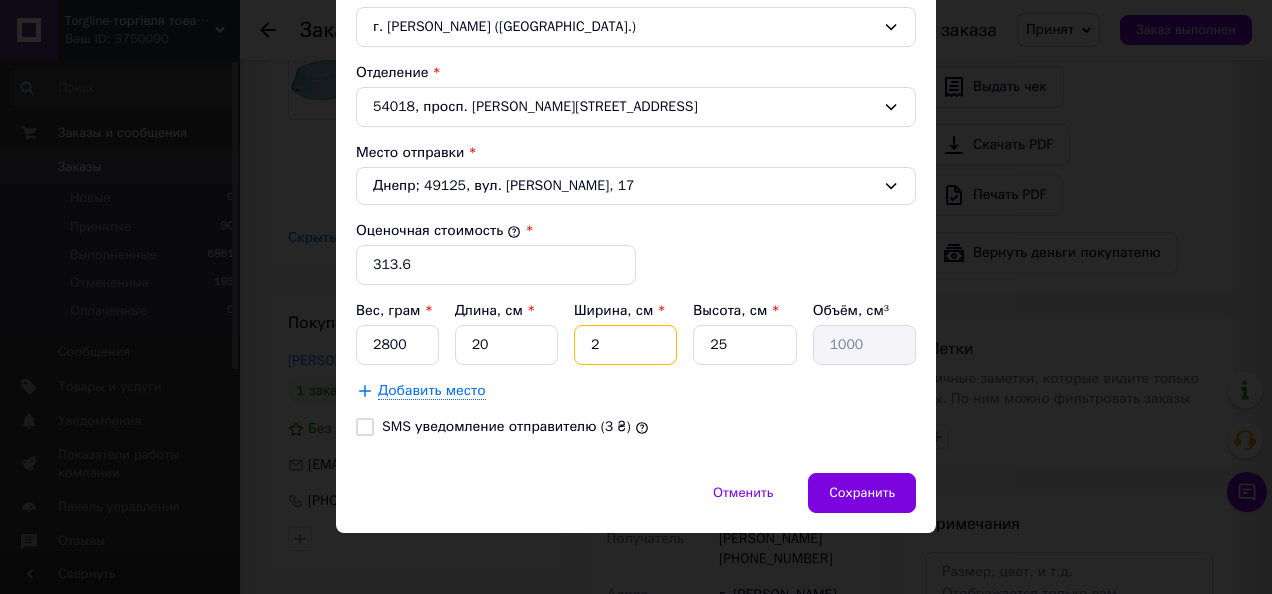 type on "25" 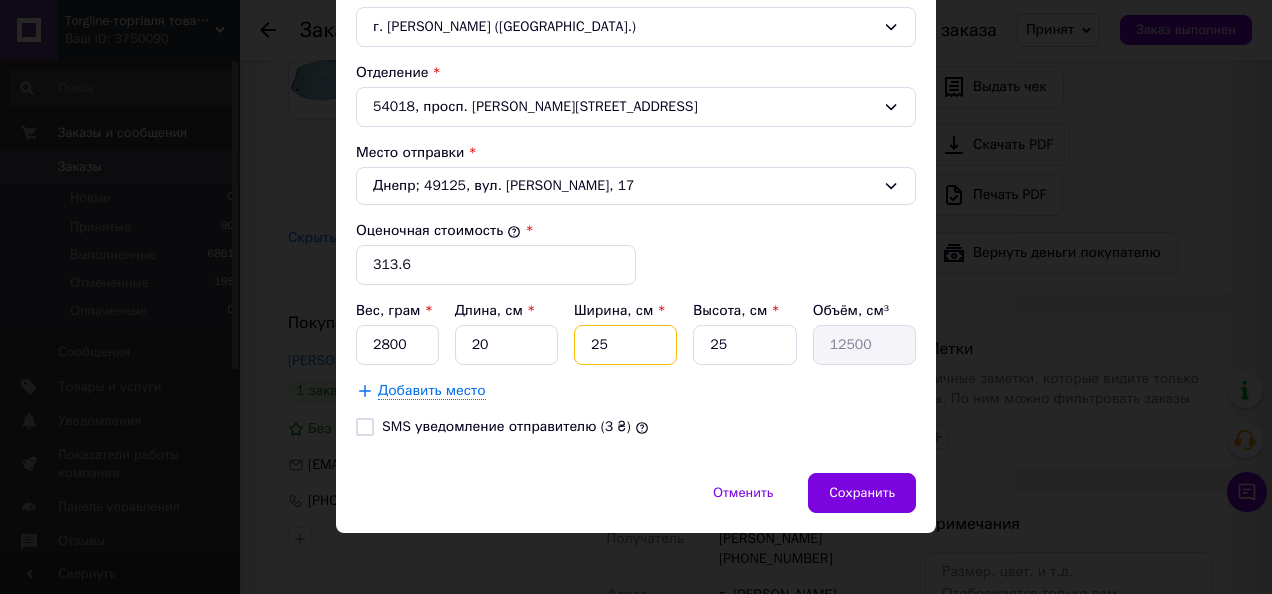 type on "25" 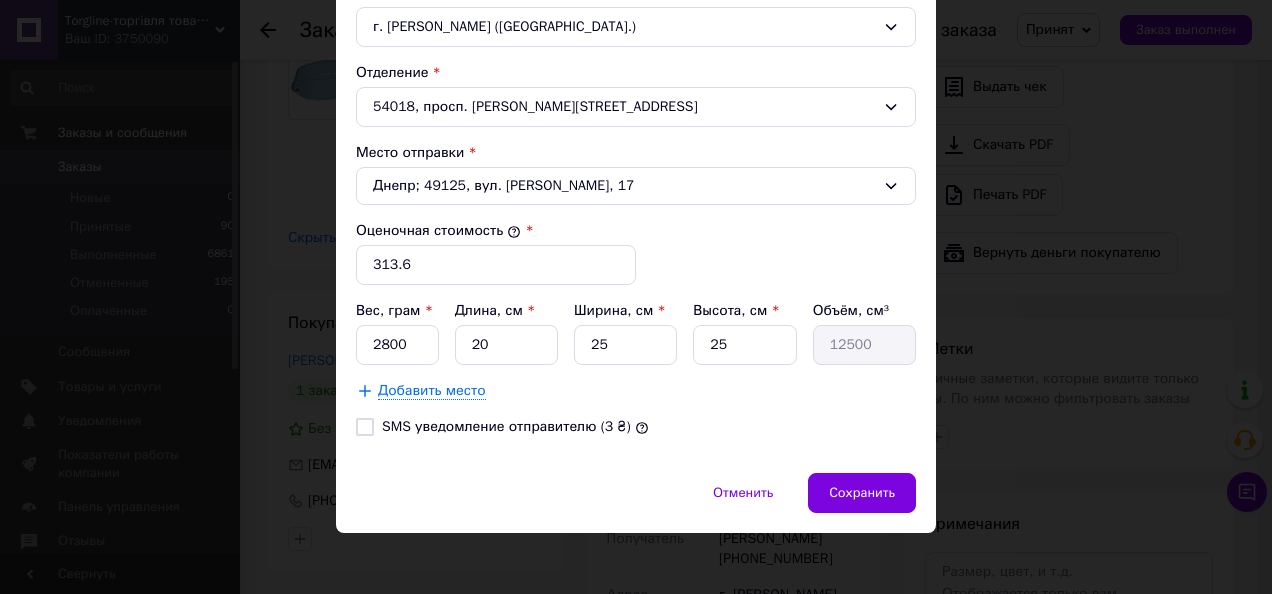 click on "SMS уведомление отправителю (3 ₴)" at bounding box center [365, 427] 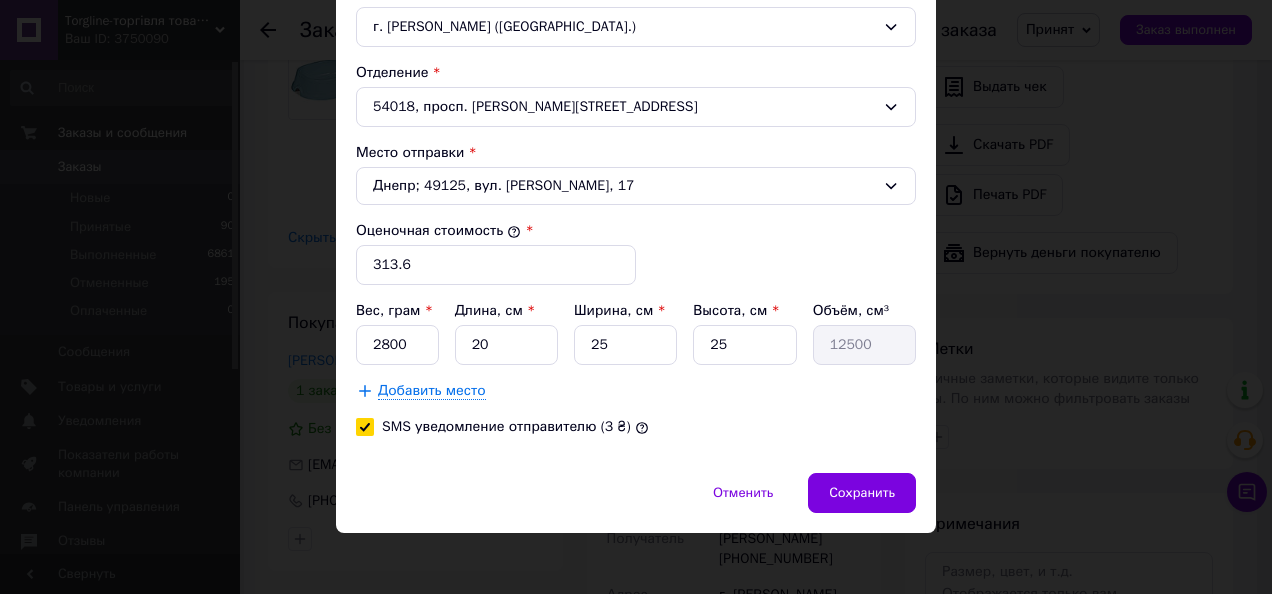 checkbox on "true" 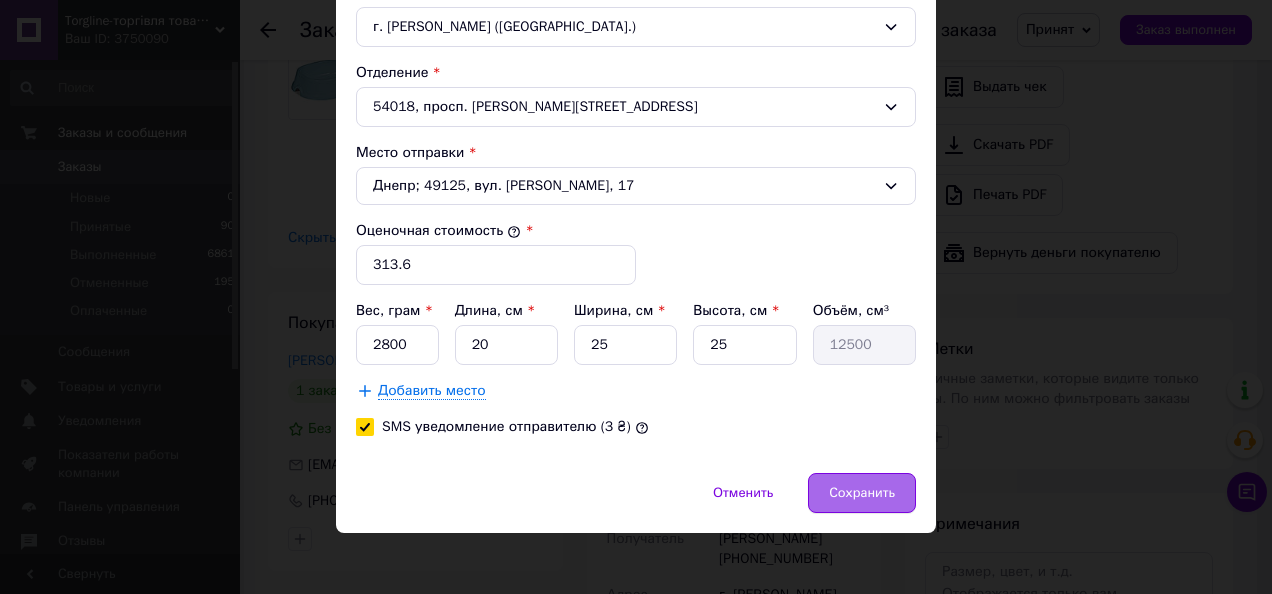 click on "Сохранить" at bounding box center (862, 493) 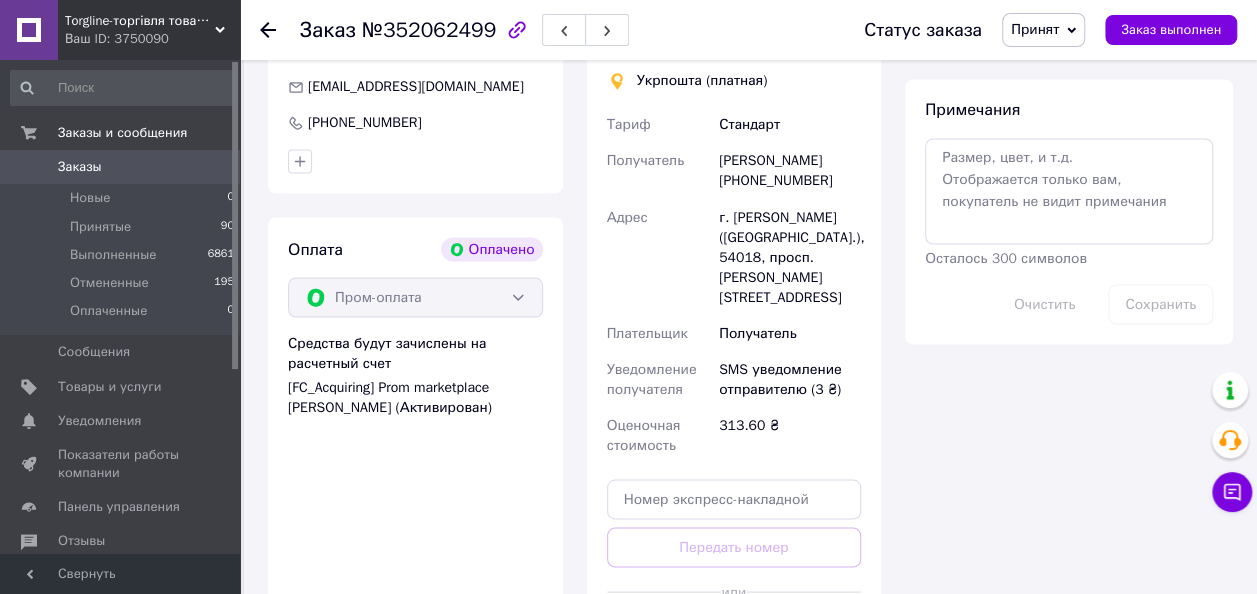 scroll, scrollTop: 1684, scrollLeft: 0, axis: vertical 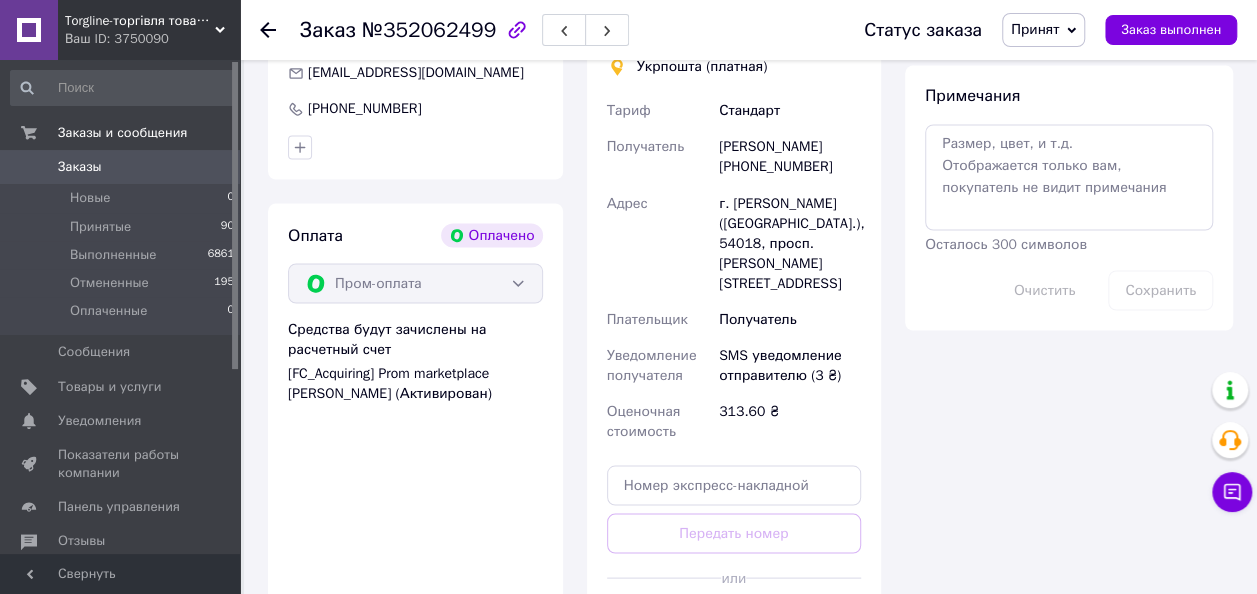 click on "Создать ярлык" at bounding box center [734, 622] 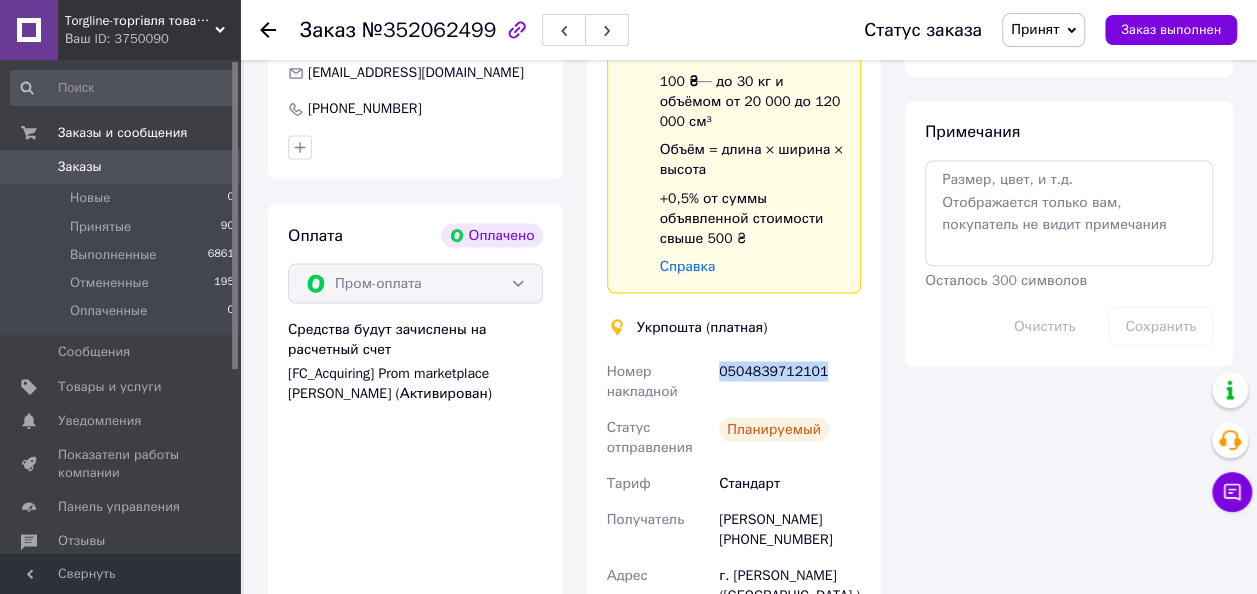drag, startPoint x: 870, startPoint y: 305, endPoint x: 718, endPoint y: 324, distance: 153.18289 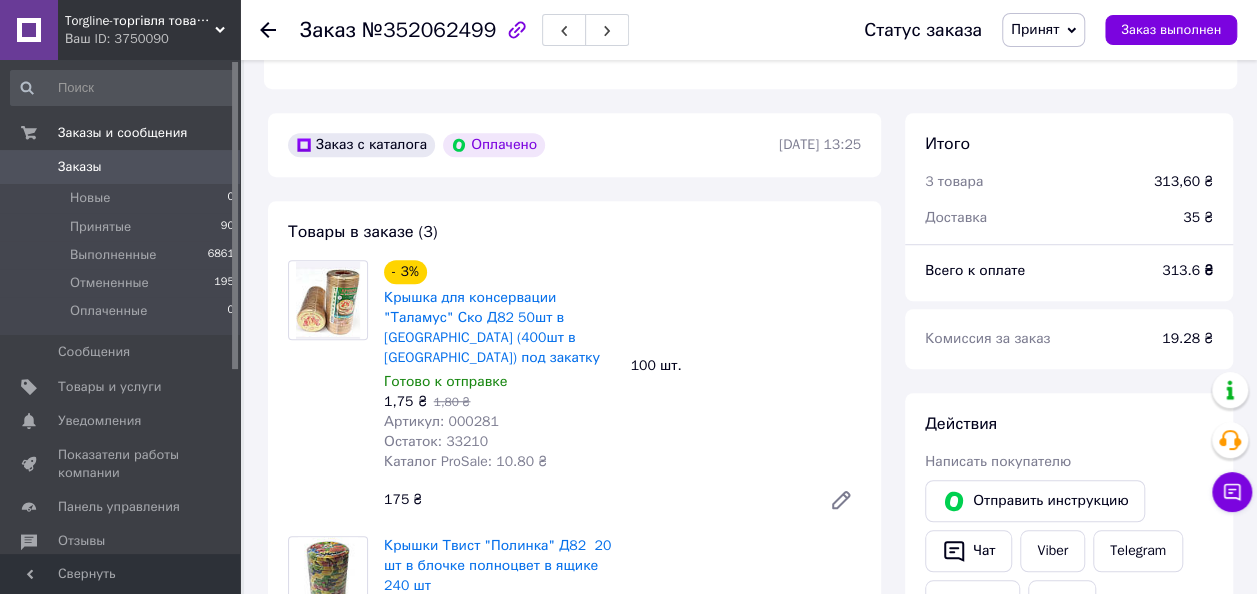 scroll, scrollTop: 678, scrollLeft: 0, axis: vertical 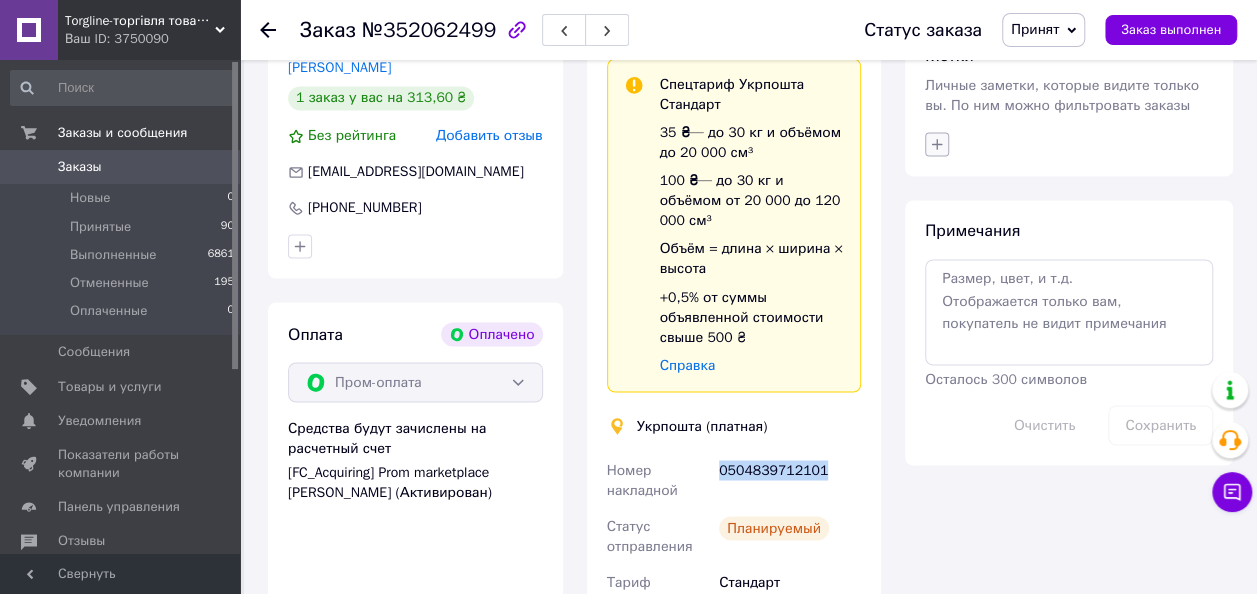 click 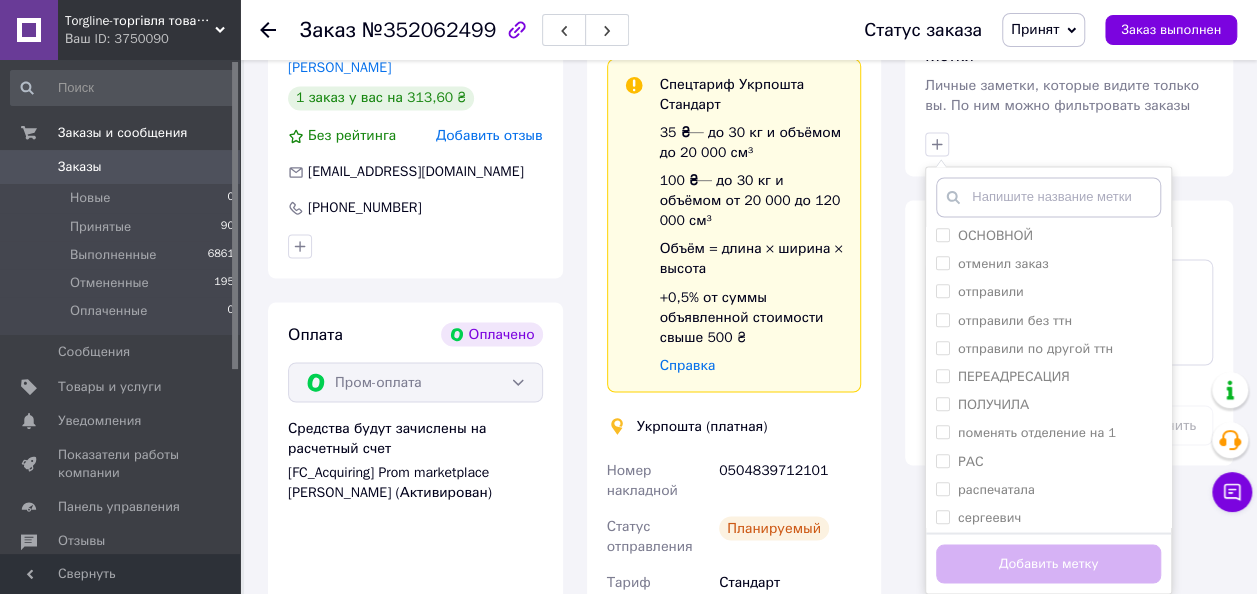 scroll, scrollTop: 824, scrollLeft: 0, axis: vertical 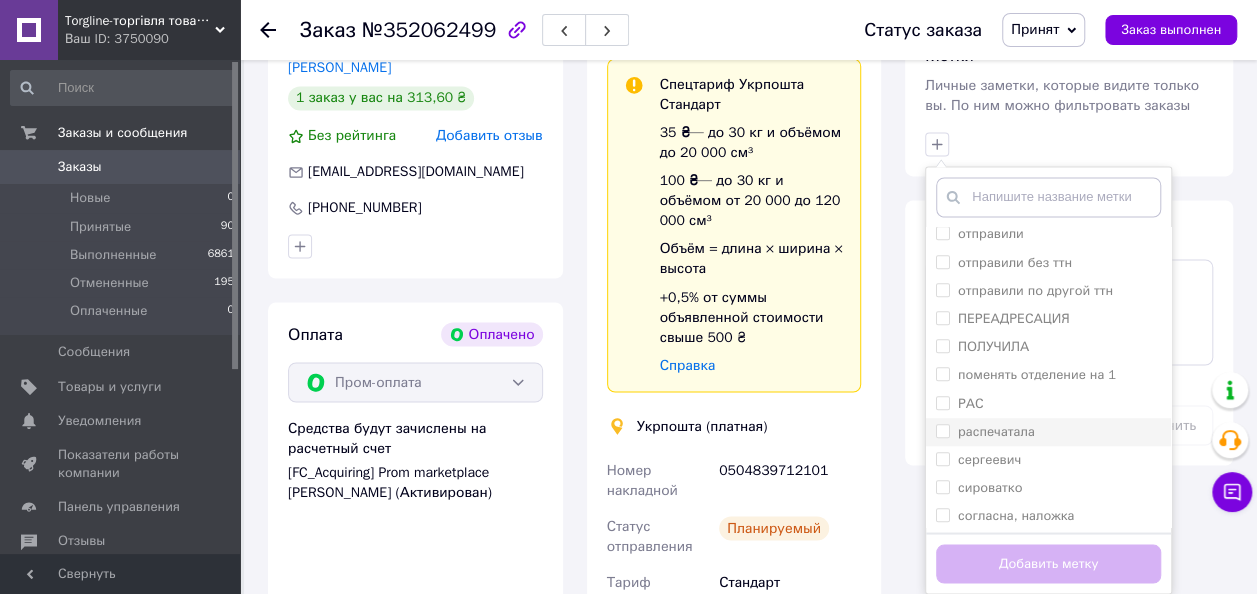 click on "распечатала" at bounding box center [942, 430] 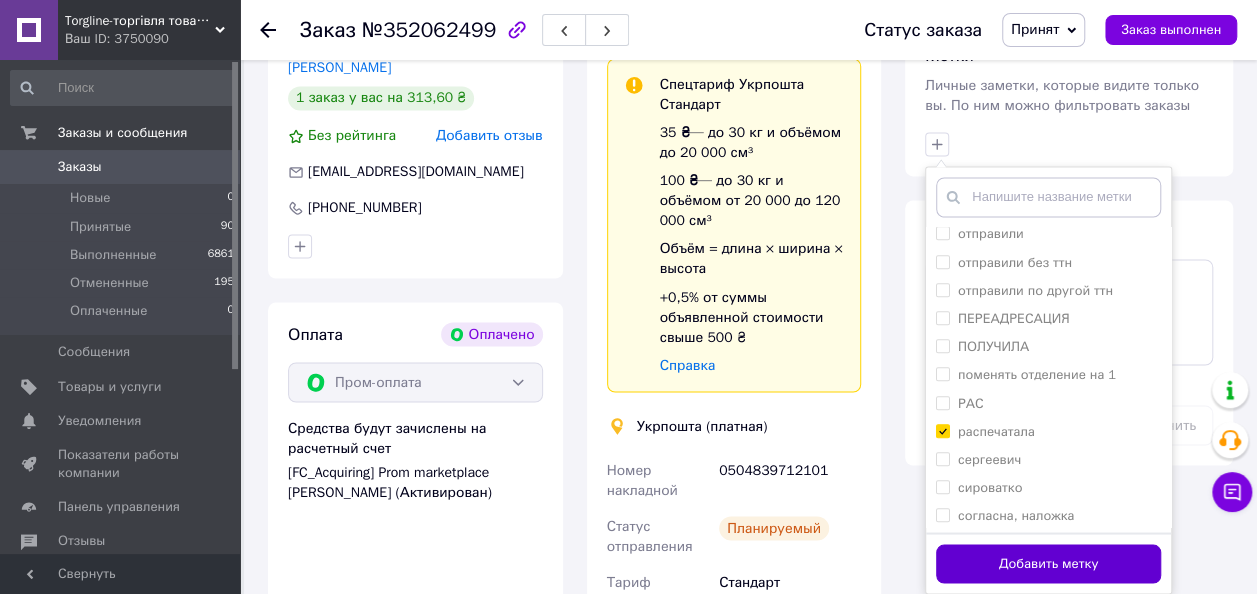 click on "Добавить метку" at bounding box center [1048, 563] 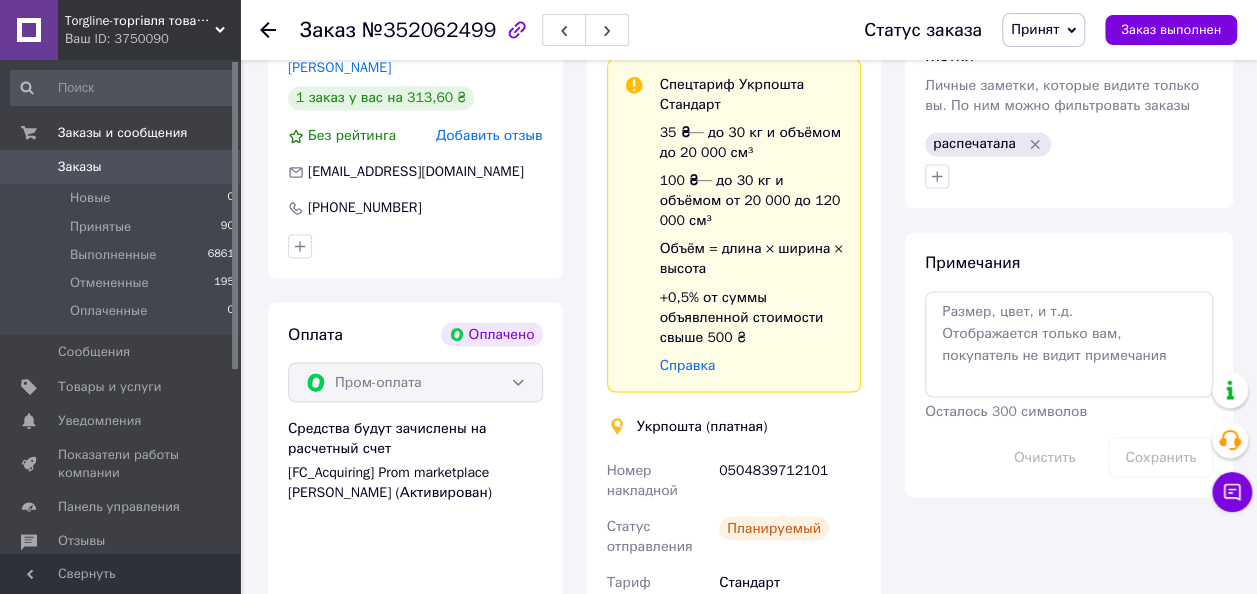 click 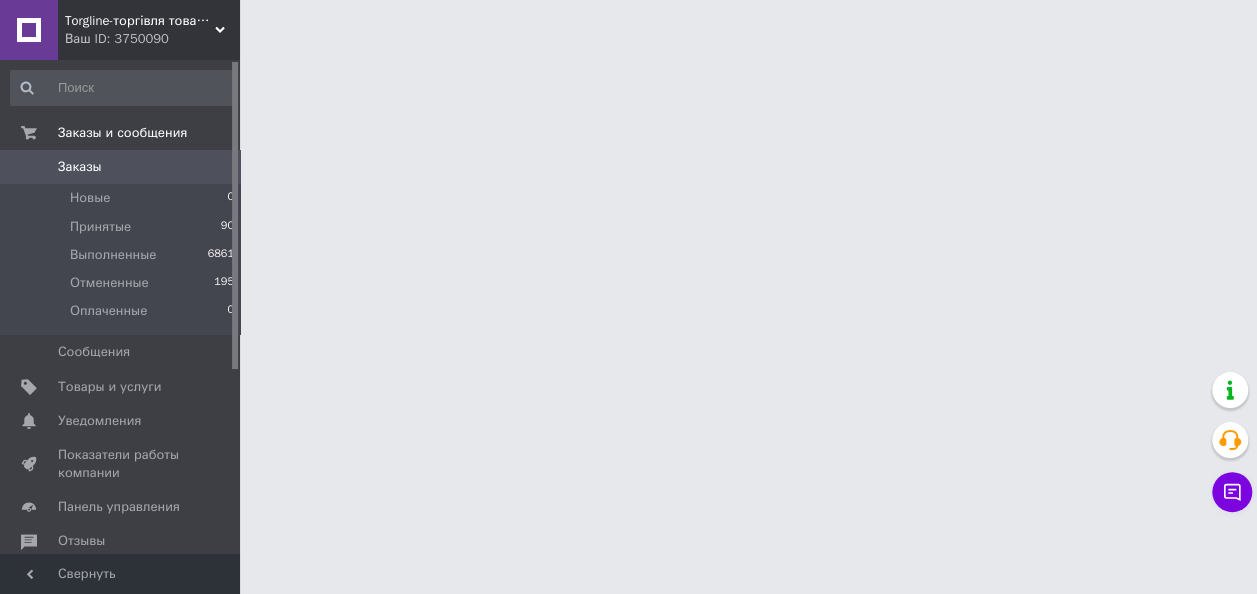 scroll, scrollTop: 0, scrollLeft: 0, axis: both 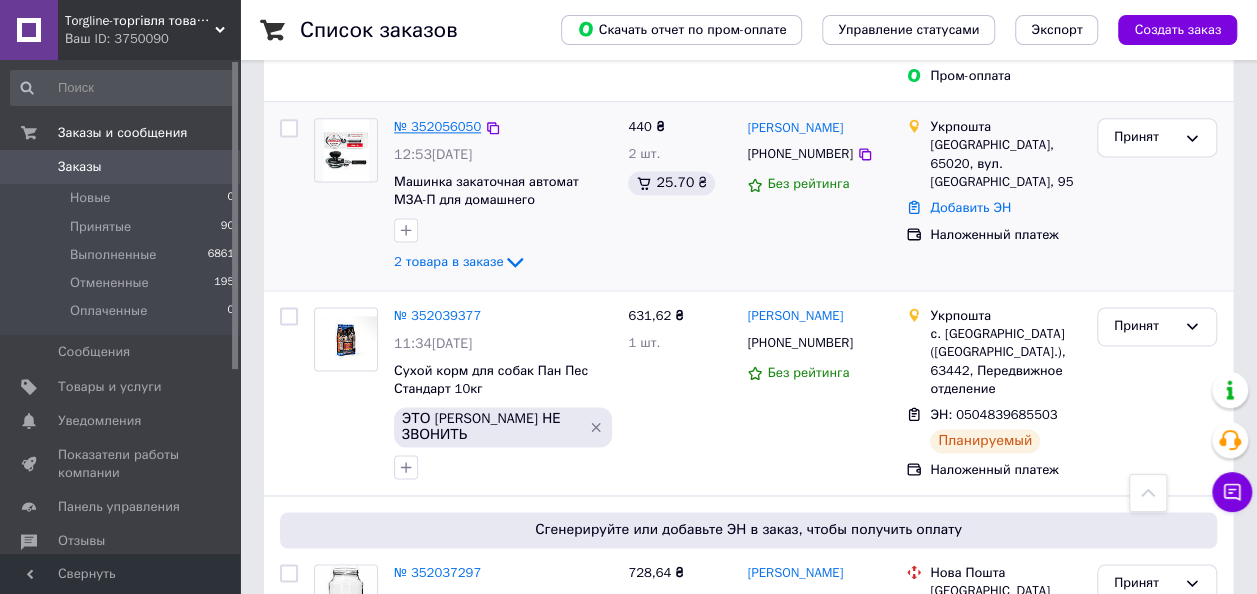 click on "№ 352056050" at bounding box center [437, 126] 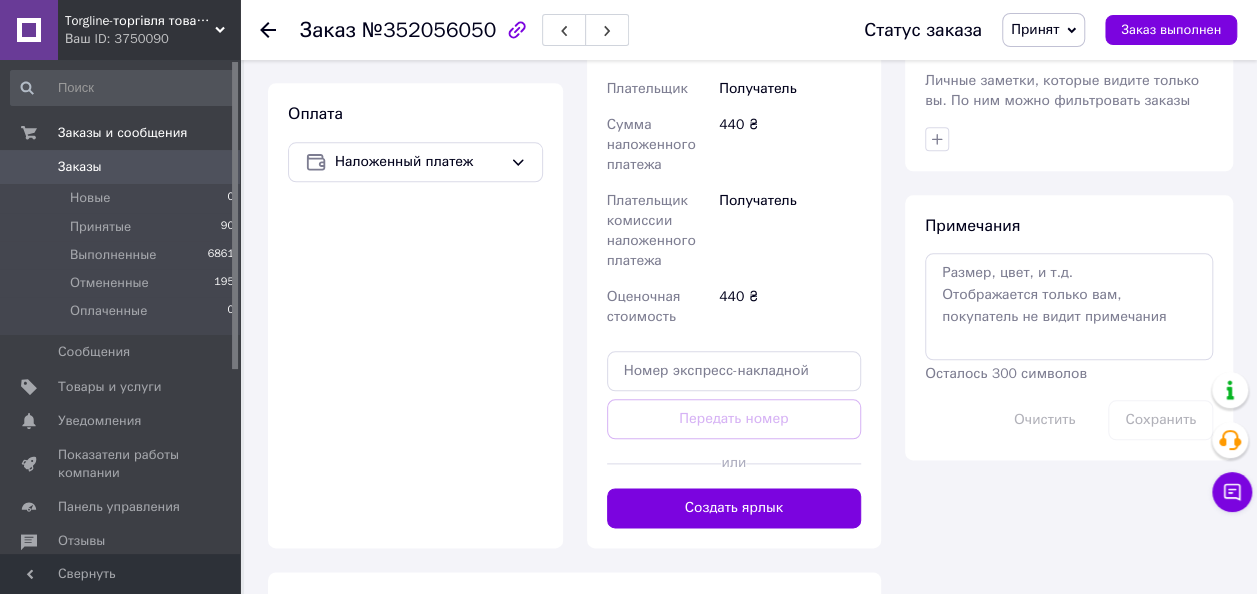 scroll, scrollTop: 1099, scrollLeft: 0, axis: vertical 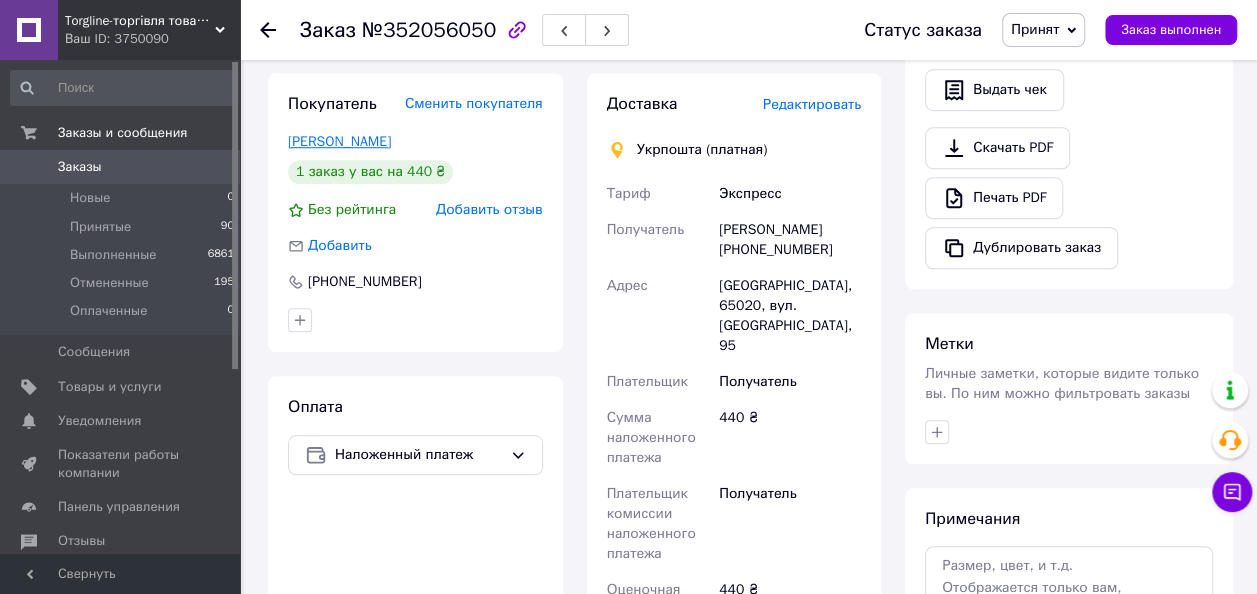 click on "Омелянчук Олена" at bounding box center (339, 141) 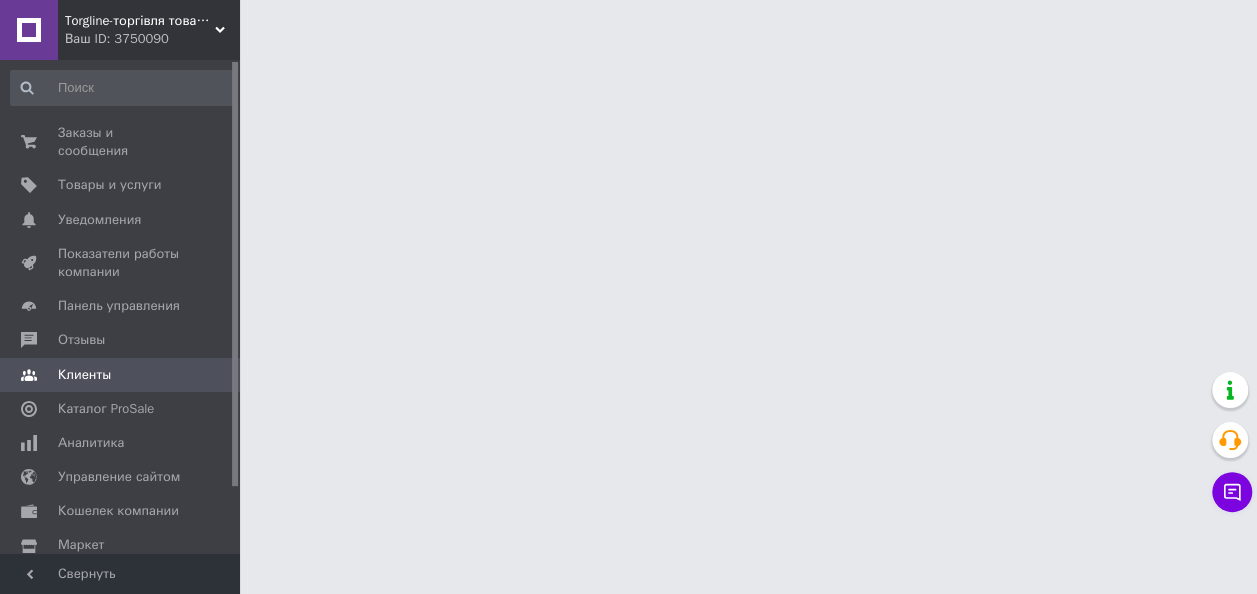 scroll, scrollTop: 0, scrollLeft: 0, axis: both 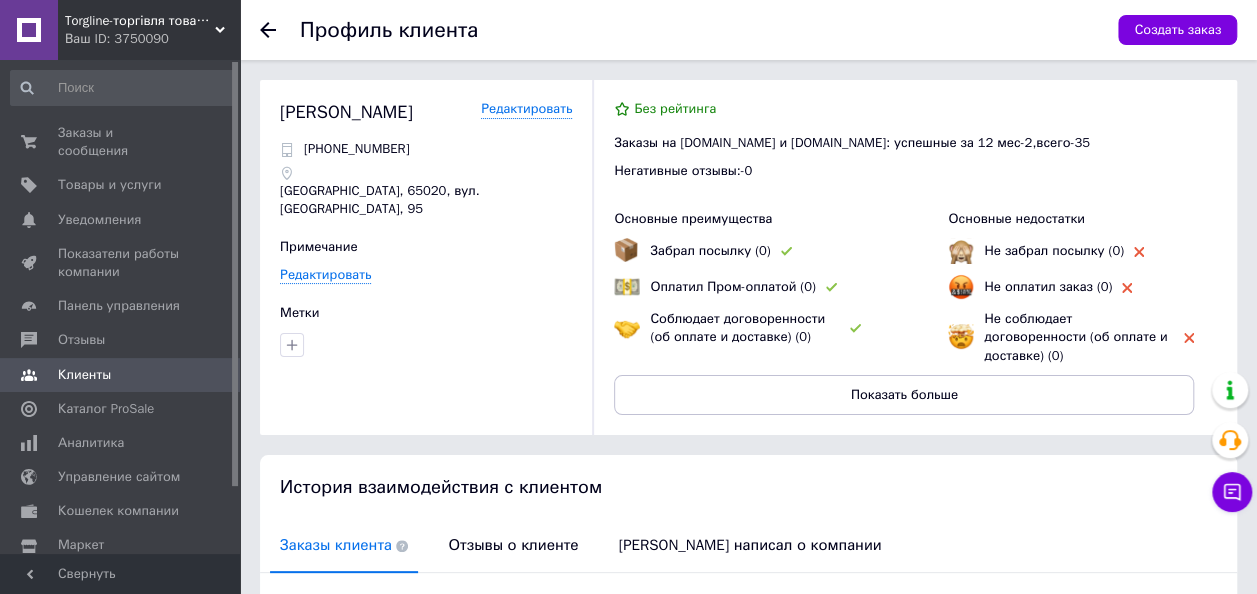 click 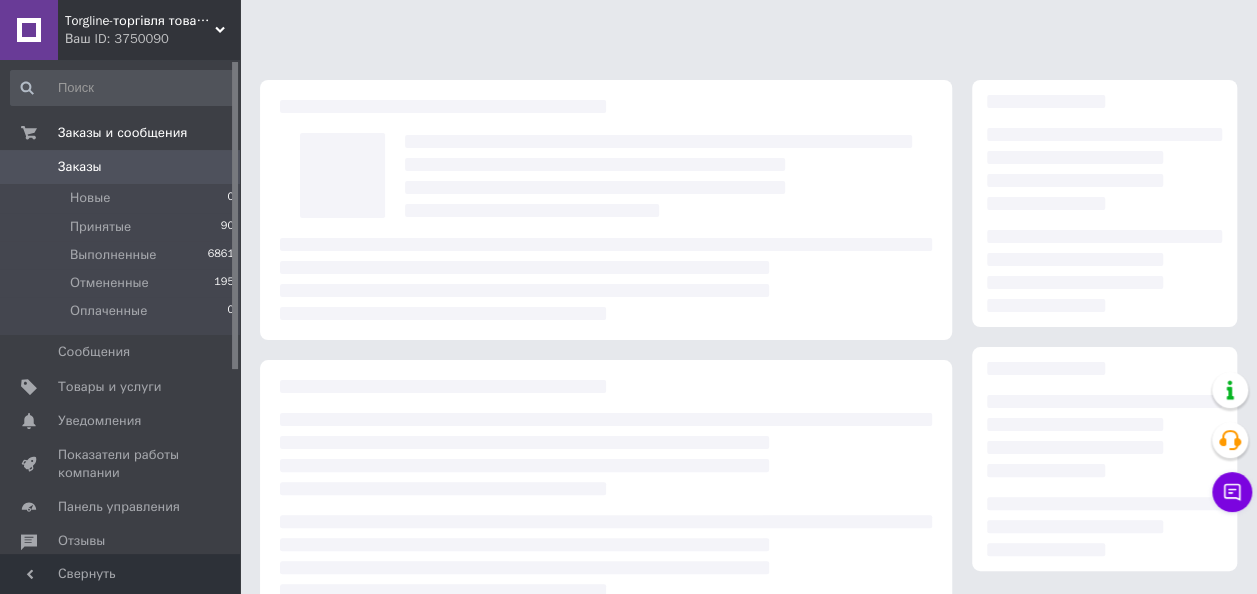 scroll, scrollTop: 320, scrollLeft: 0, axis: vertical 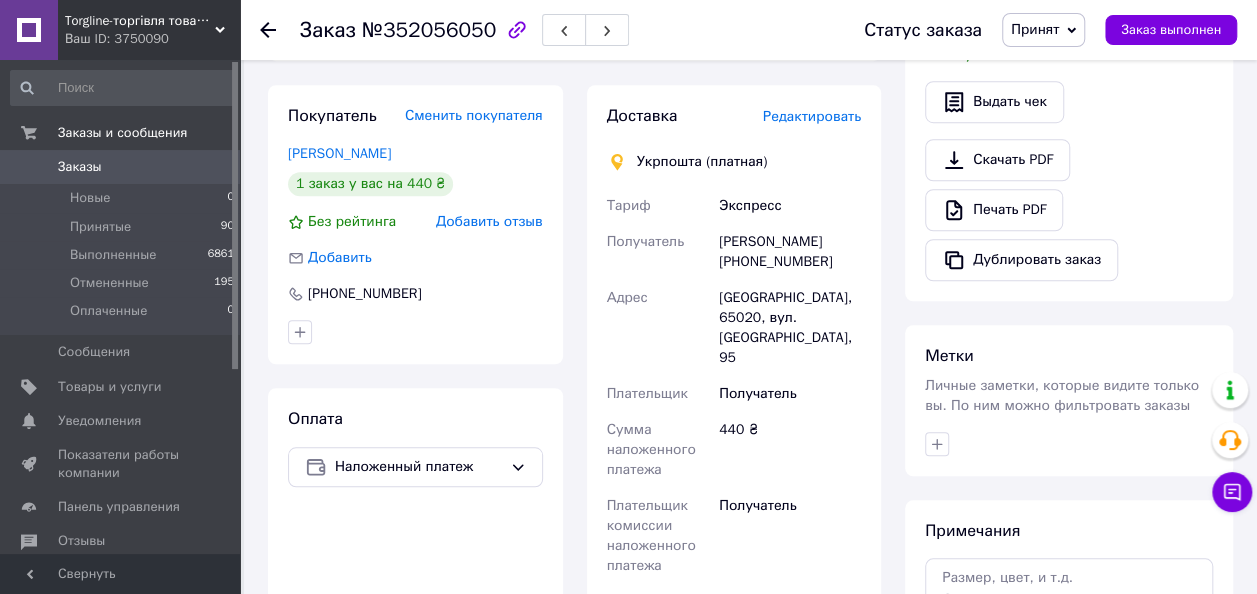click on "Редактировать" at bounding box center (812, 116) 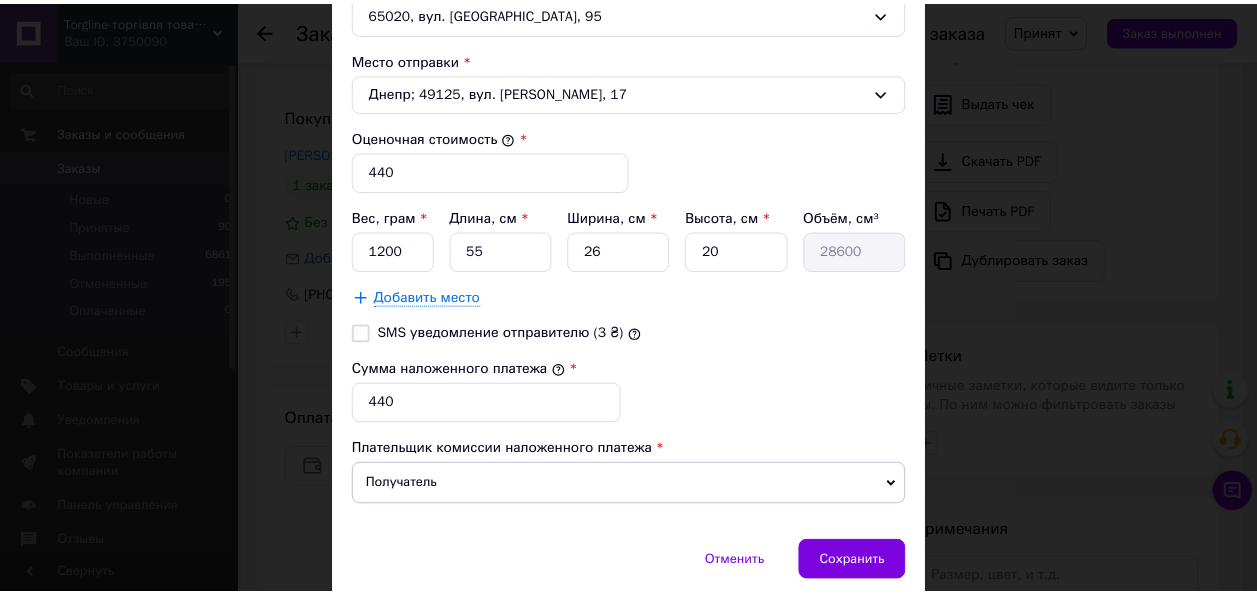 scroll, scrollTop: 763, scrollLeft: 0, axis: vertical 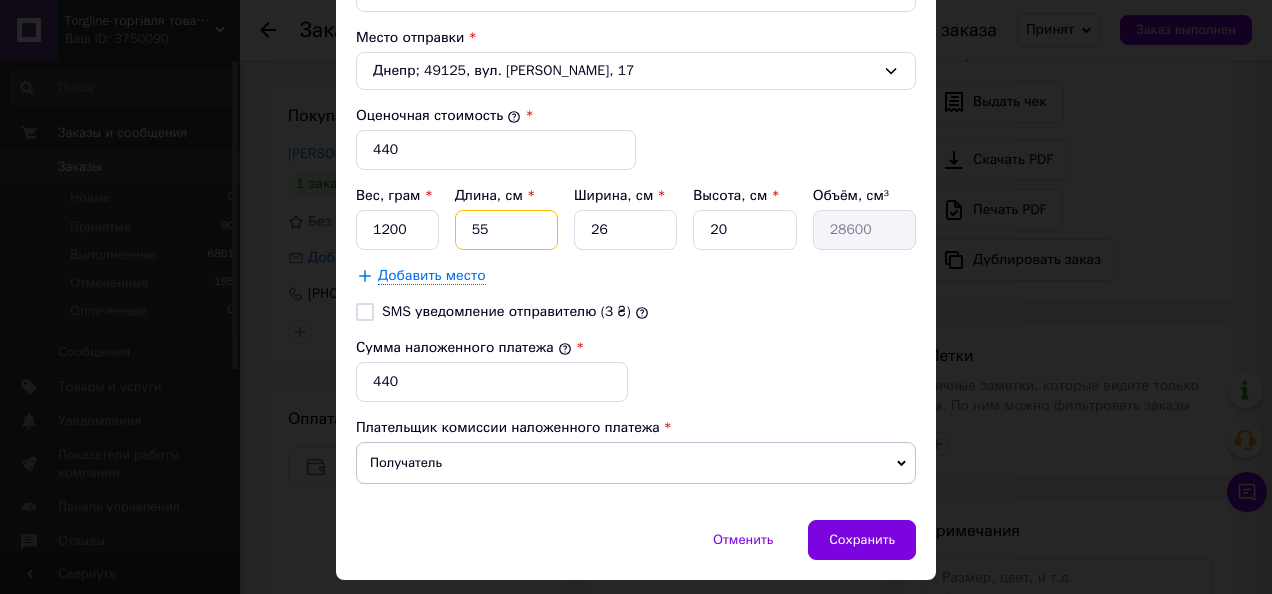 click on "55" at bounding box center (506, 230) 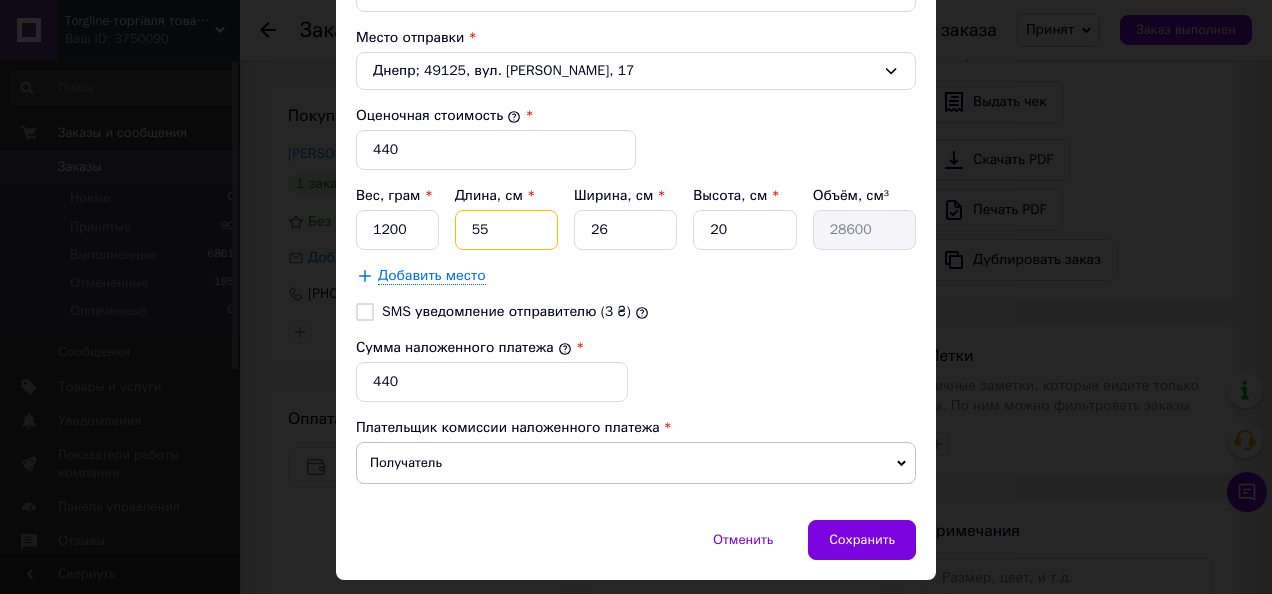 type on "5" 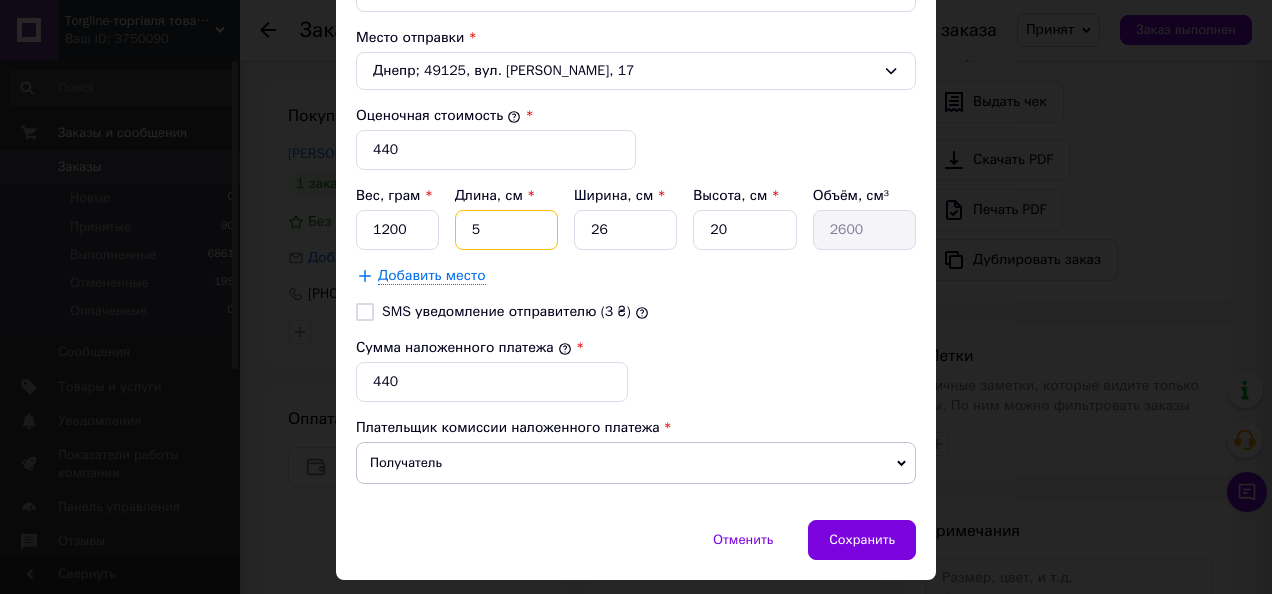 type 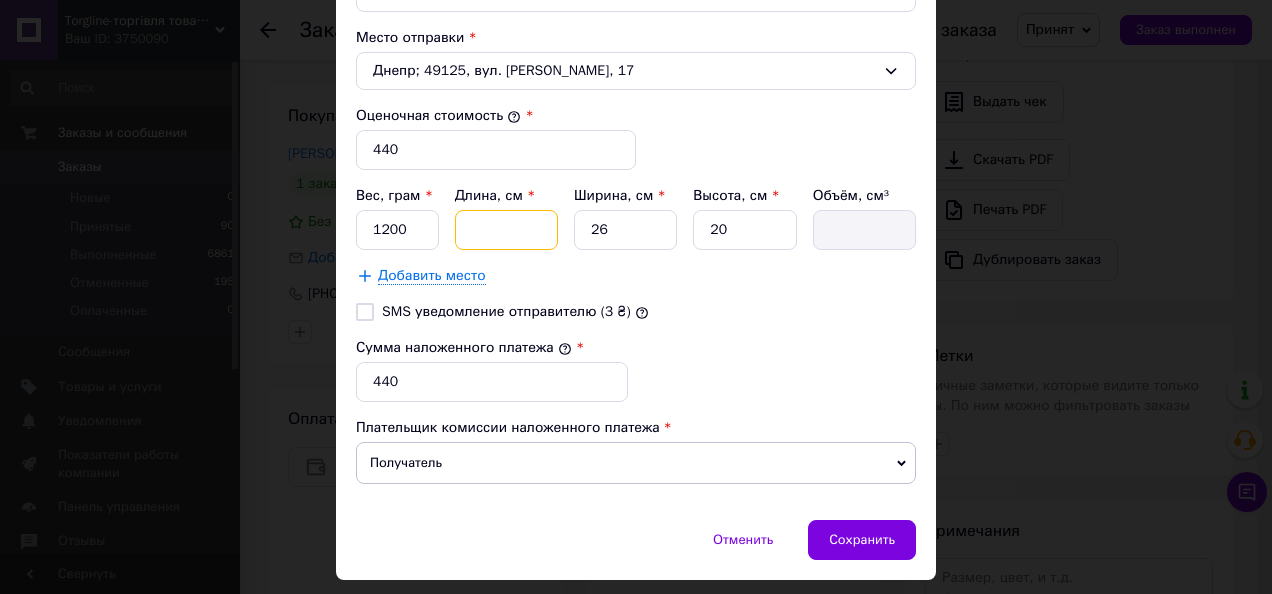 type on "2" 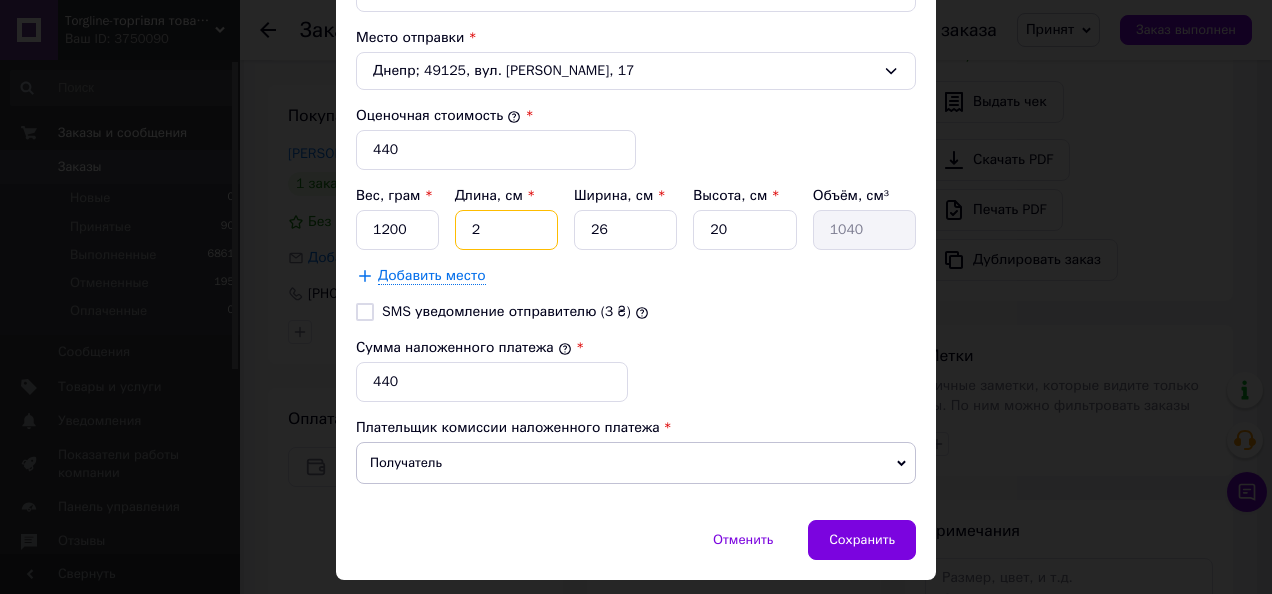 type on "20" 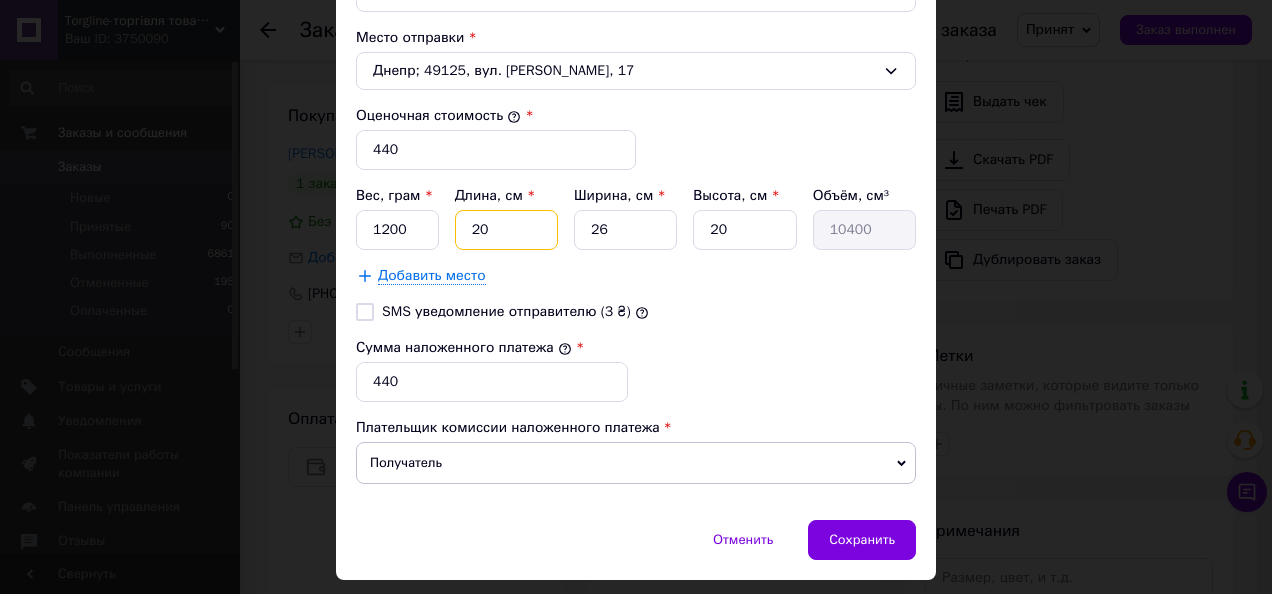 type on "20" 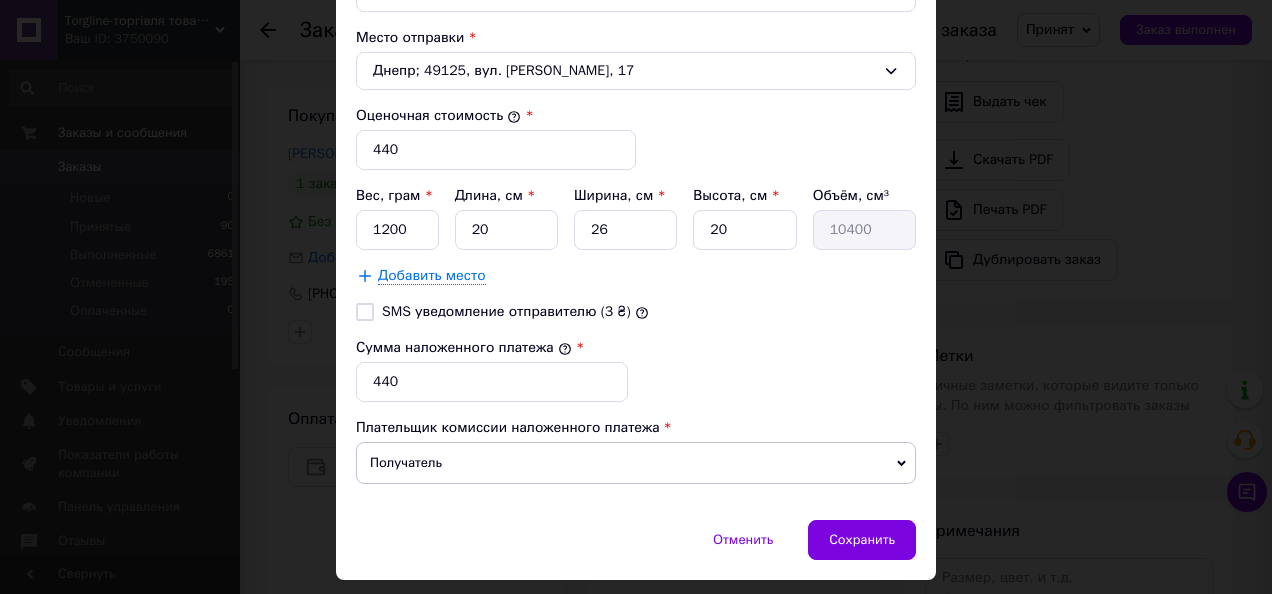 click on "SMS уведомление отправителю (3 ₴)" at bounding box center [365, 312] 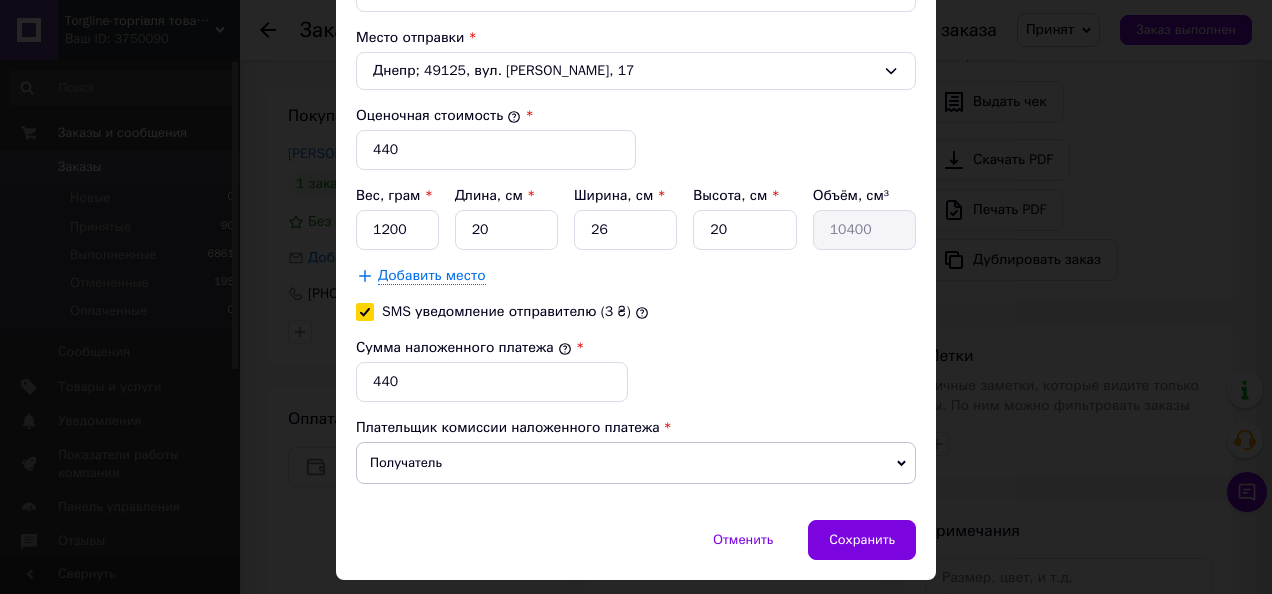 checkbox on "true" 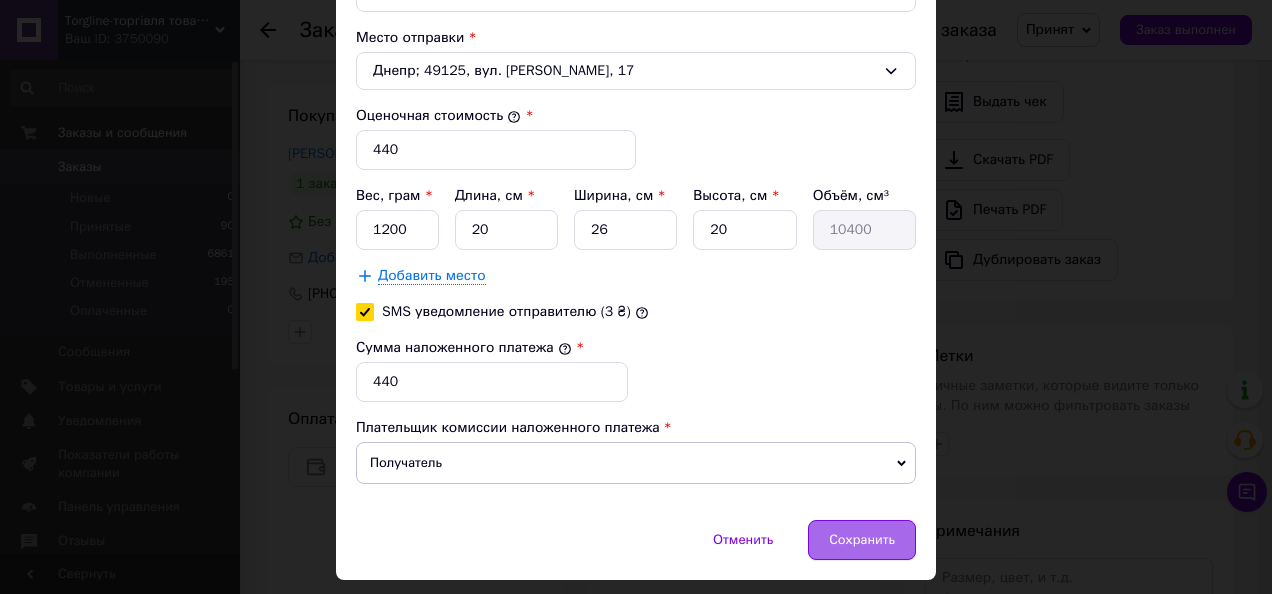 click on "Сохранить" at bounding box center (862, 540) 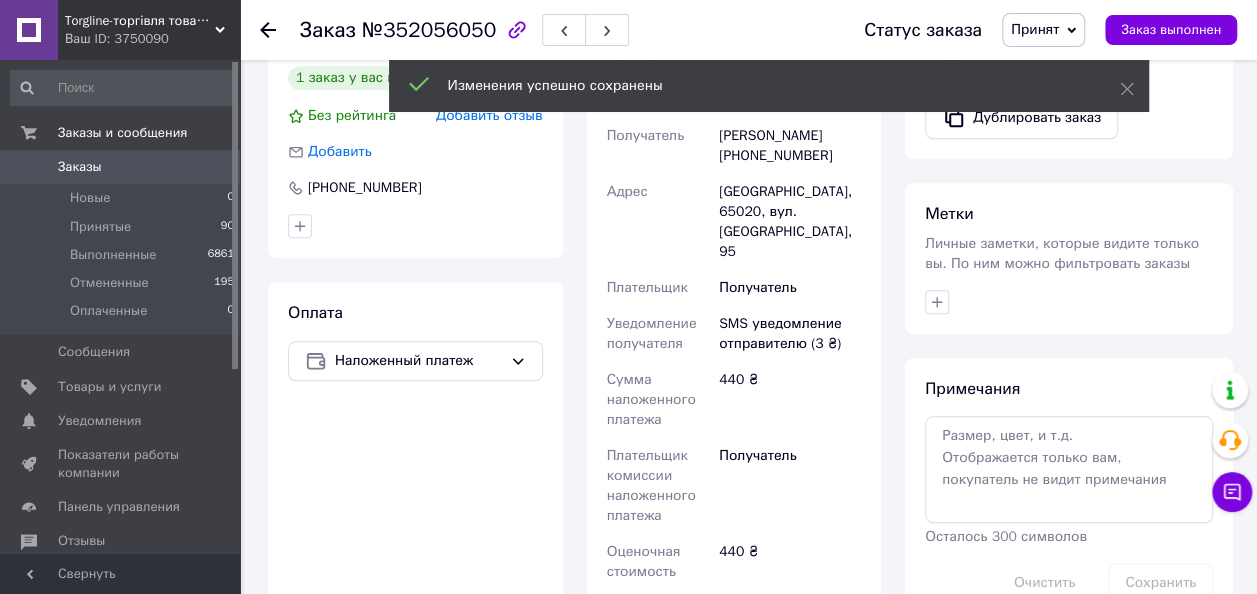 scroll, scrollTop: 886, scrollLeft: 0, axis: vertical 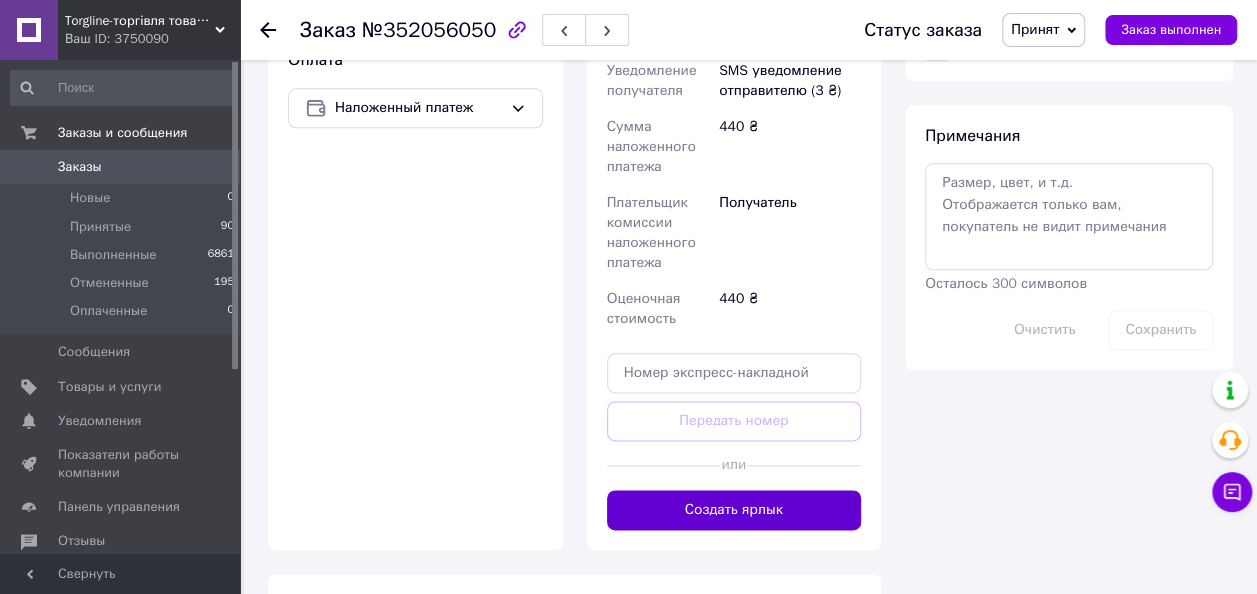 click on "Создать ярлык" at bounding box center [734, 510] 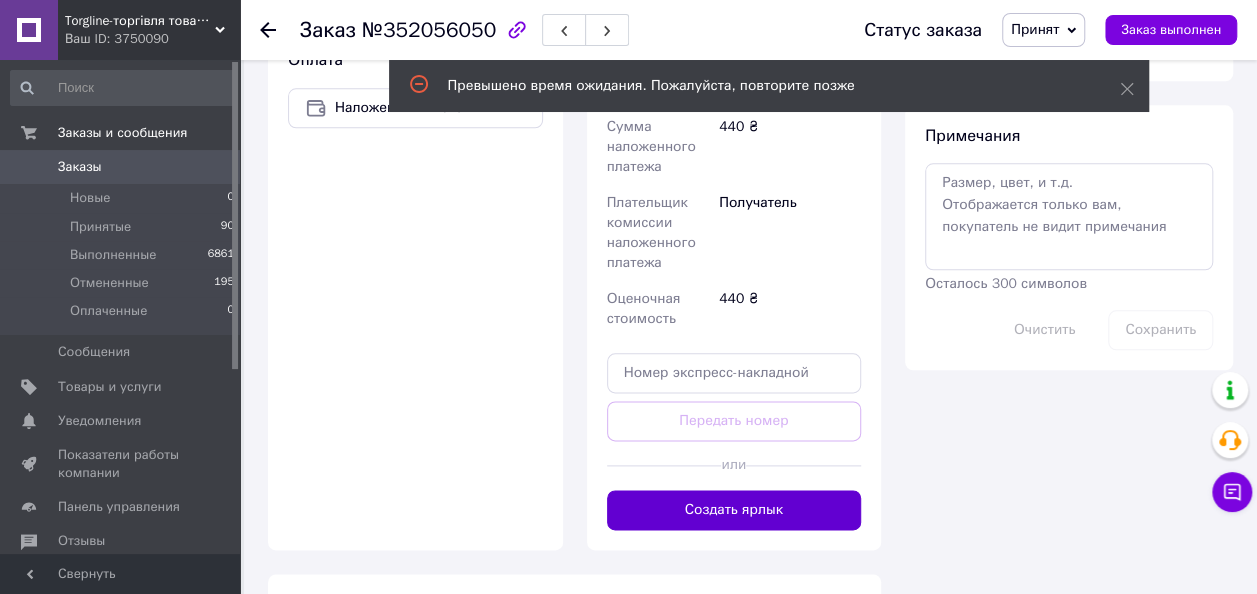 click on "Создать ярлык" at bounding box center [734, 510] 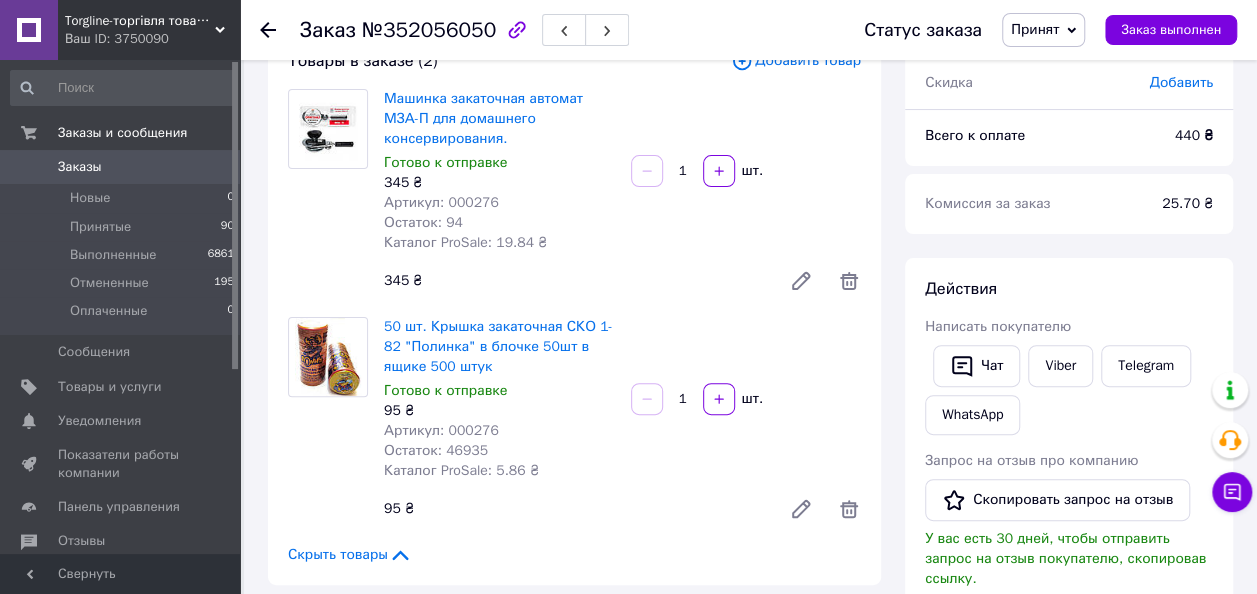 scroll, scrollTop: 185, scrollLeft: 0, axis: vertical 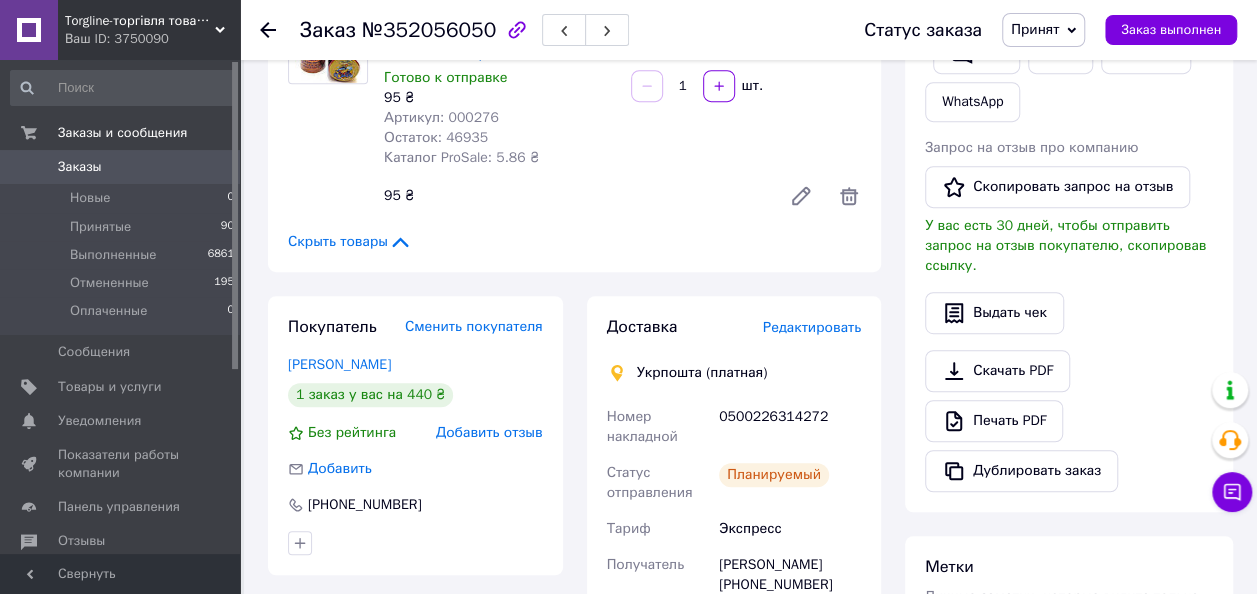 click on "Редактировать" at bounding box center (812, 327) 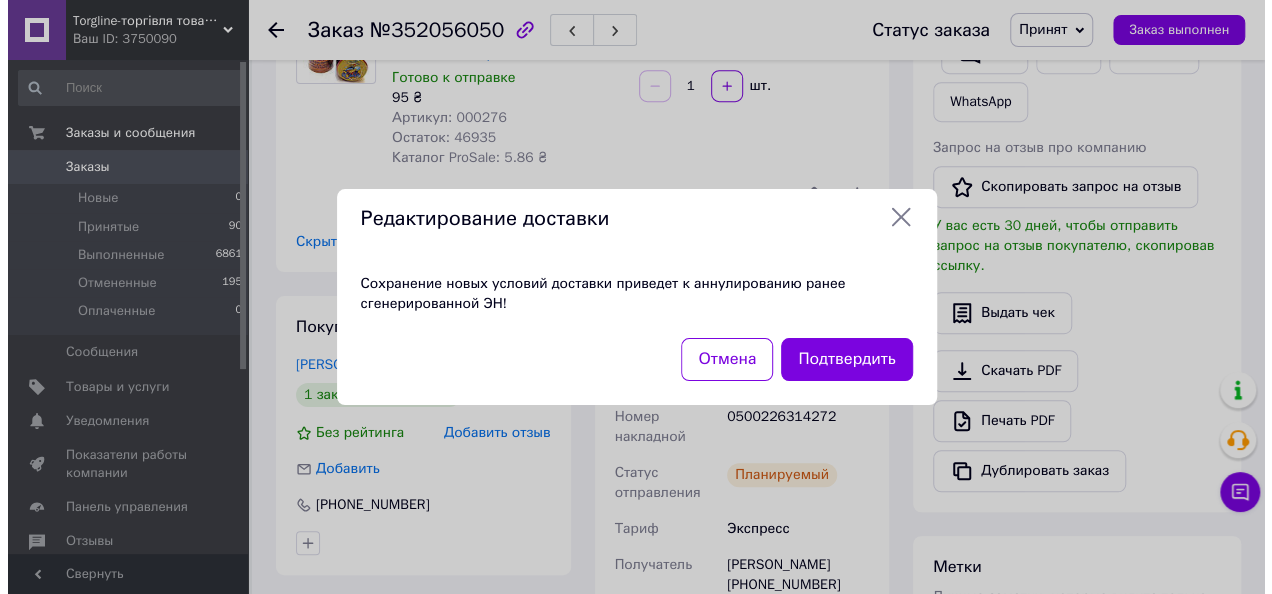 scroll, scrollTop: 435, scrollLeft: 0, axis: vertical 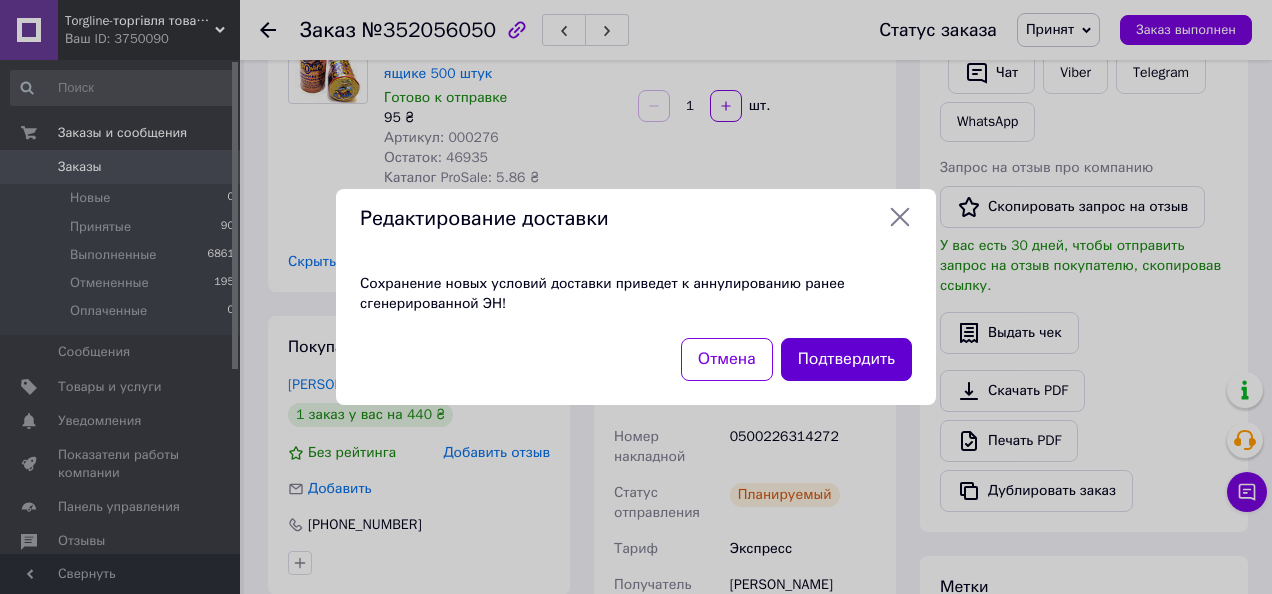 click on "Подтвердить" at bounding box center [846, 359] 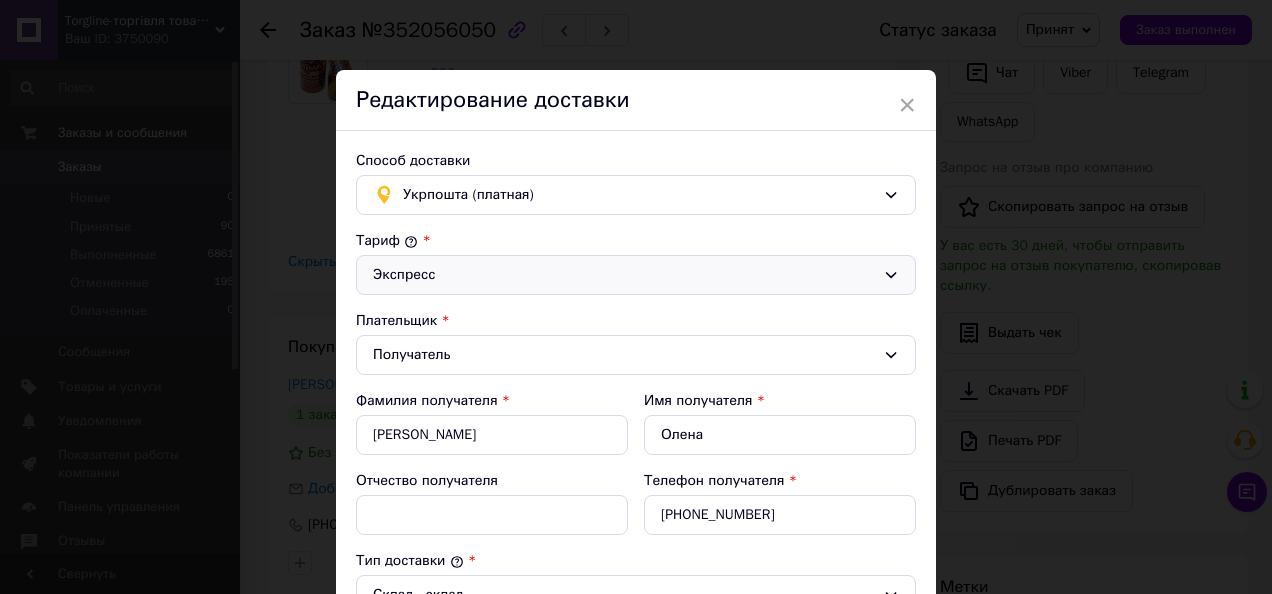 click 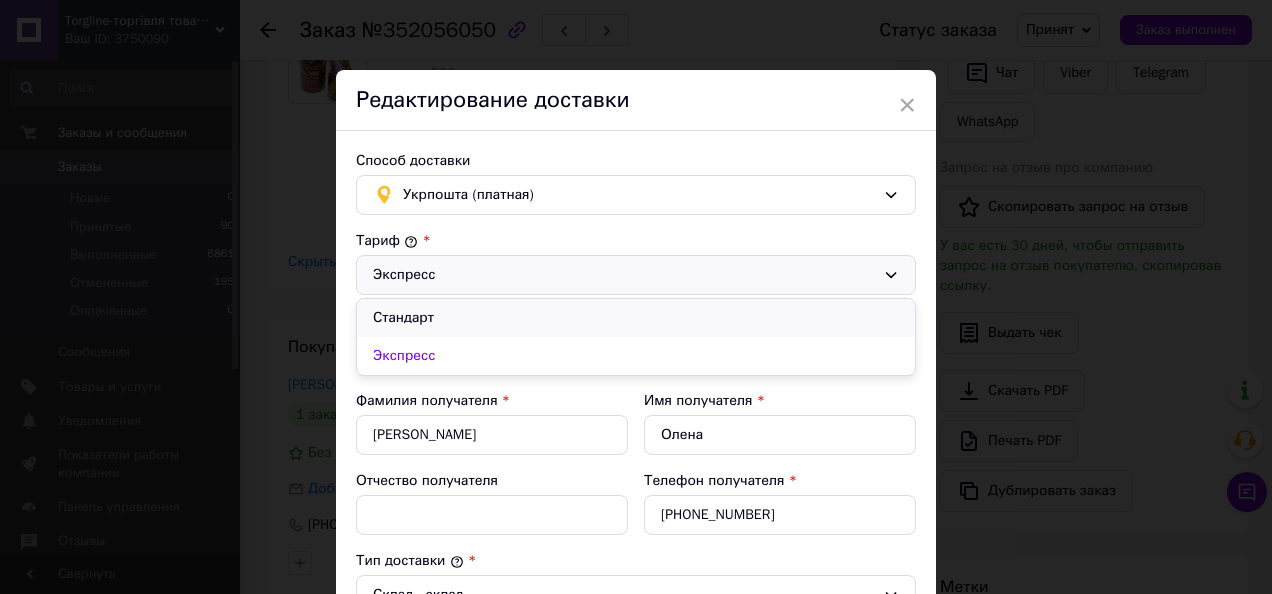 click on "Стандарт" at bounding box center (636, 318) 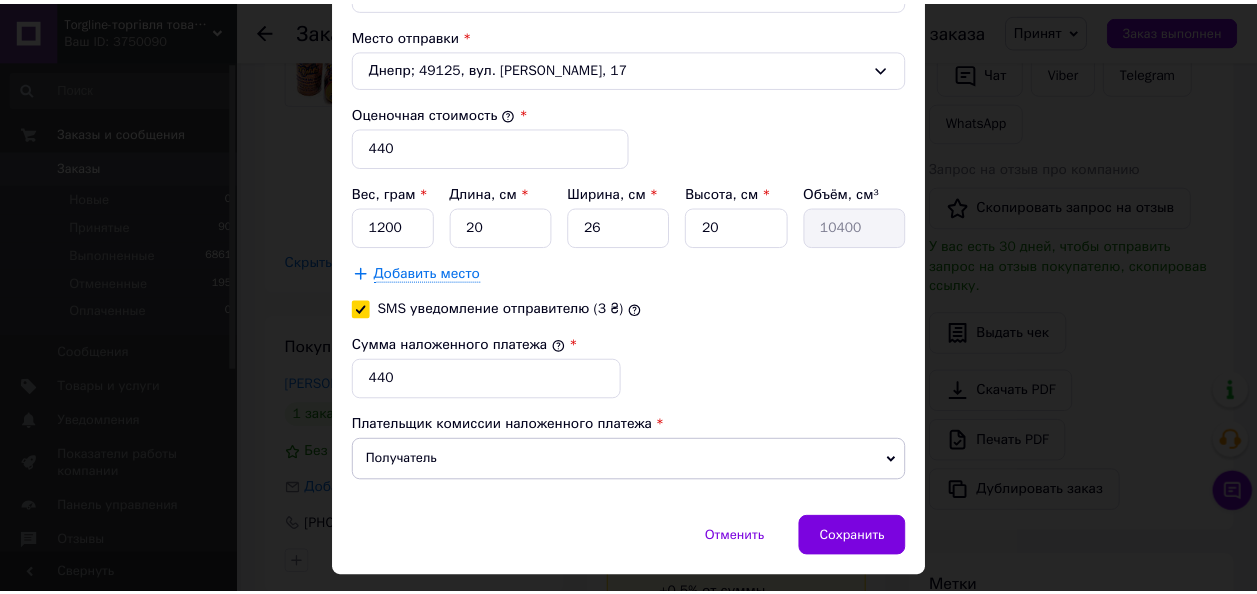 scroll, scrollTop: 770, scrollLeft: 0, axis: vertical 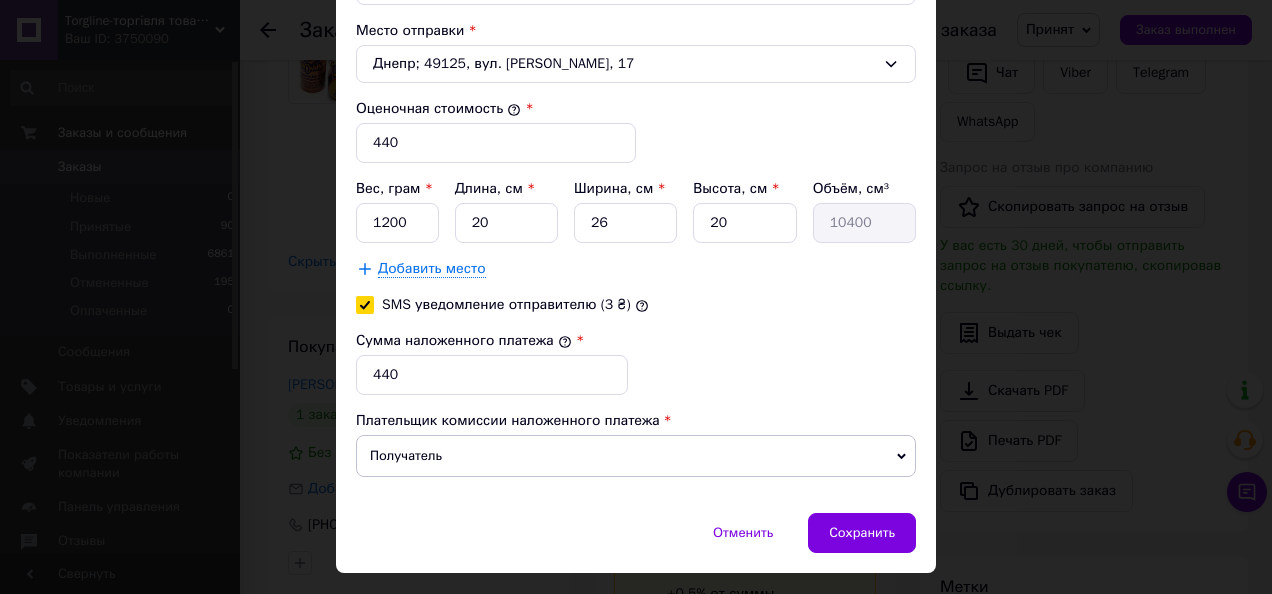 drag, startPoint x: 856, startPoint y: 521, endPoint x: 996, endPoint y: 393, distance: 189.69449 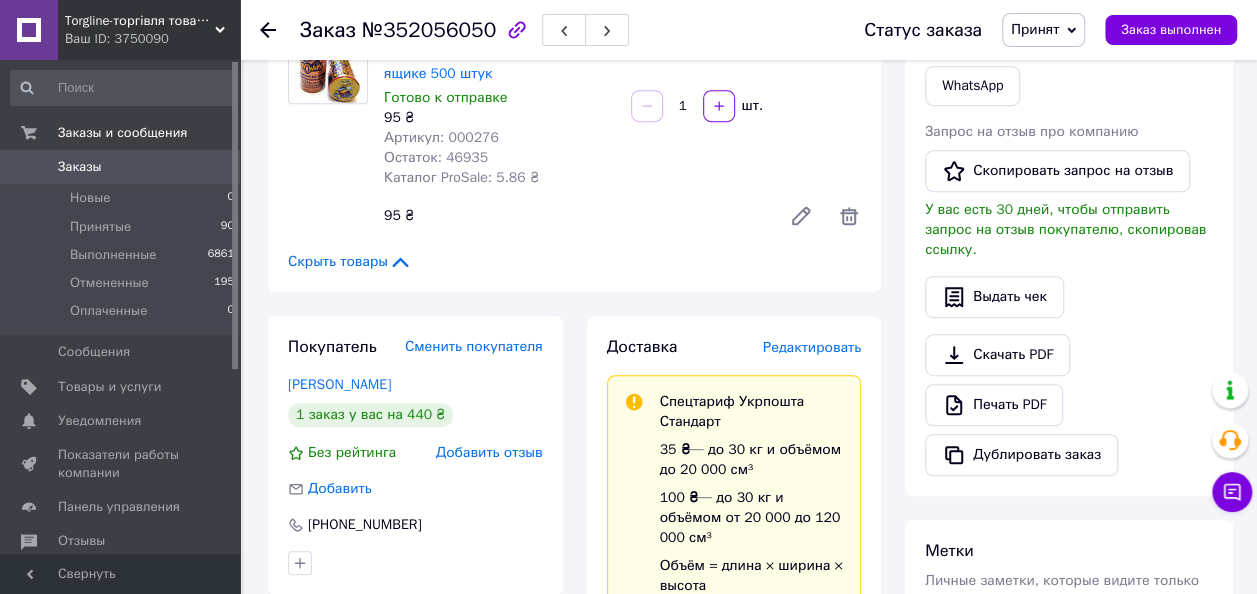 click 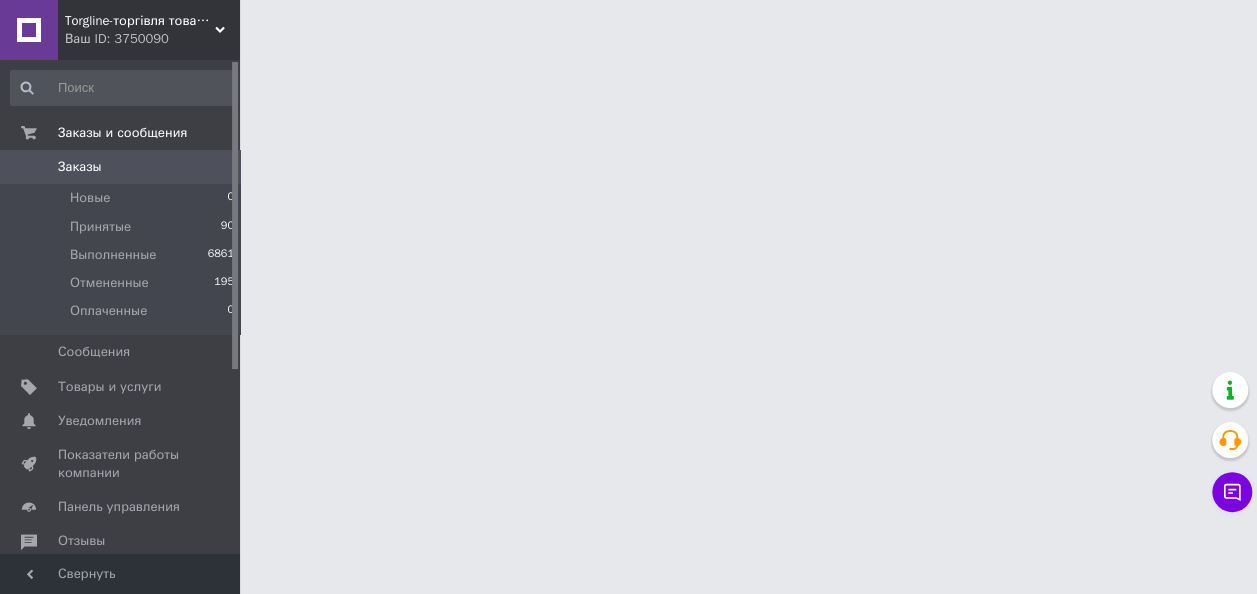 scroll, scrollTop: 0, scrollLeft: 0, axis: both 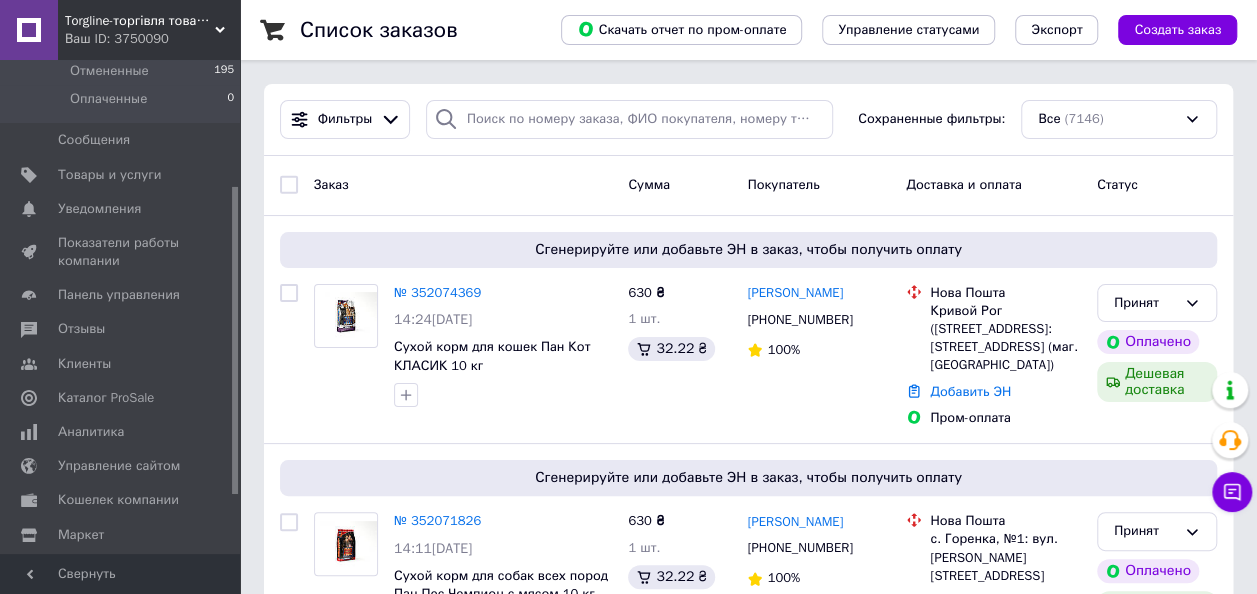 drag, startPoint x: 234, startPoint y: 344, endPoint x: 232, endPoint y: 475, distance: 131.01526 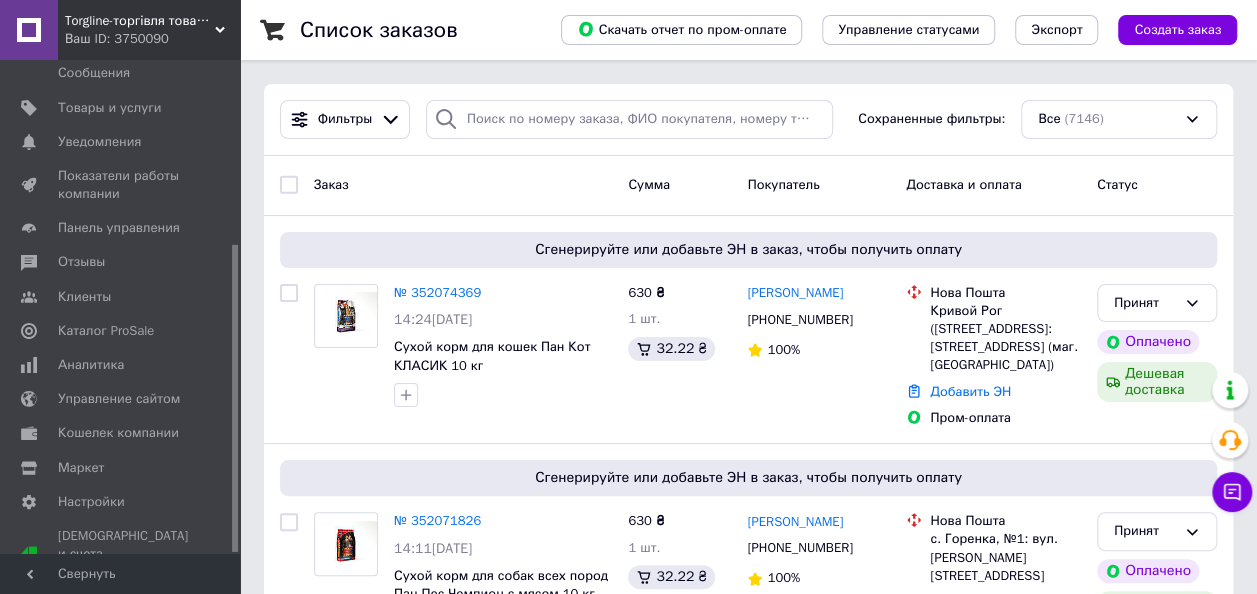 scroll, scrollTop: 296, scrollLeft: 0, axis: vertical 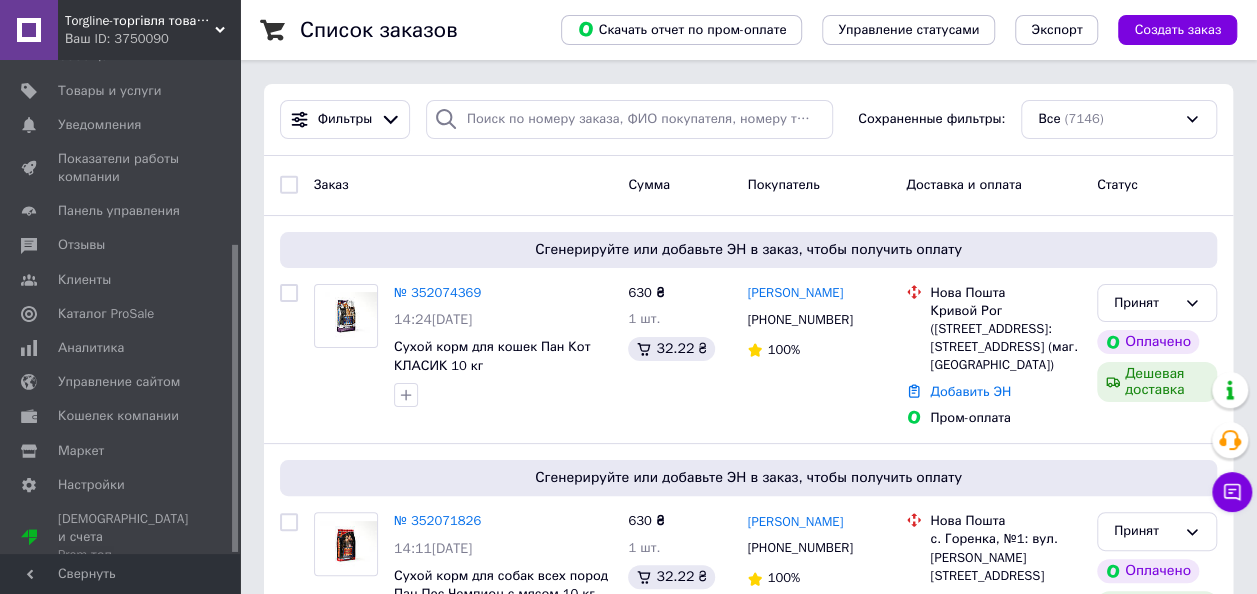drag, startPoint x: 235, startPoint y: 421, endPoint x: 242, endPoint y: 500, distance: 79.30952 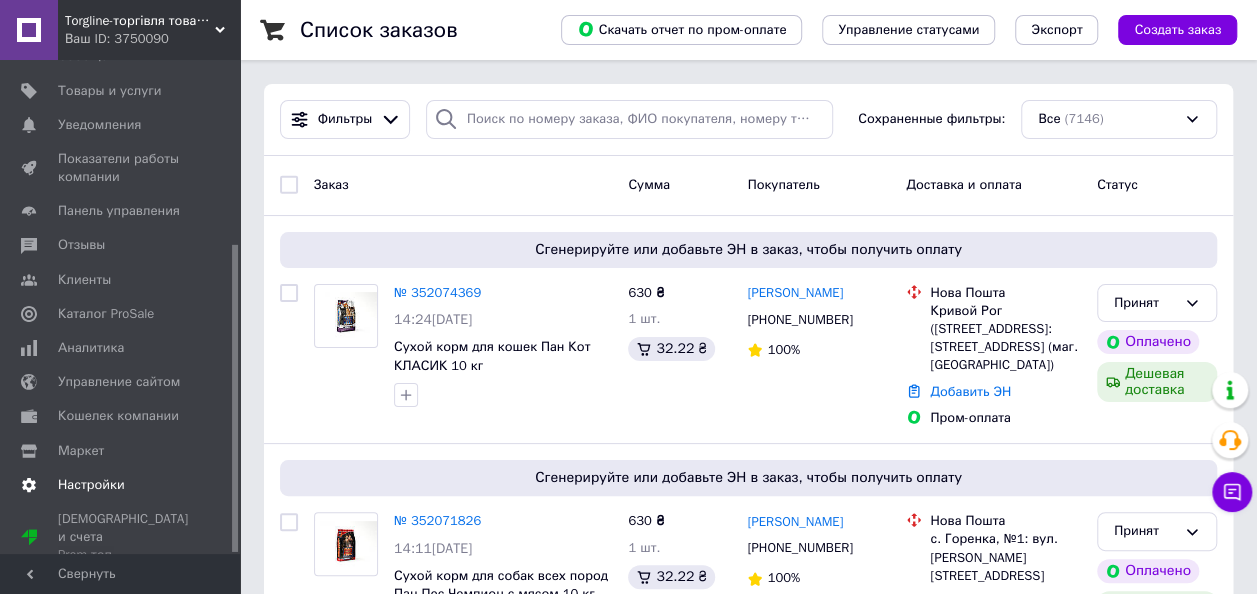 click on "Настройки" at bounding box center (91, 485) 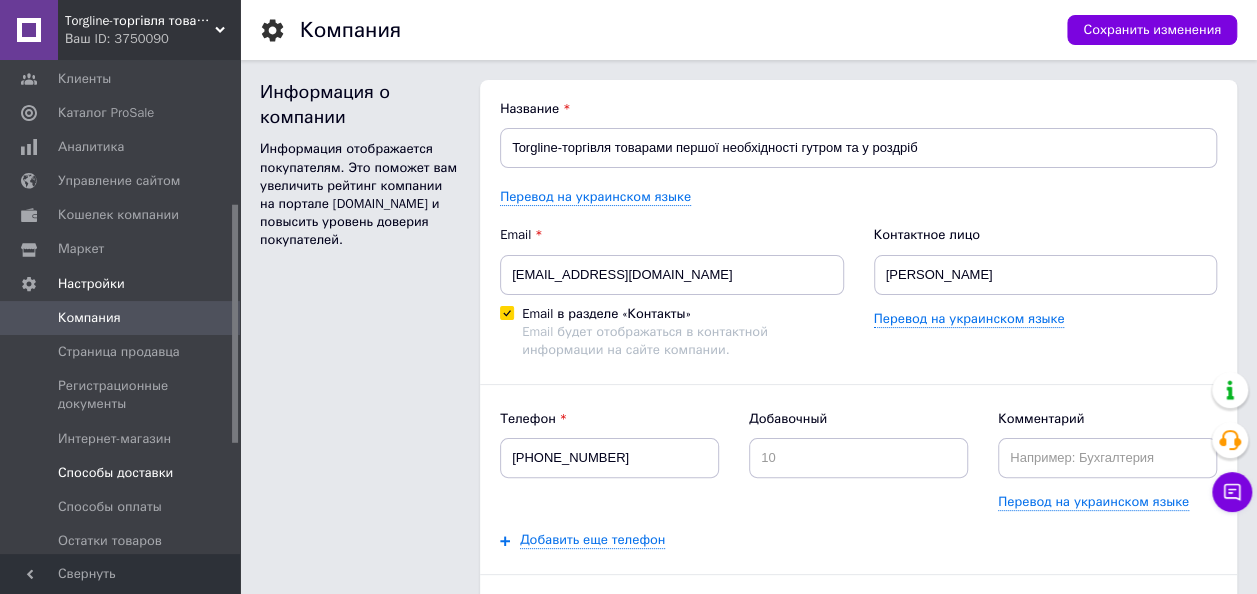 scroll, scrollTop: 0, scrollLeft: 0, axis: both 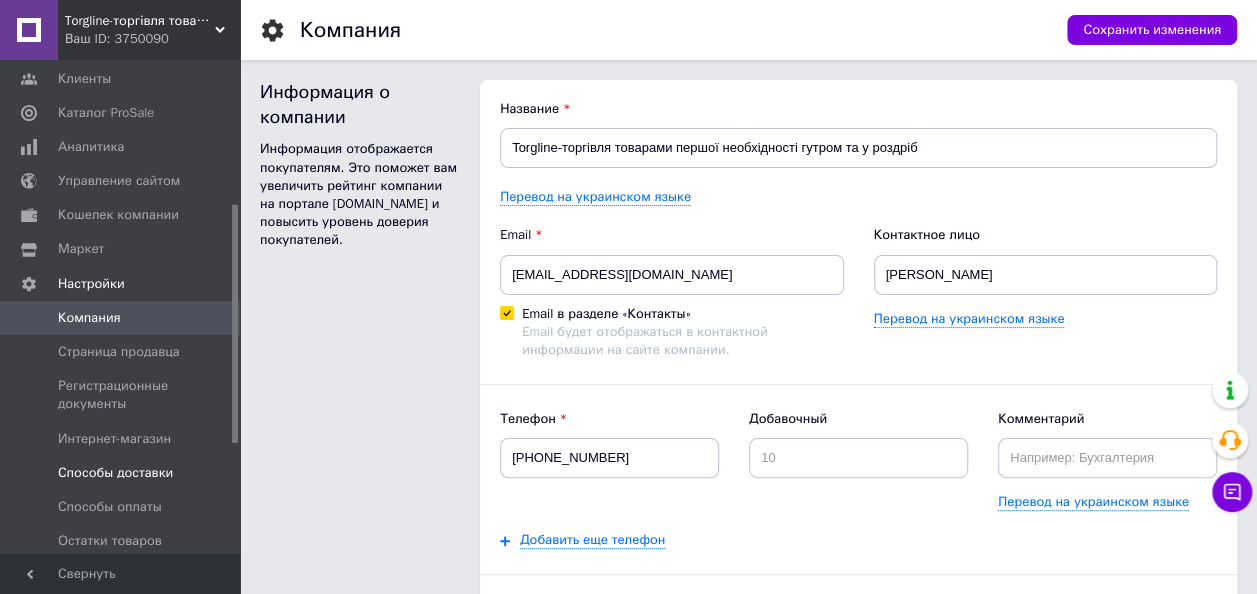 drag, startPoint x: 128, startPoint y: 454, endPoint x: 152, endPoint y: 456, distance: 24.083189 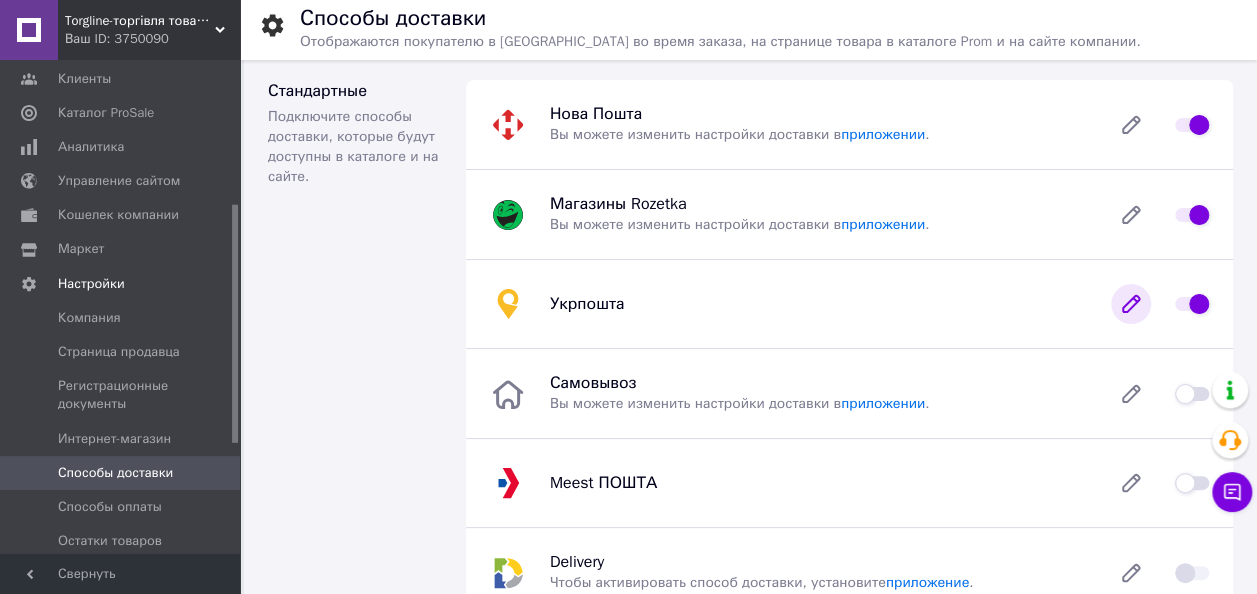 click 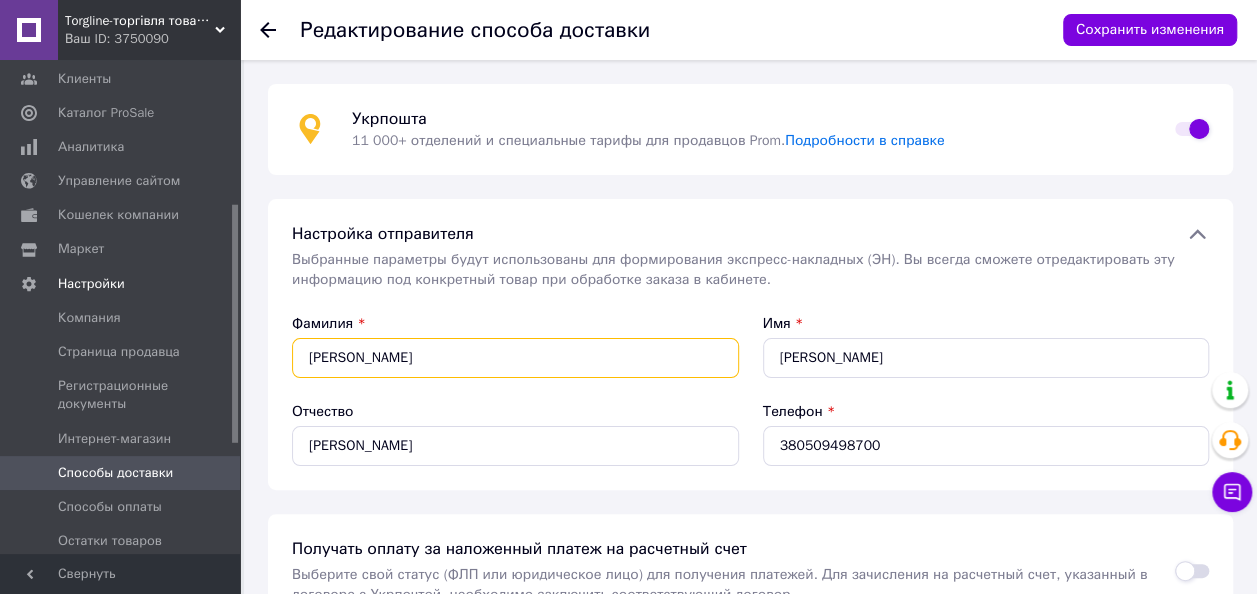 click on "Бычкова" at bounding box center [515, 358] 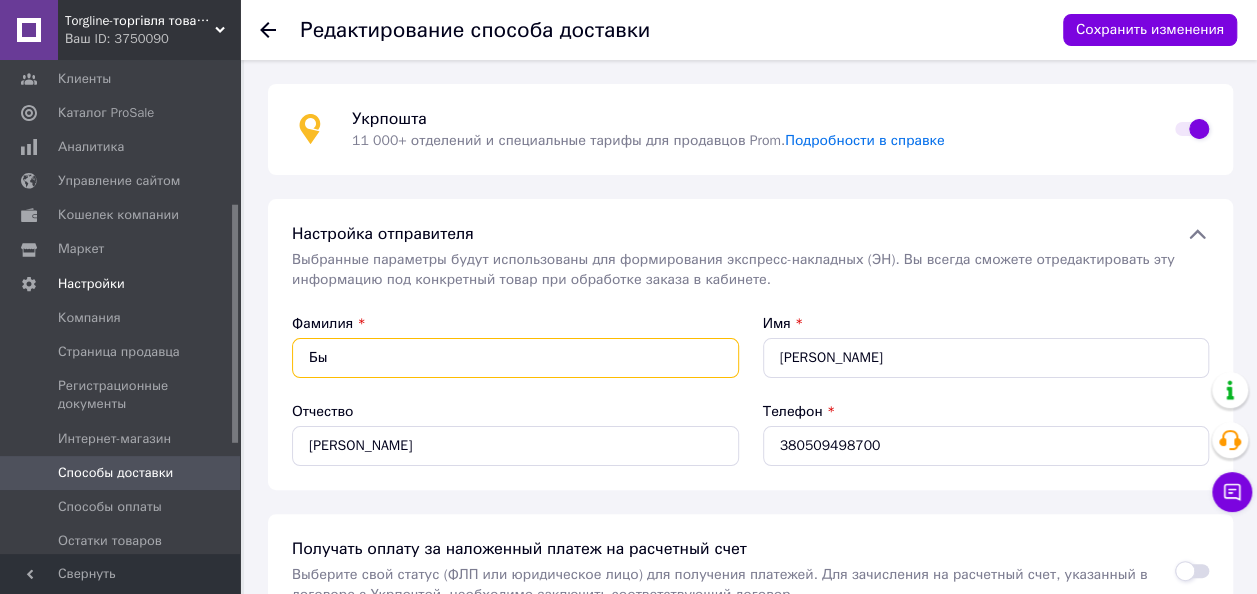type on "Б" 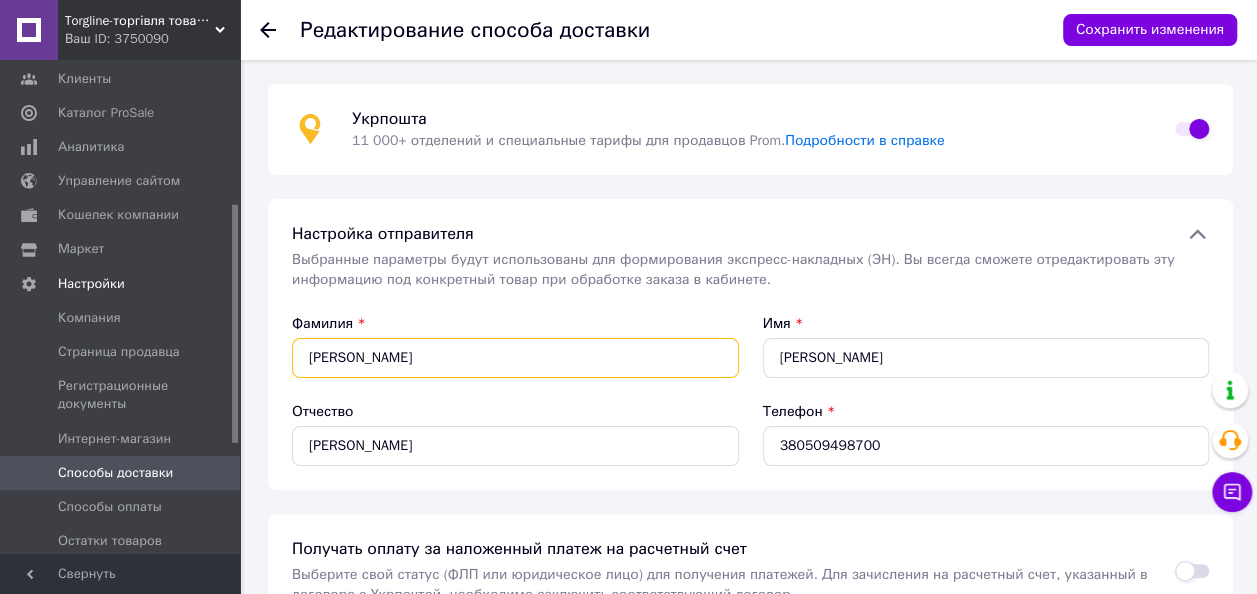 type on "Машкова" 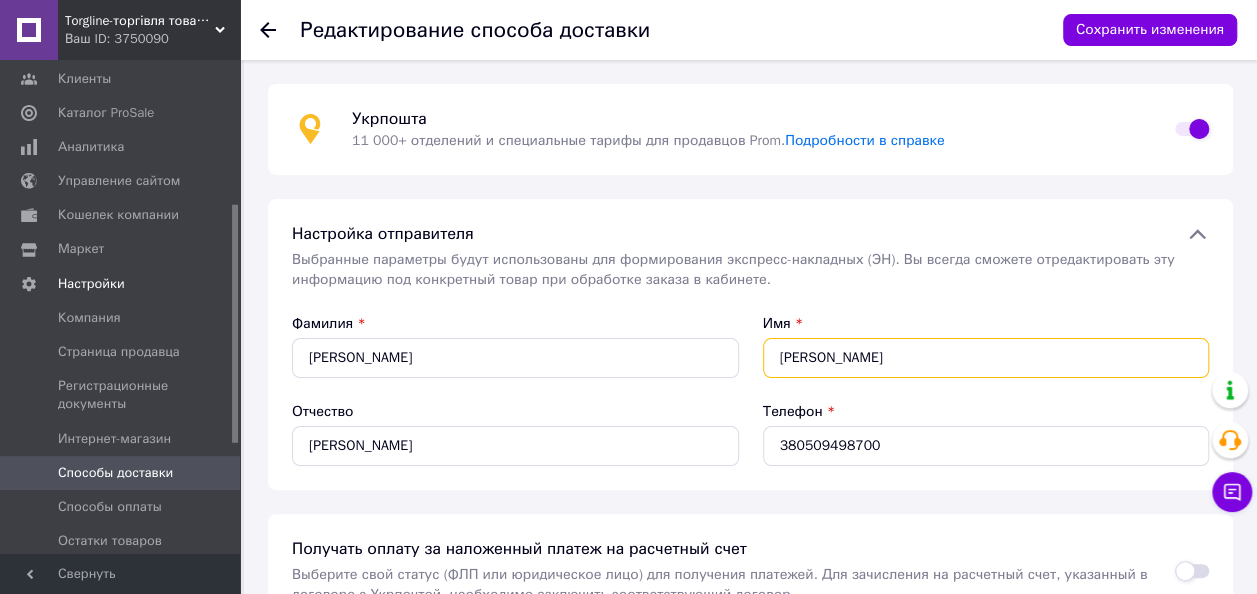 click on "Ирина" at bounding box center (986, 358) 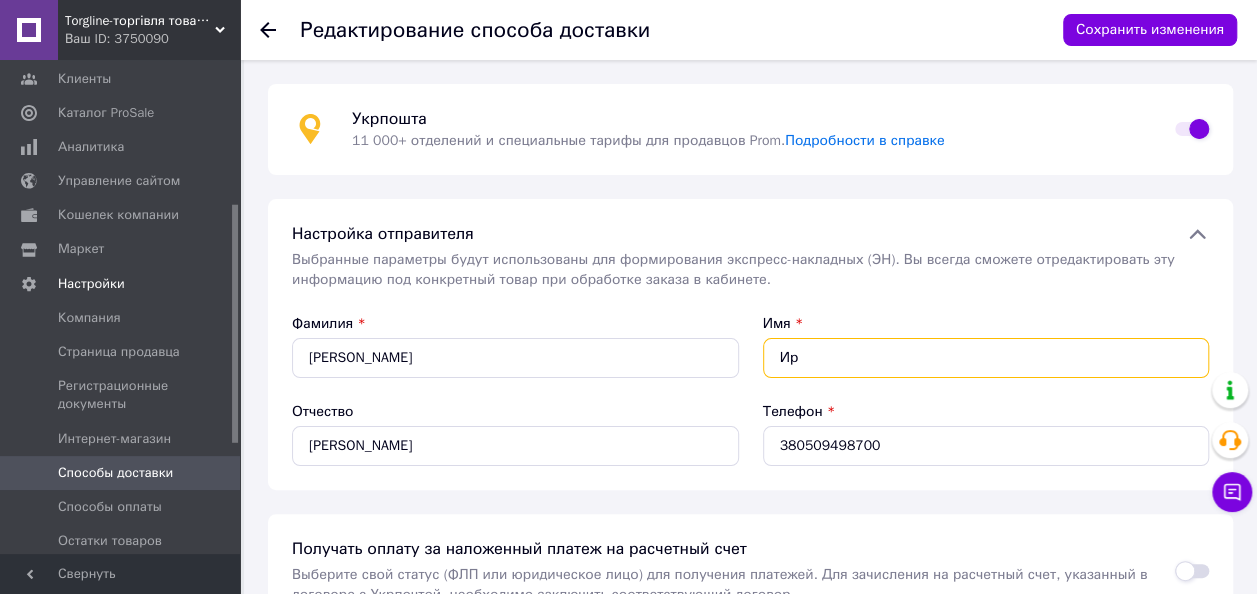 type on "И" 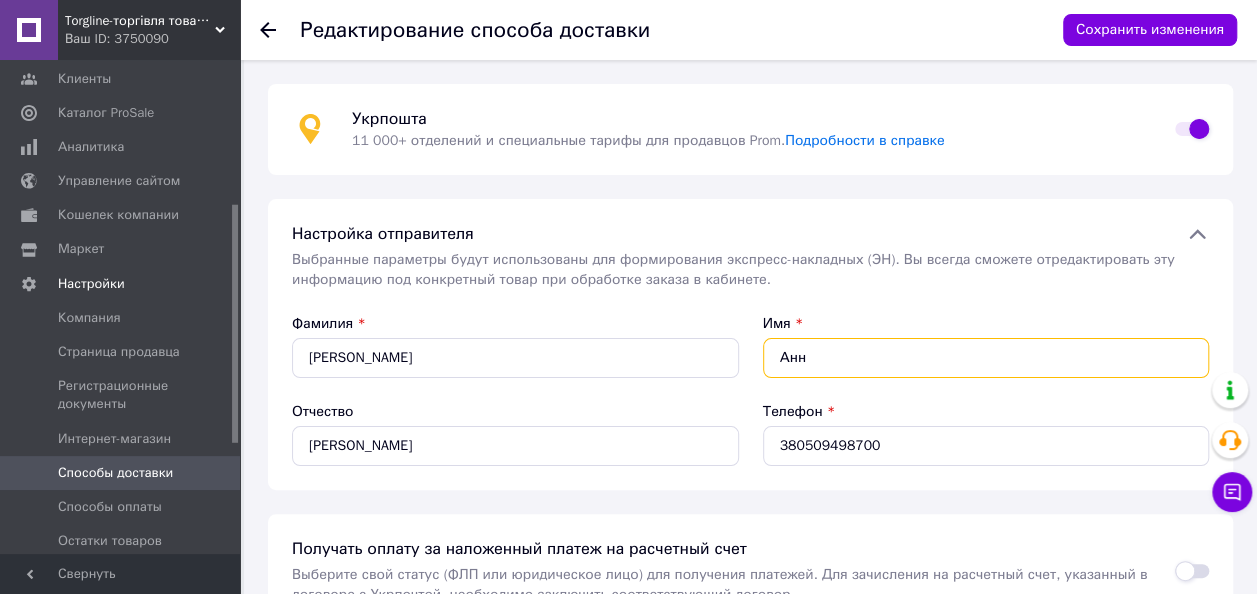 type on "Анна" 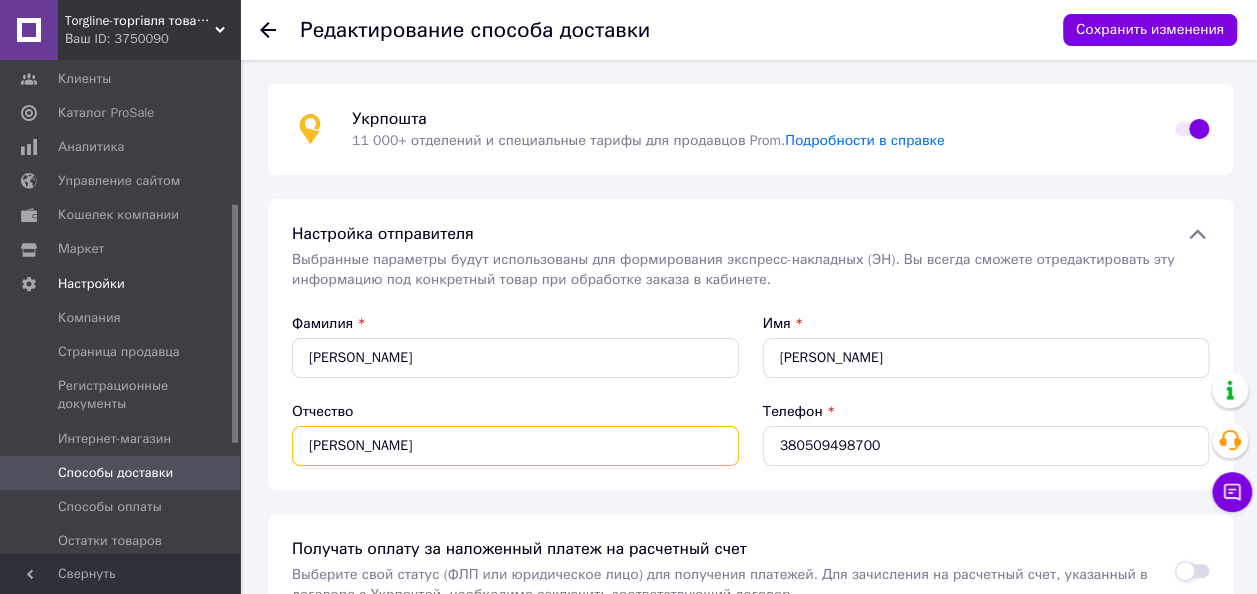 click on "Николаевна" at bounding box center [515, 446] 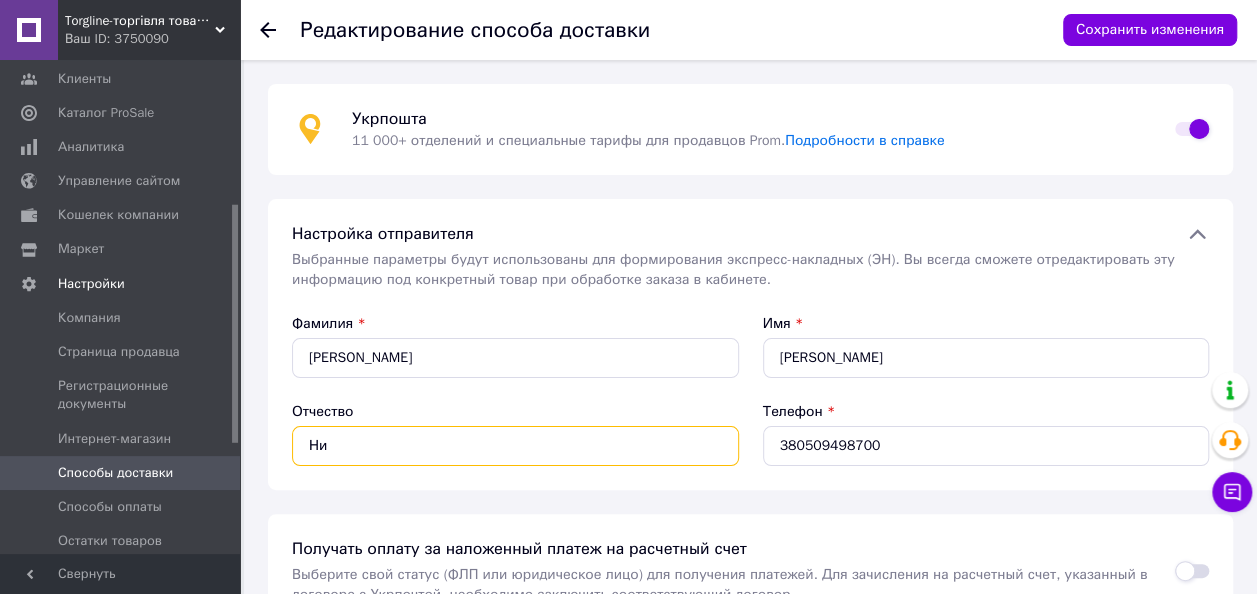 type on "Н" 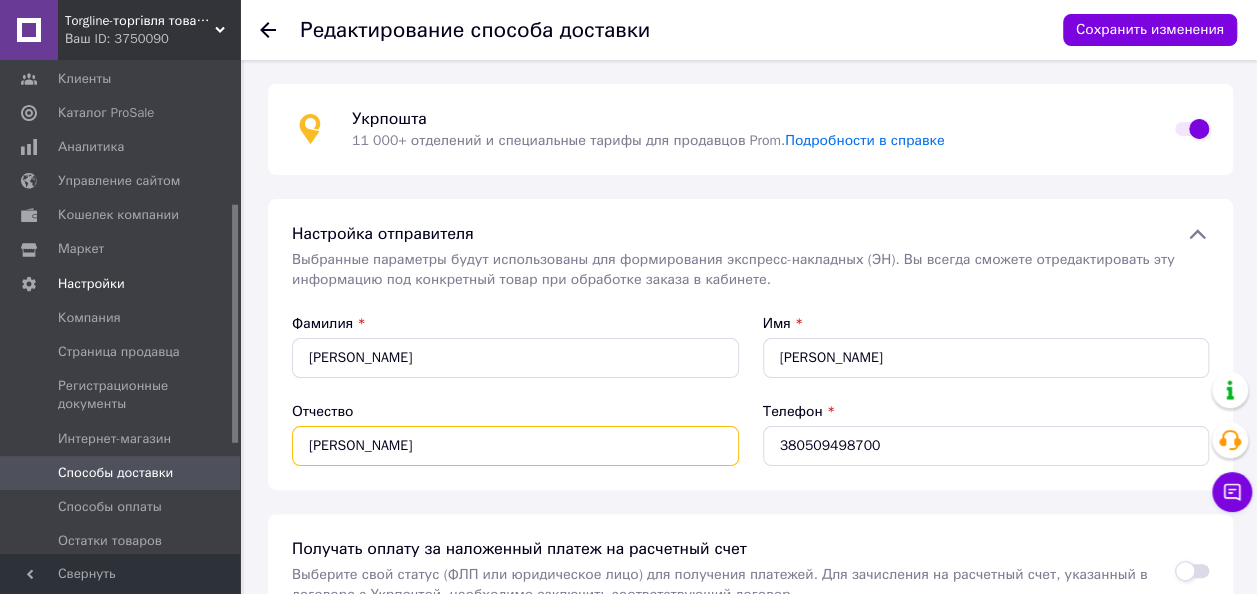 type on "Андреевна" 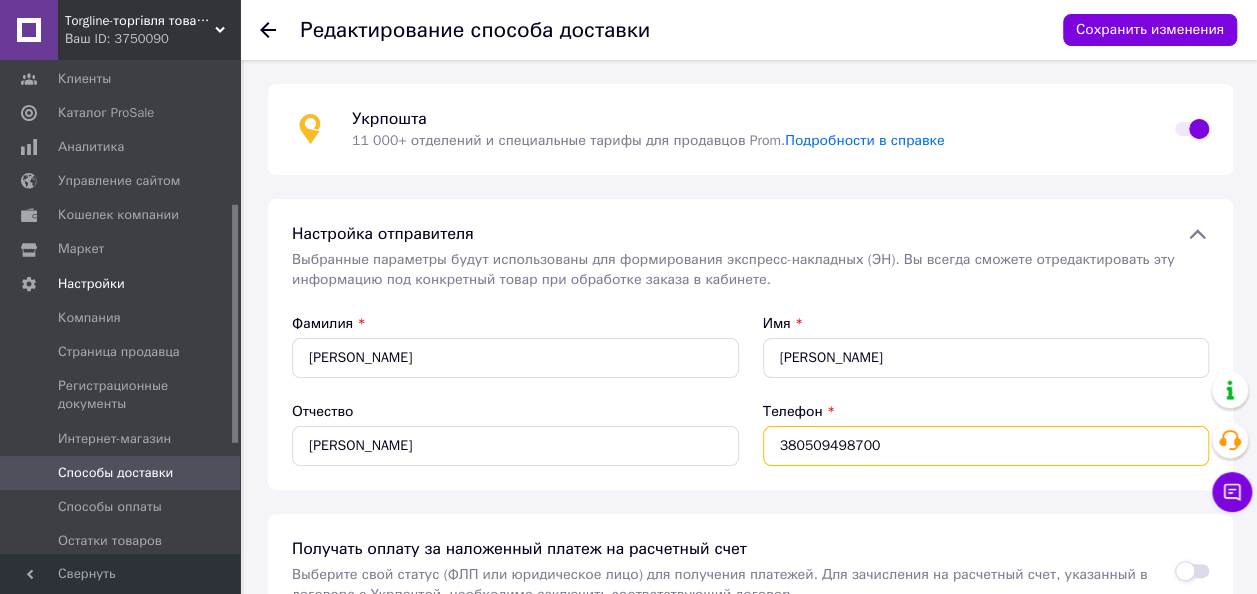 click on "380509498700" at bounding box center (986, 446) 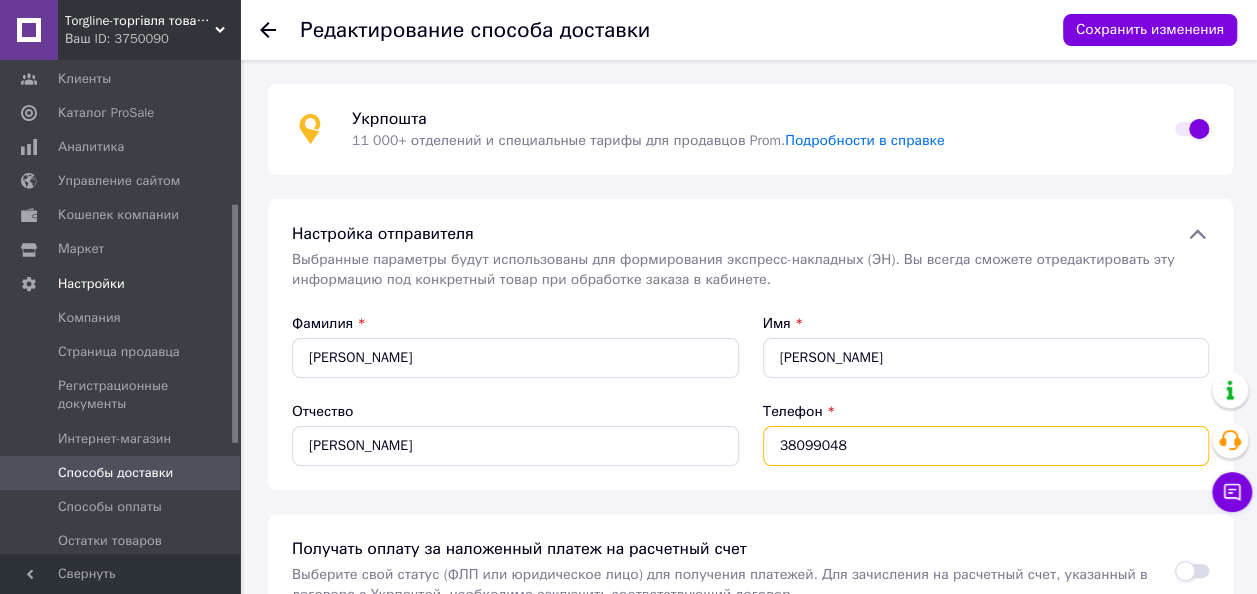 type on "+380990485459" 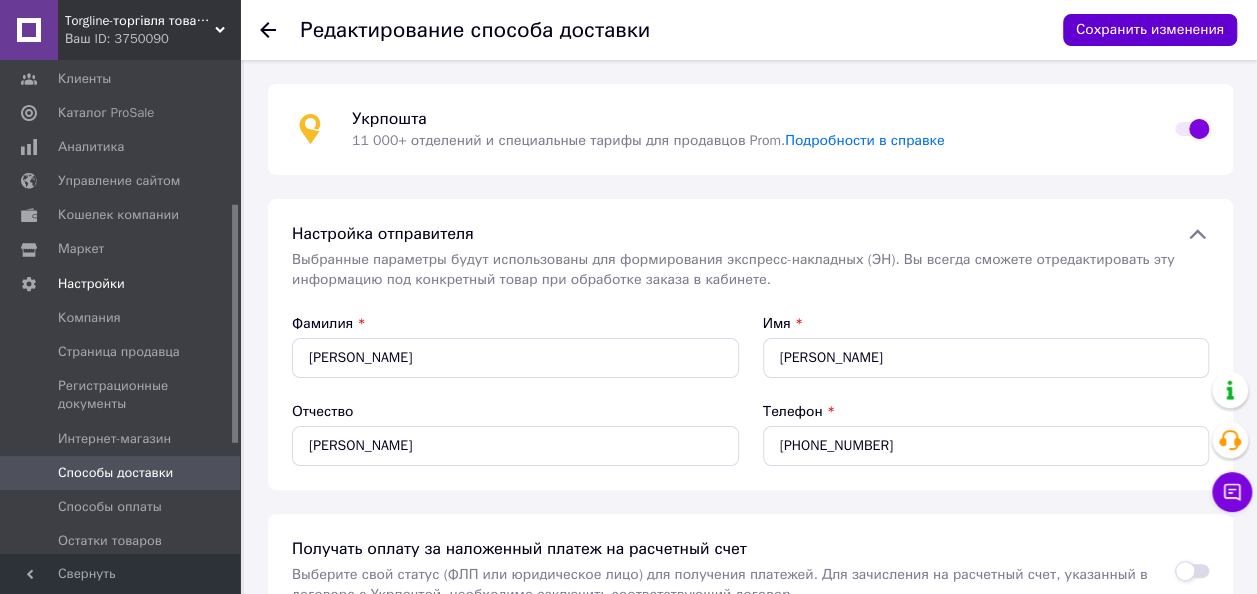 click on "Сохранить изменения" at bounding box center [1150, 30] 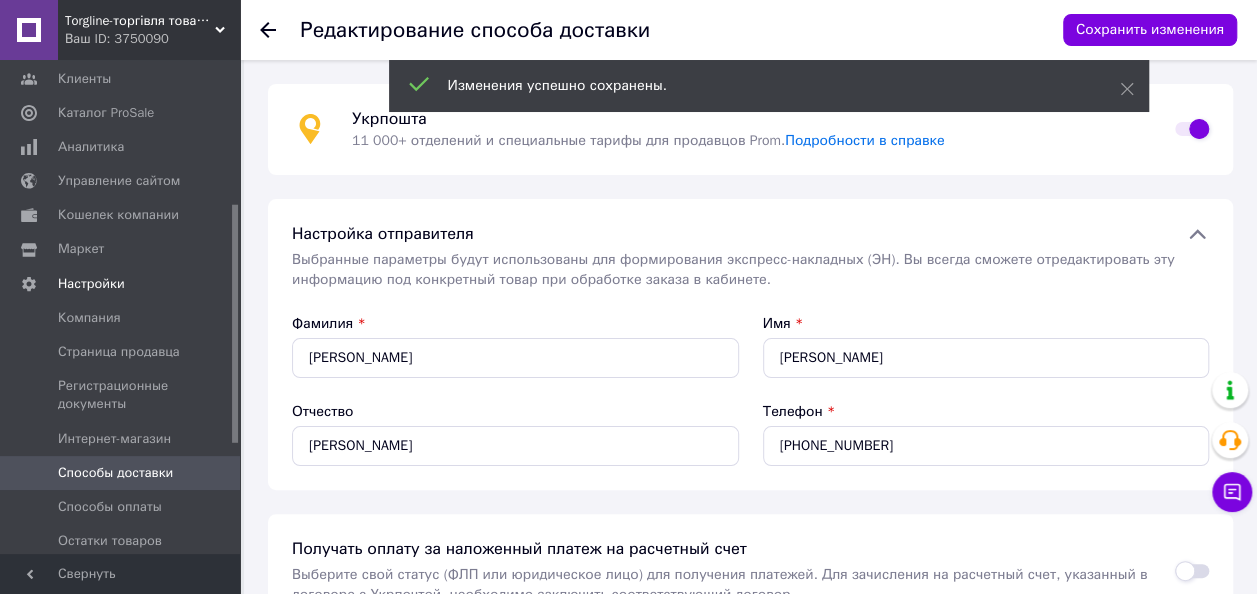 drag, startPoint x: 265, startPoint y: 29, endPoint x: 278, endPoint y: 44, distance: 19.849434 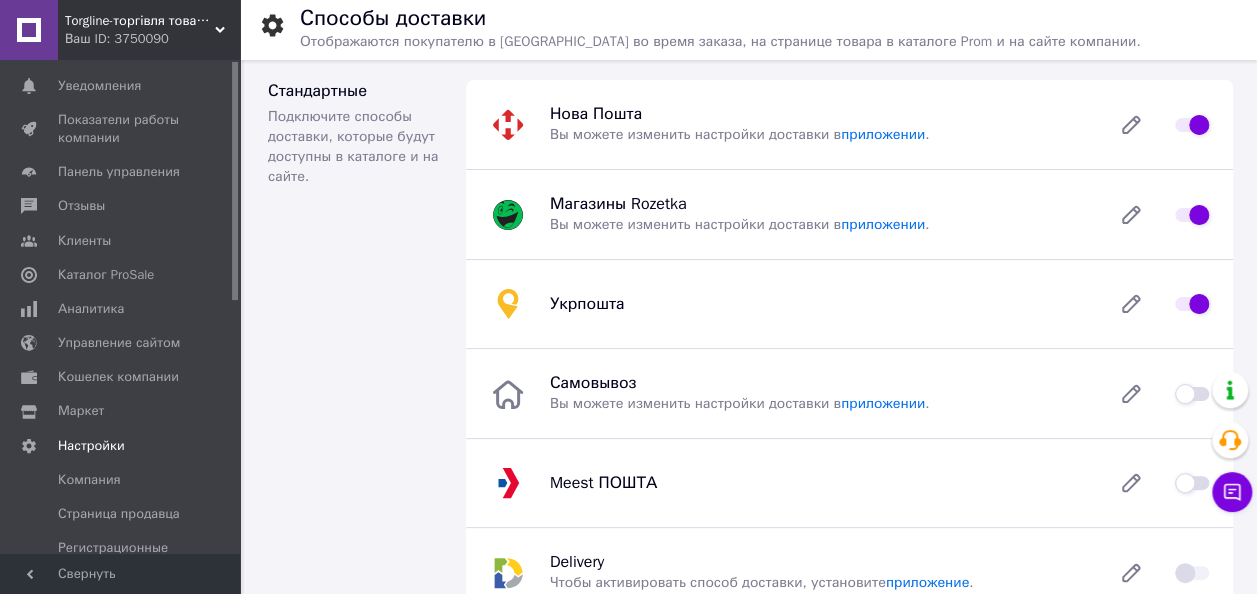 scroll, scrollTop: 0, scrollLeft: 0, axis: both 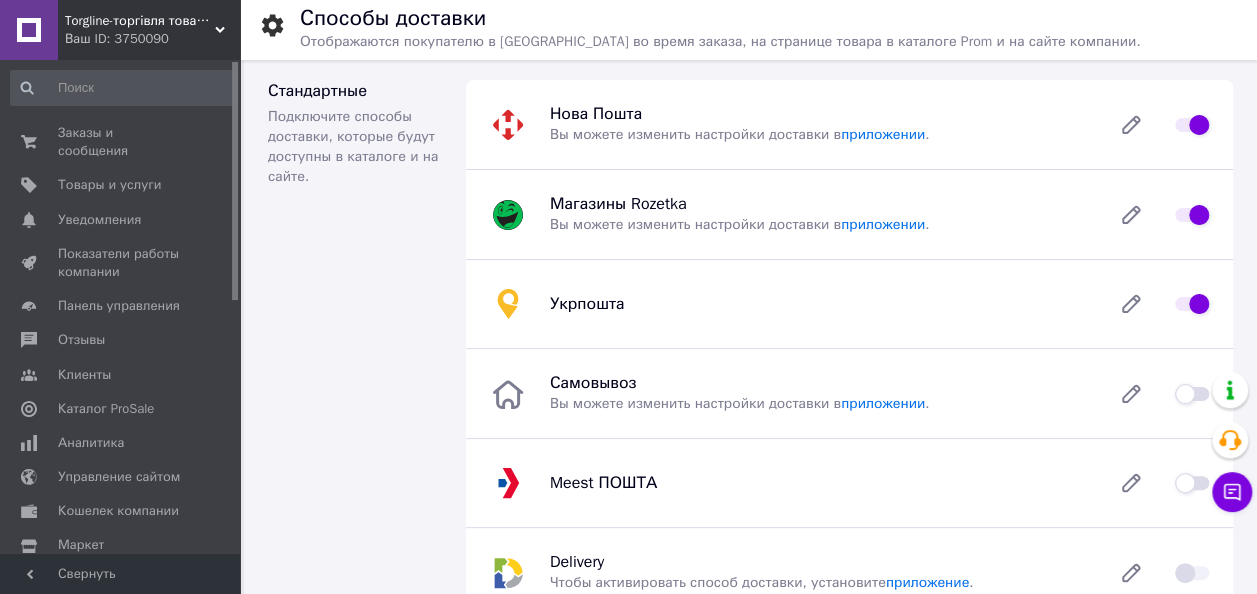 drag, startPoint x: 233, startPoint y: 322, endPoint x: 245, endPoint y: 160, distance: 162.44383 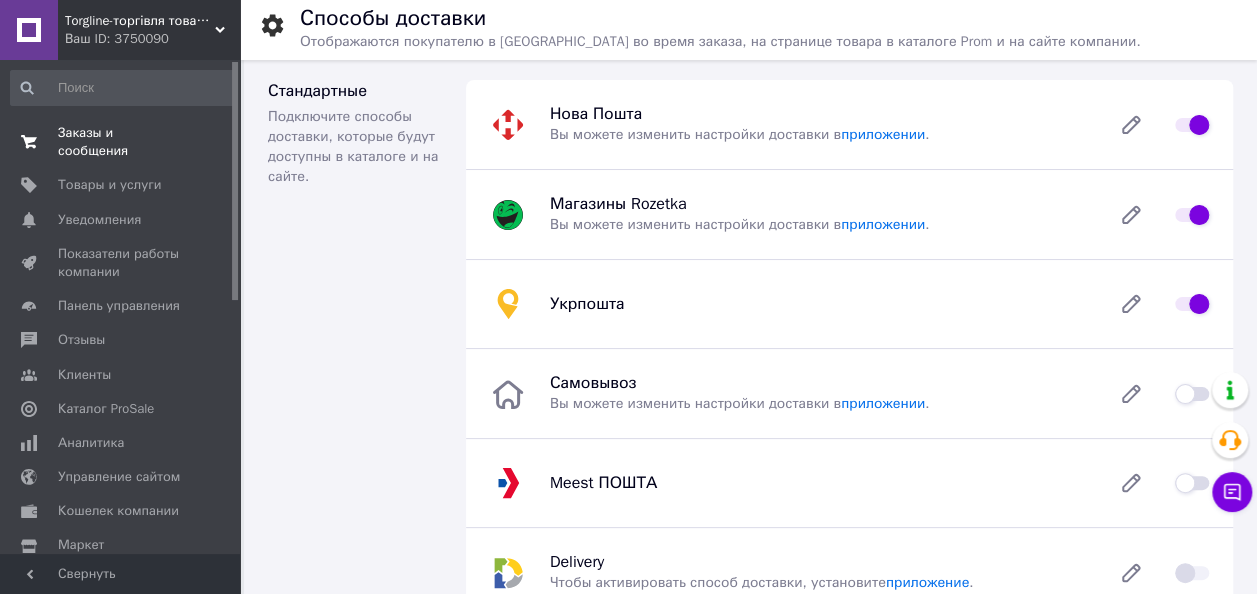 click on "0 0" at bounding box center (212, 142) 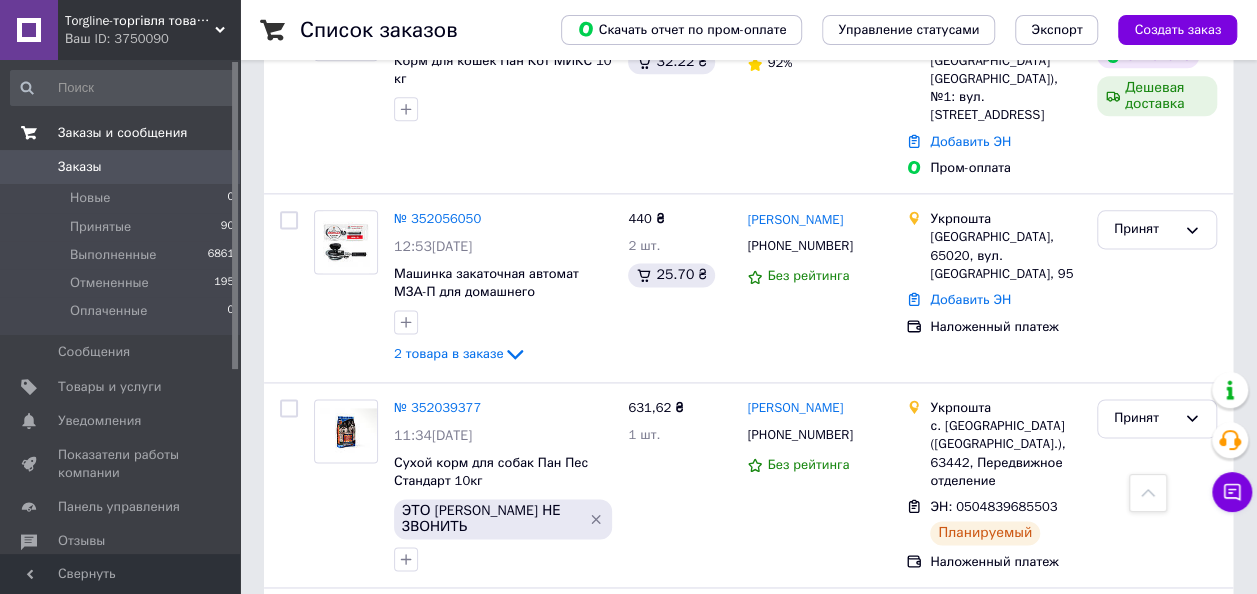 scroll, scrollTop: 1216, scrollLeft: 0, axis: vertical 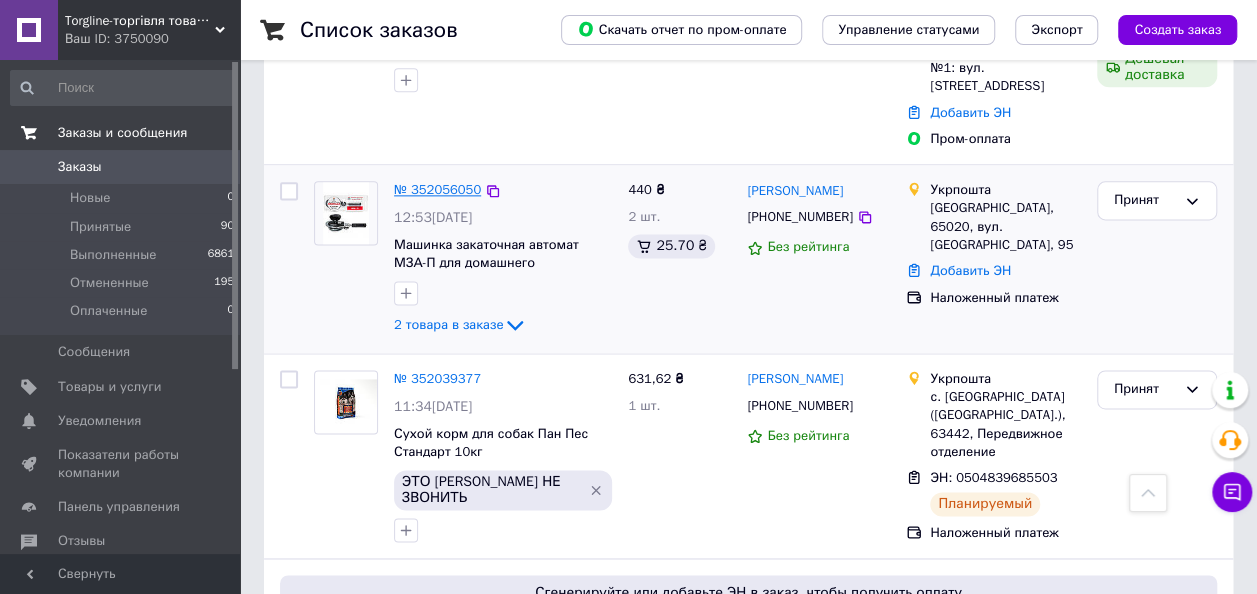 click on "№ 352056050" at bounding box center [437, 189] 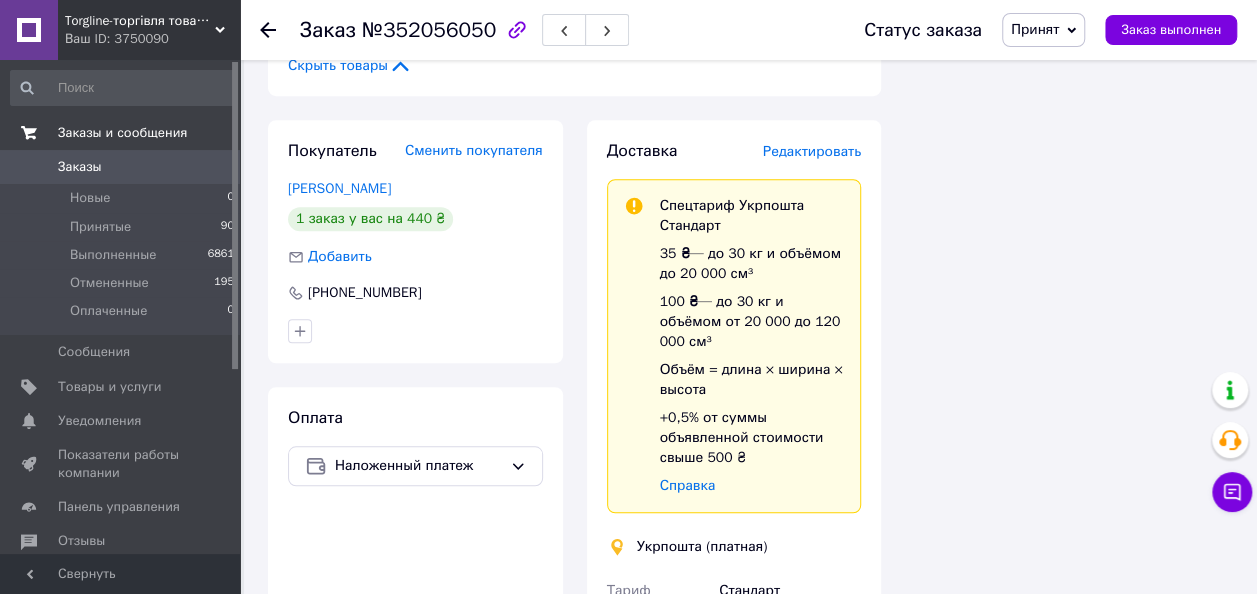 scroll, scrollTop: 1216, scrollLeft: 0, axis: vertical 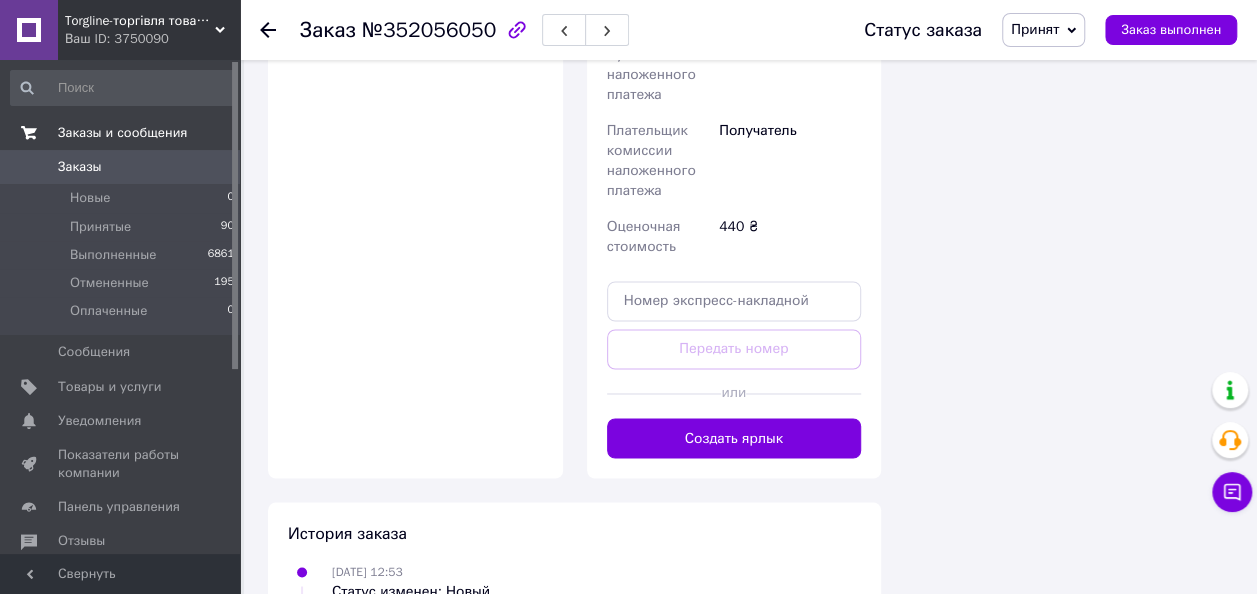 click on "Создать ярлык" at bounding box center [734, 438] 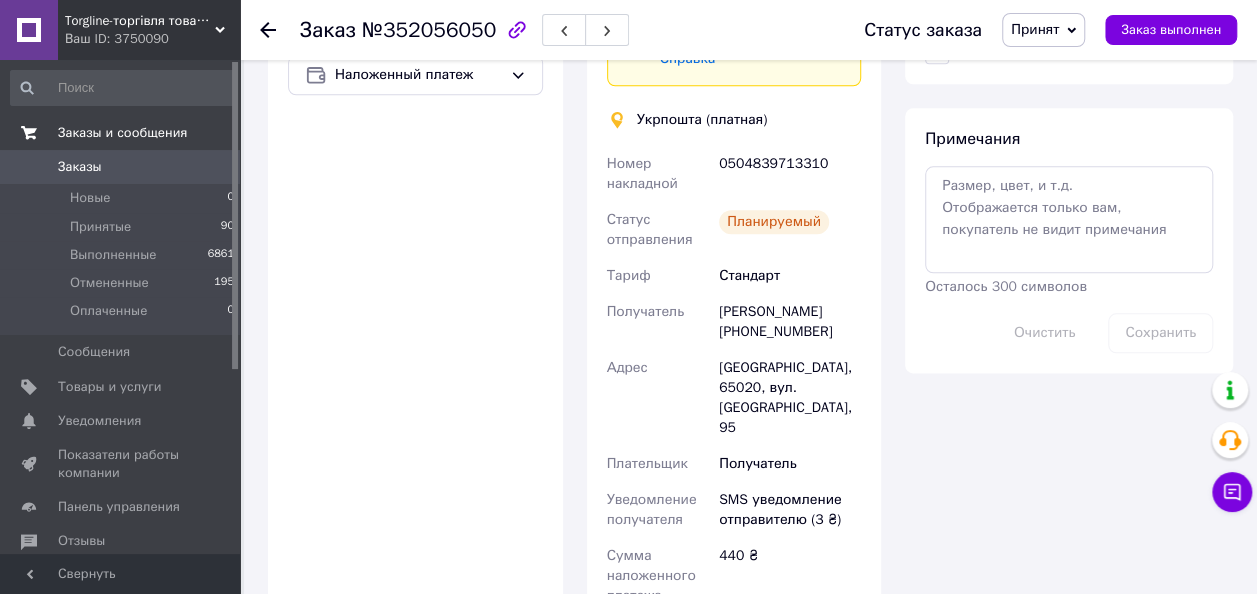 scroll, scrollTop: 1050, scrollLeft: 0, axis: vertical 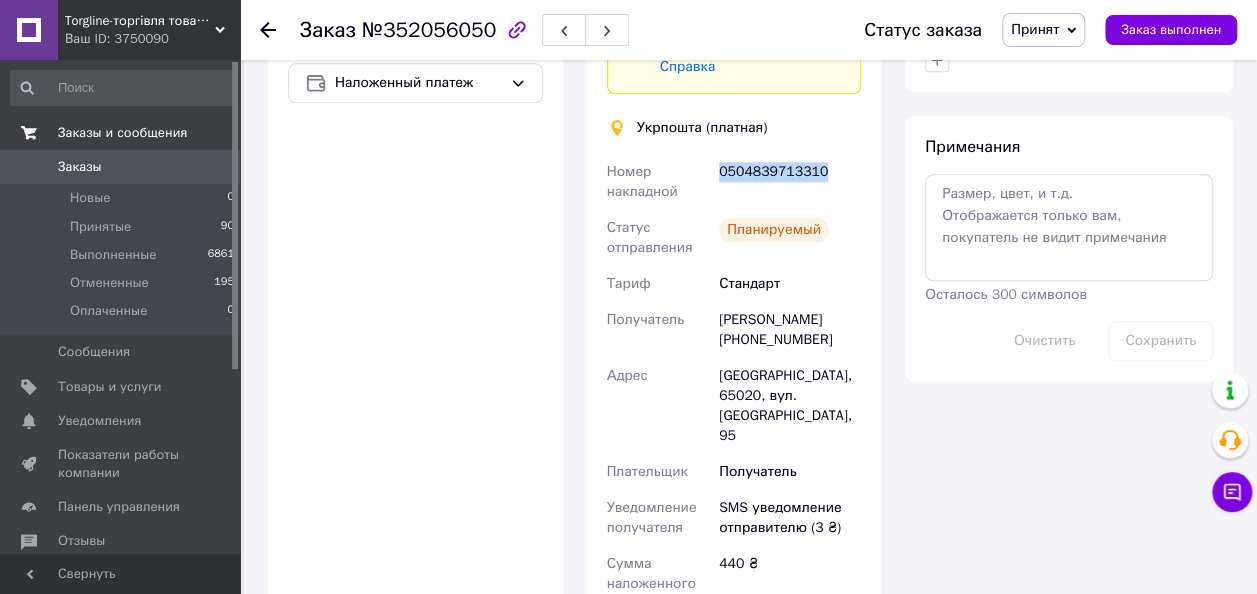 drag, startPoint x: 843, startPoint y: 150, endPoint x: 718, endPoint y: 169, distance: 126.43575 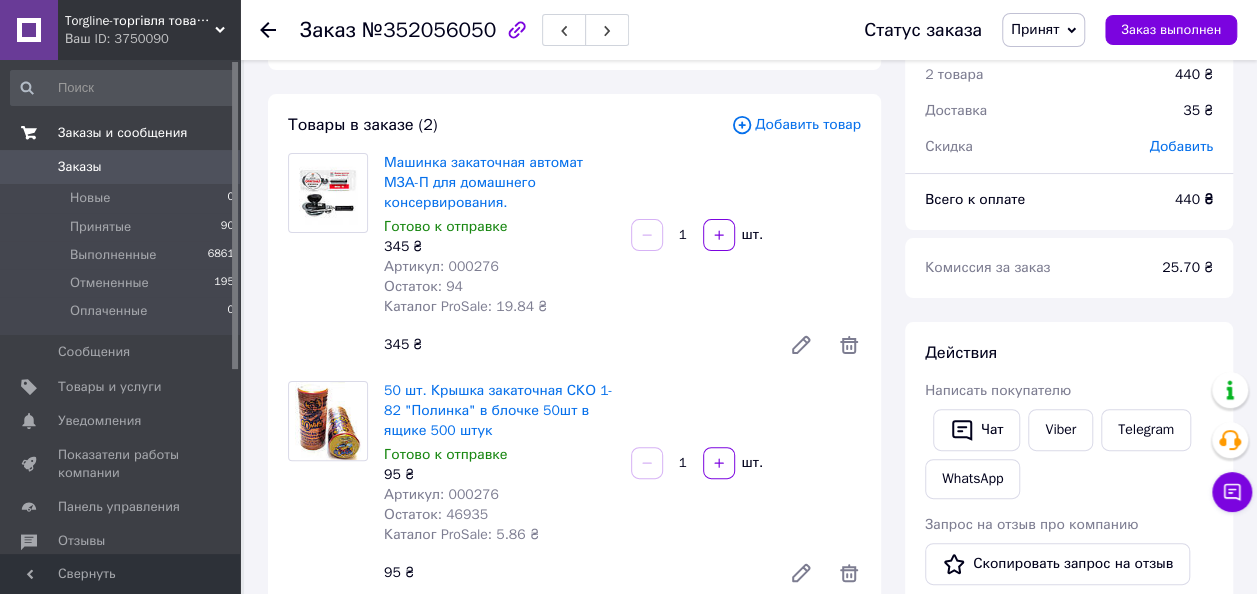 scroll, scrollTop: 81, scrollLeft: 0, axis: vertical 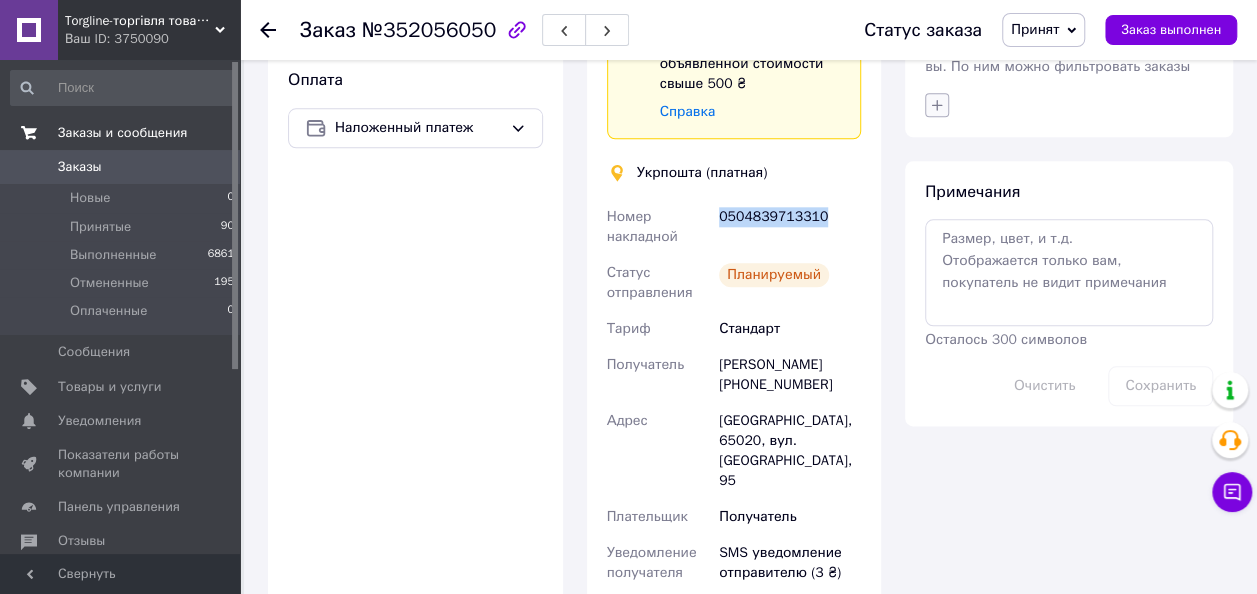 click 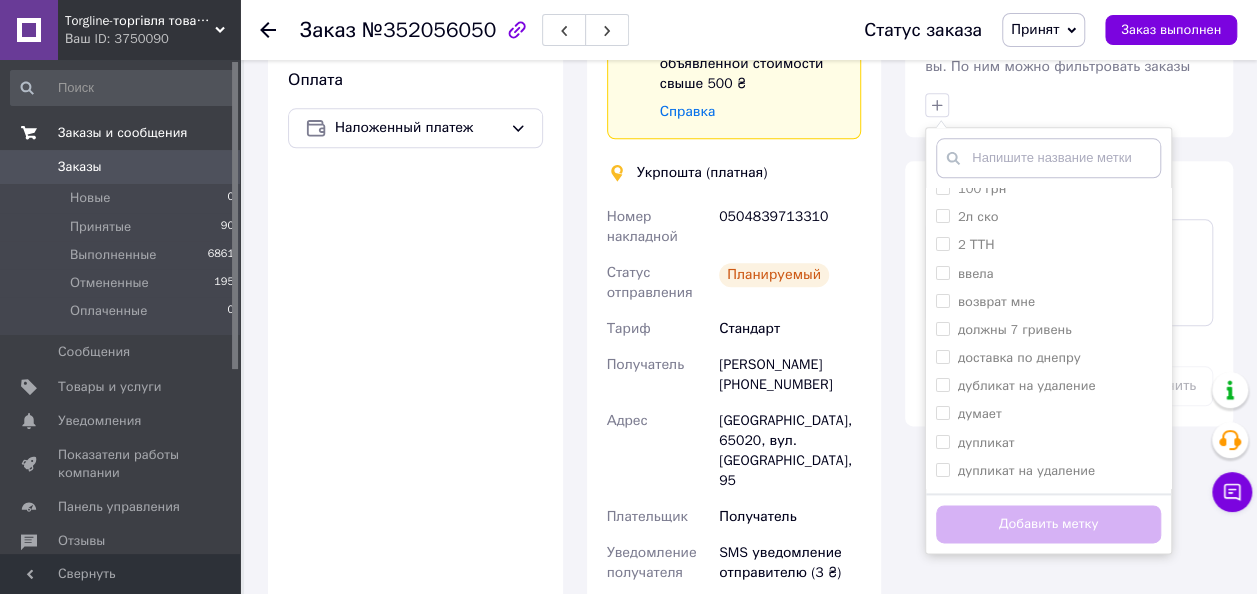 scroll, scrollTop: 88, scrollLeft: 0, axis: vertical 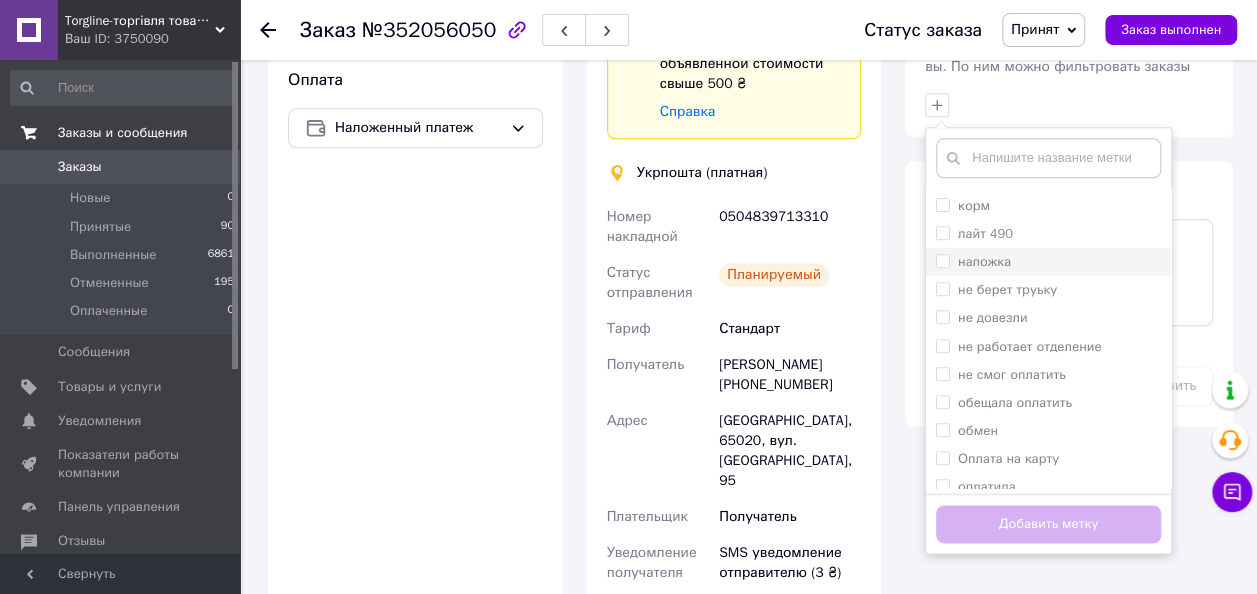 click on "наложка" at bounding box center (942, 260) 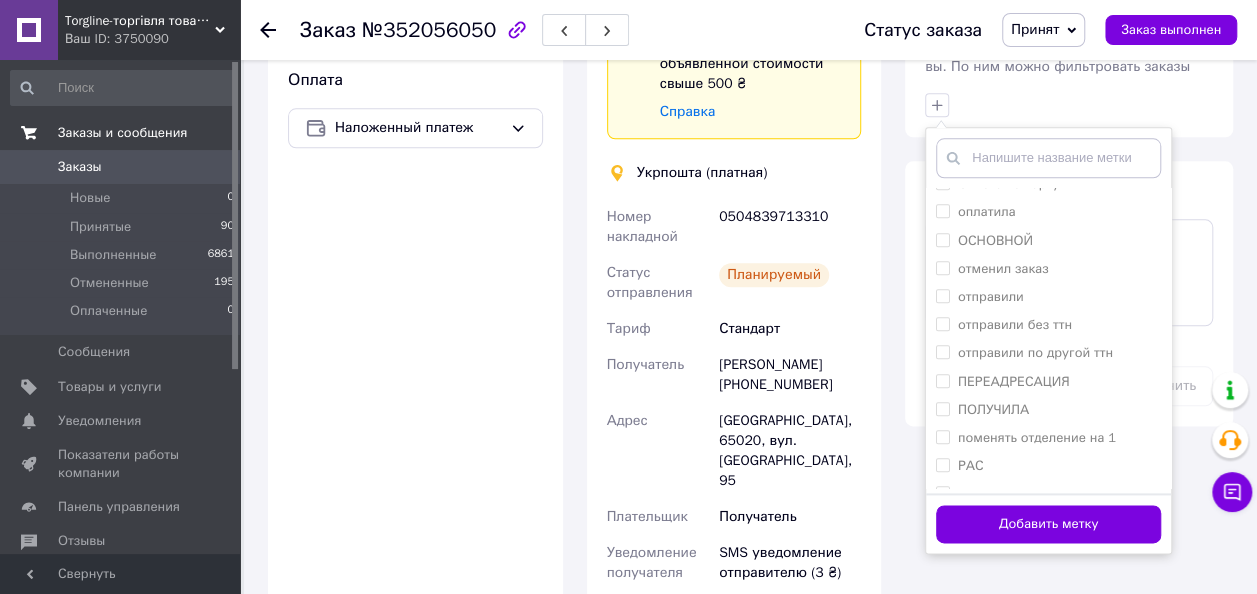 scroll, scrollTop: 750, scrollLeft: 0, axis: vertical 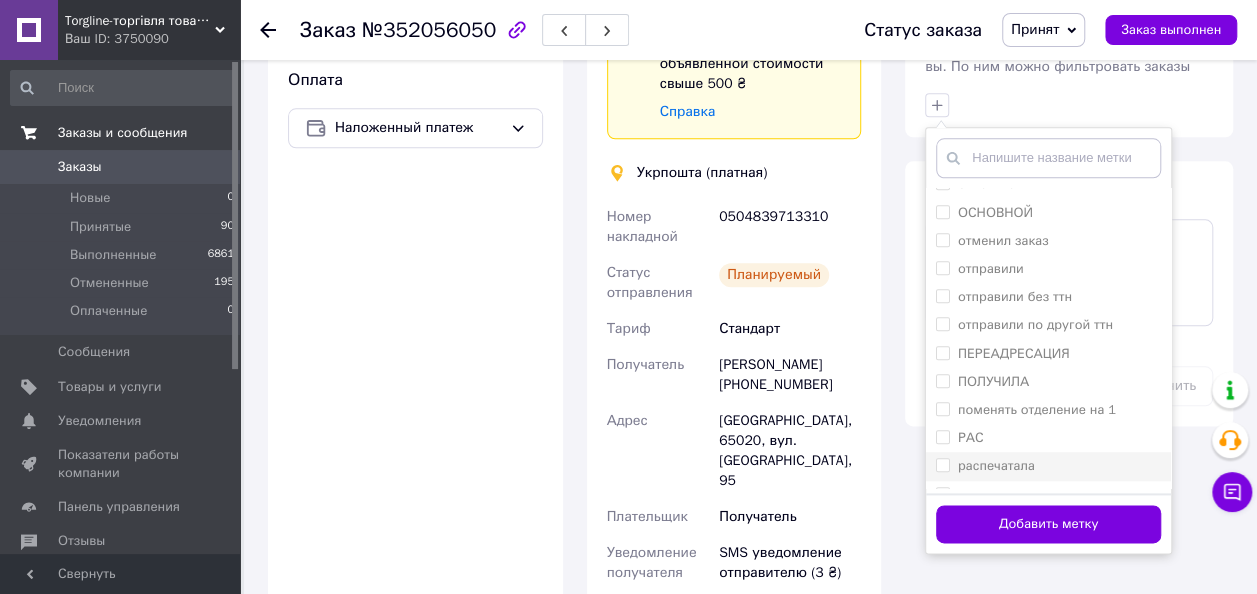 click on "распечатала" at bounding box center (942, 464) 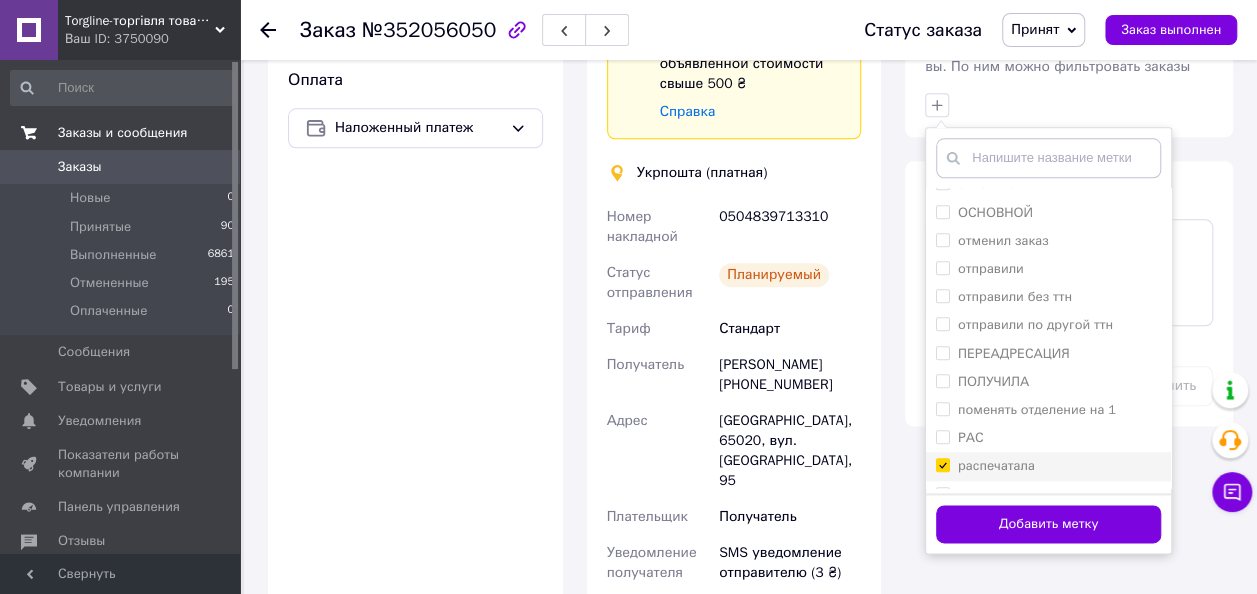 checkbox on "true" 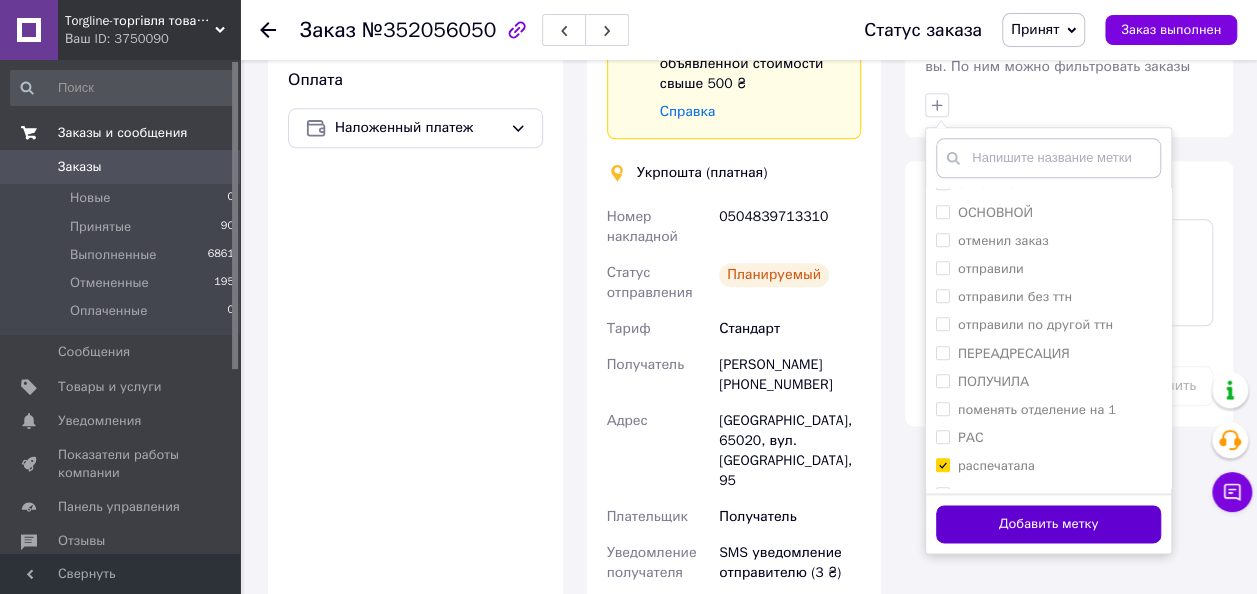 click on "Добавить метку" at bounding box center (1048, 524) 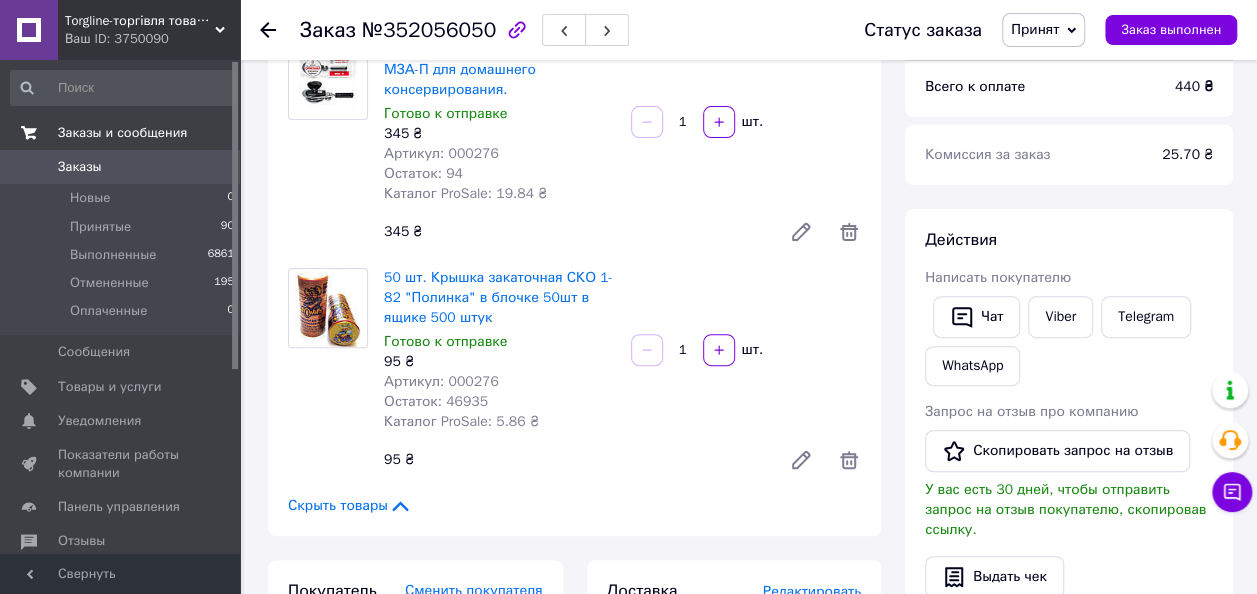 scroll, scrollTop: 111, scrollLeft: 0, axis: vertical 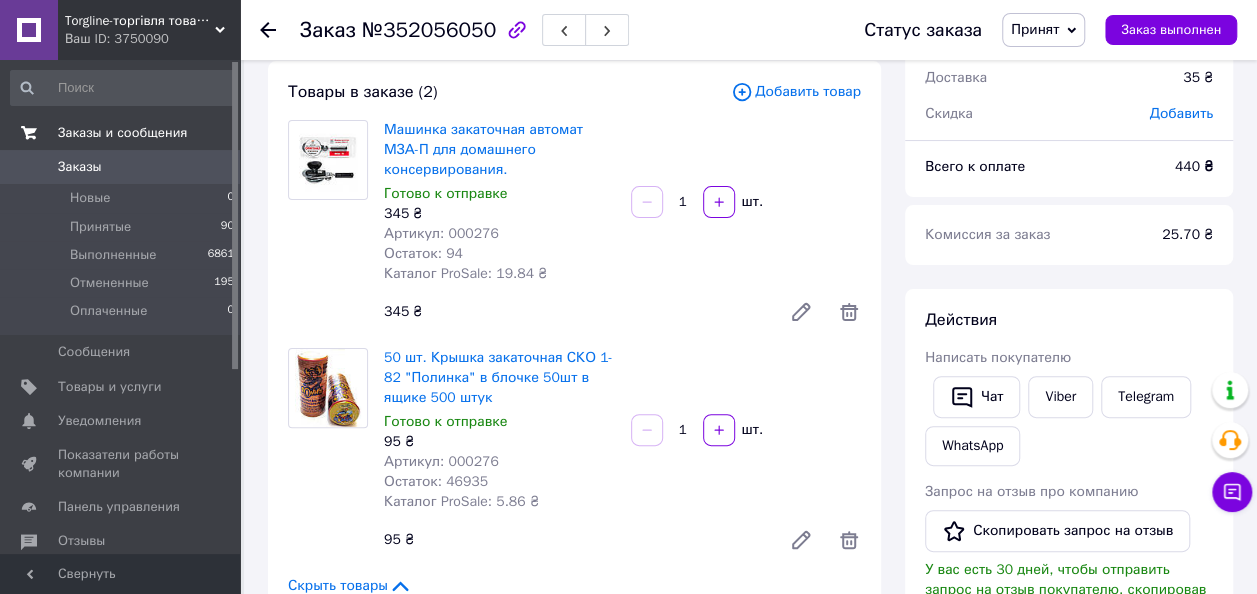 click 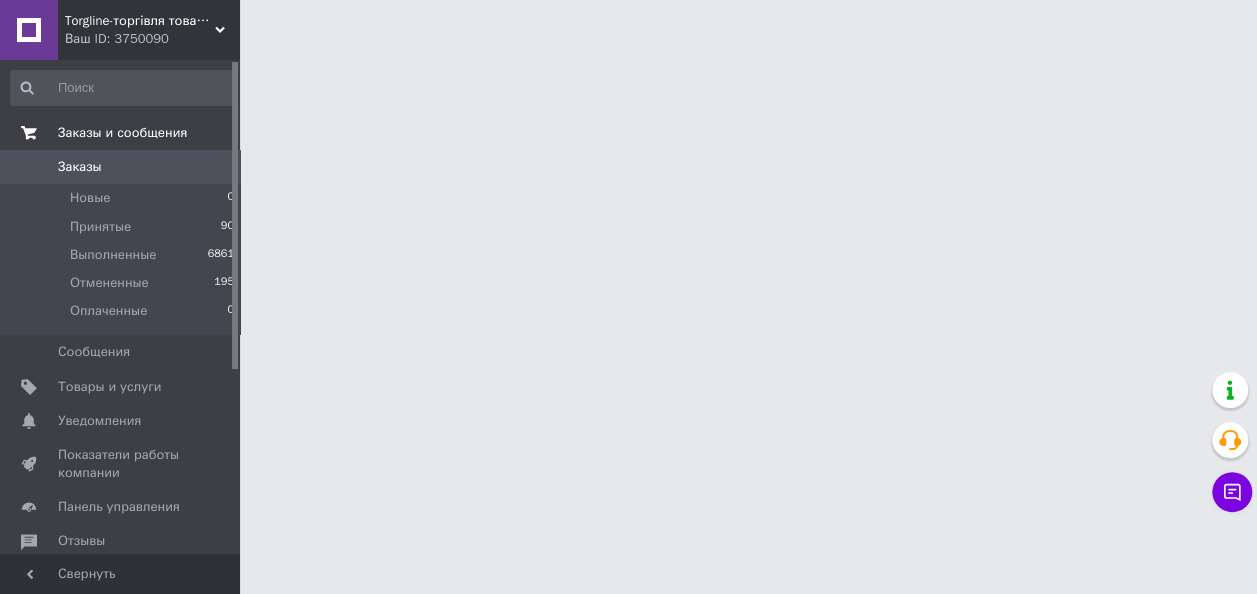 scroll, scrollTop: 0, scrollLeft: 0, axis: both 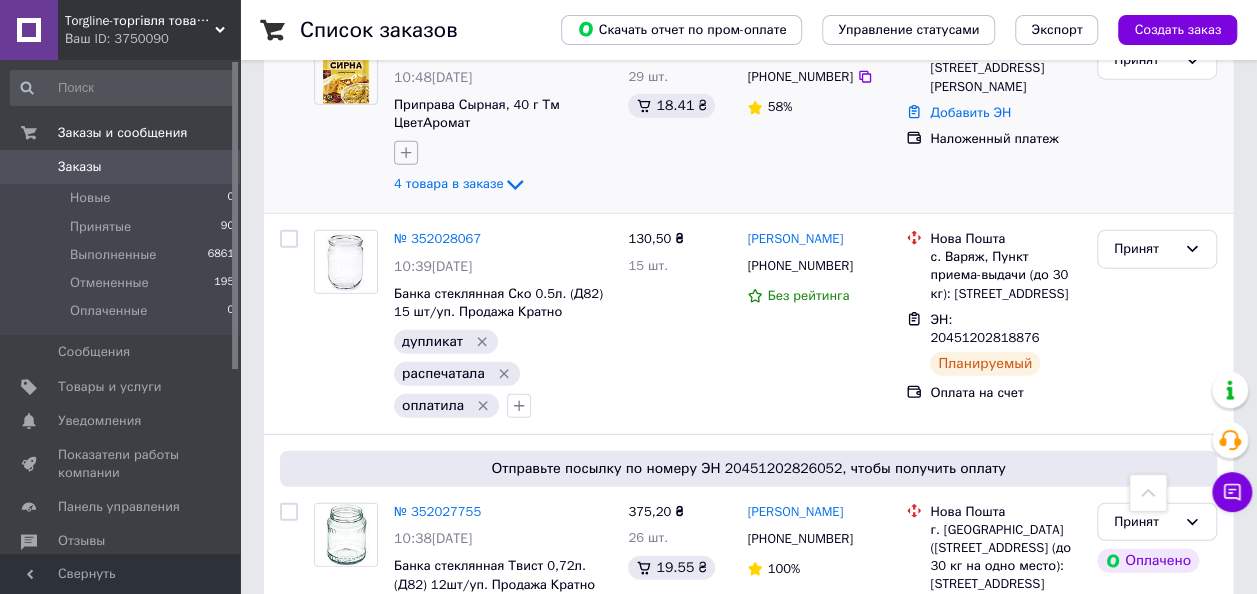 click 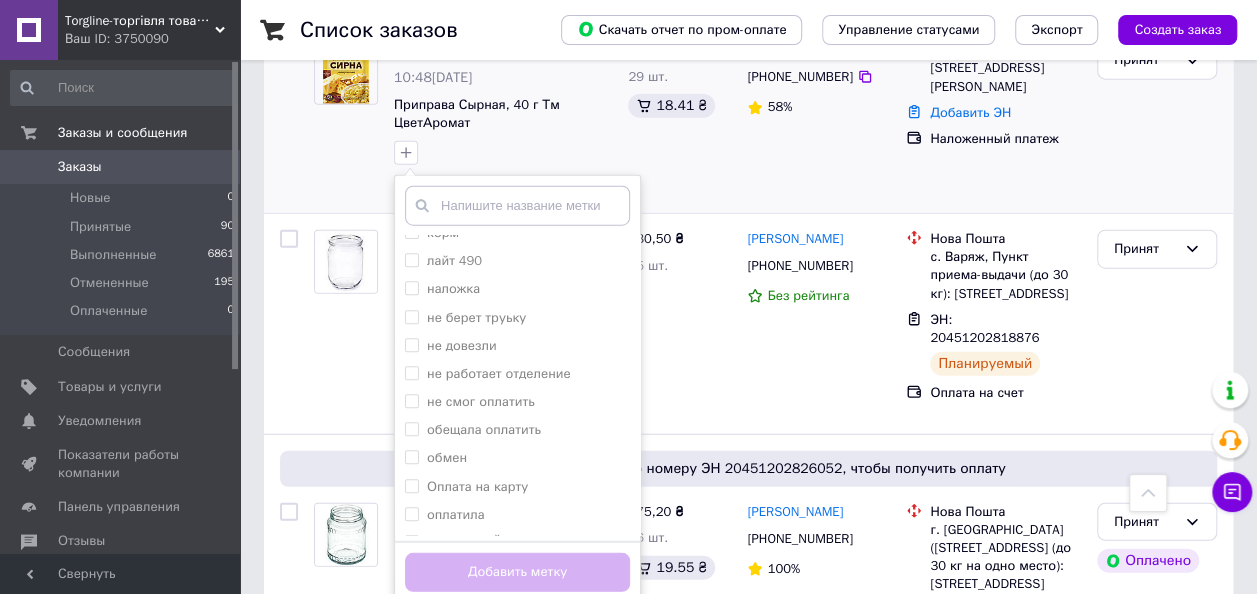 scroll, scrollTop: 485, scrollLeft: 0, axis: vertical 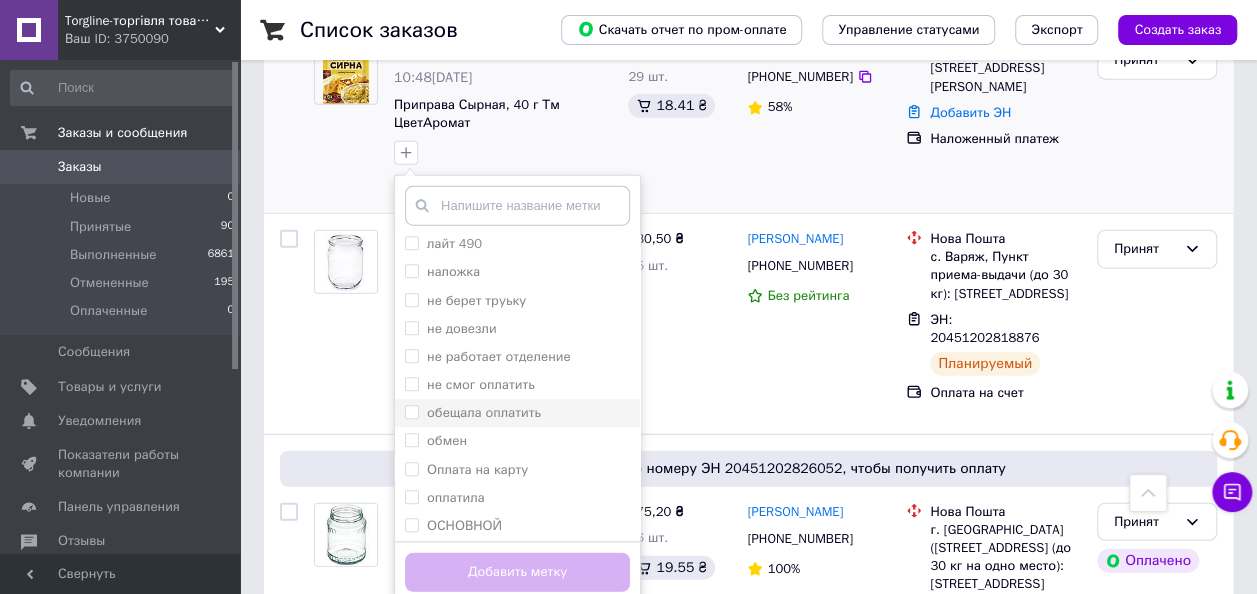 click on "обещала оплатить" at bounding box center (411, 411) 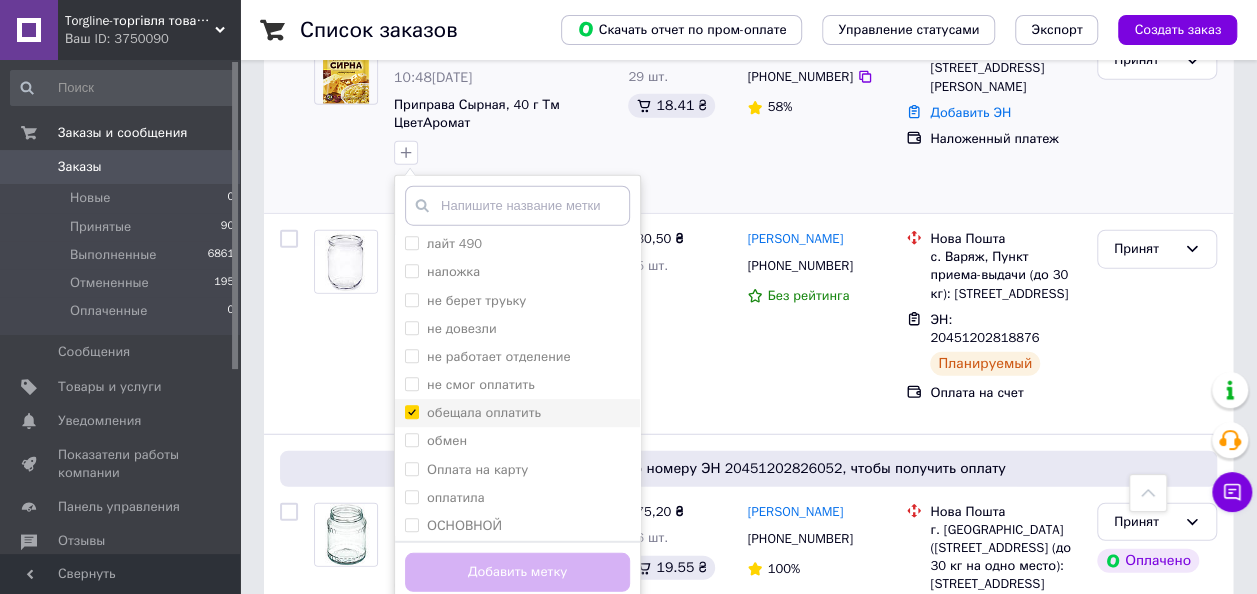 checkbox on "true" 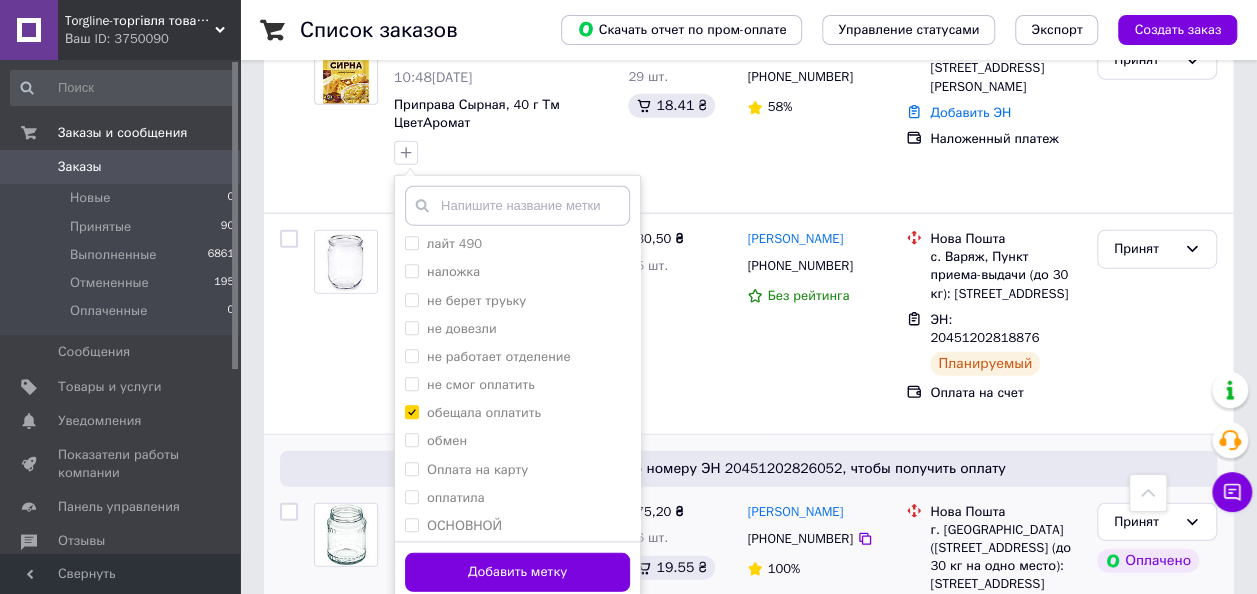 click on "Добавить метку" at bounding box center [517, 572] 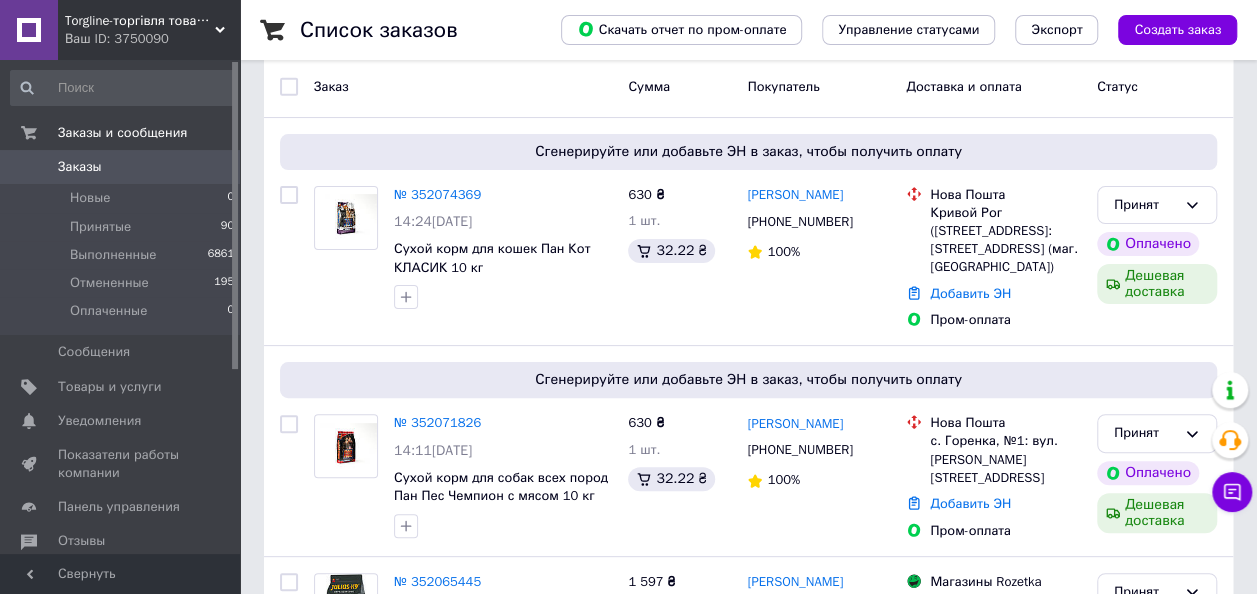scroll, scrollTop: 0, scrollLeft: 0, axis: both 